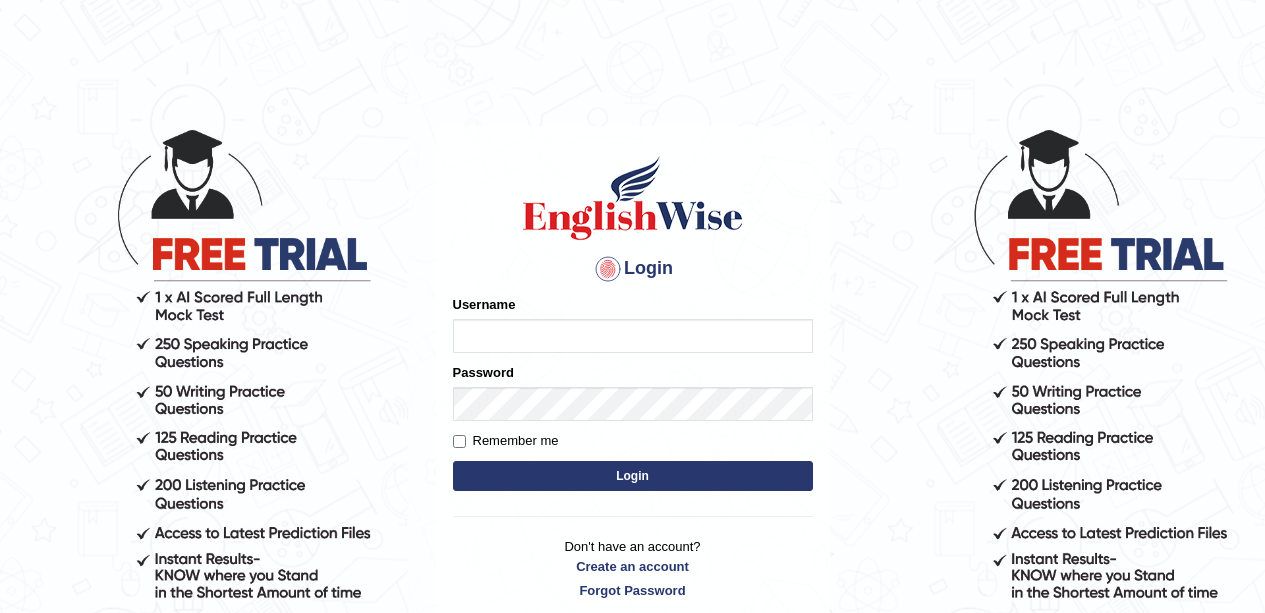 scroll, scrollTop: 0, scrollLeft: 0, axis: both 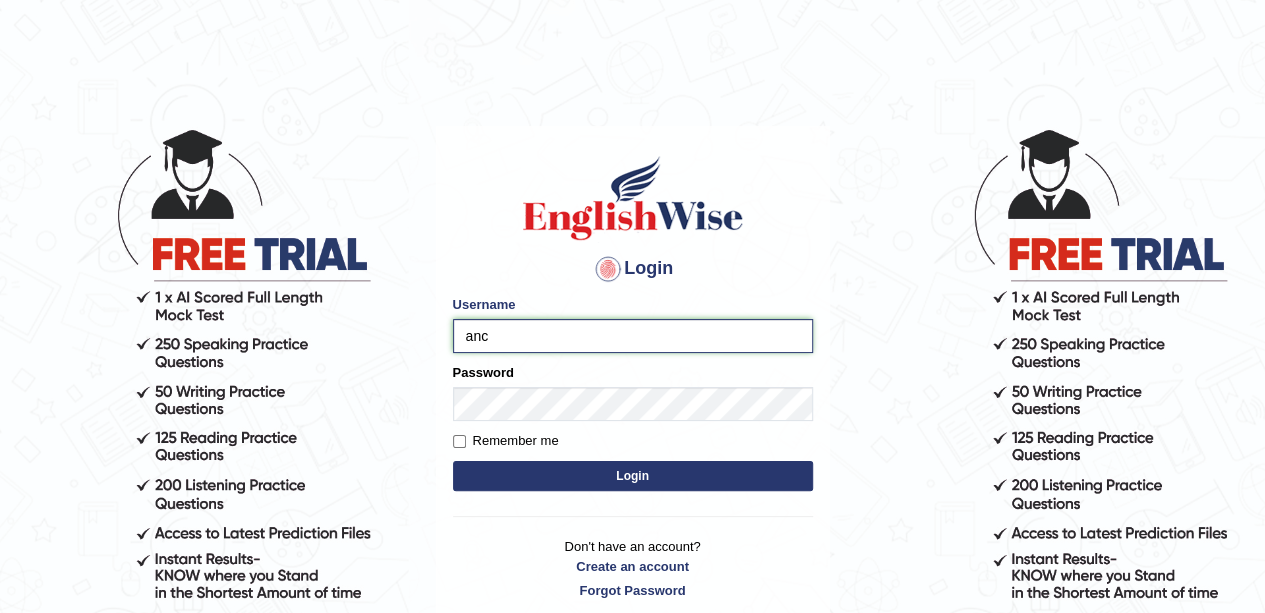type on "anchalsheoran" 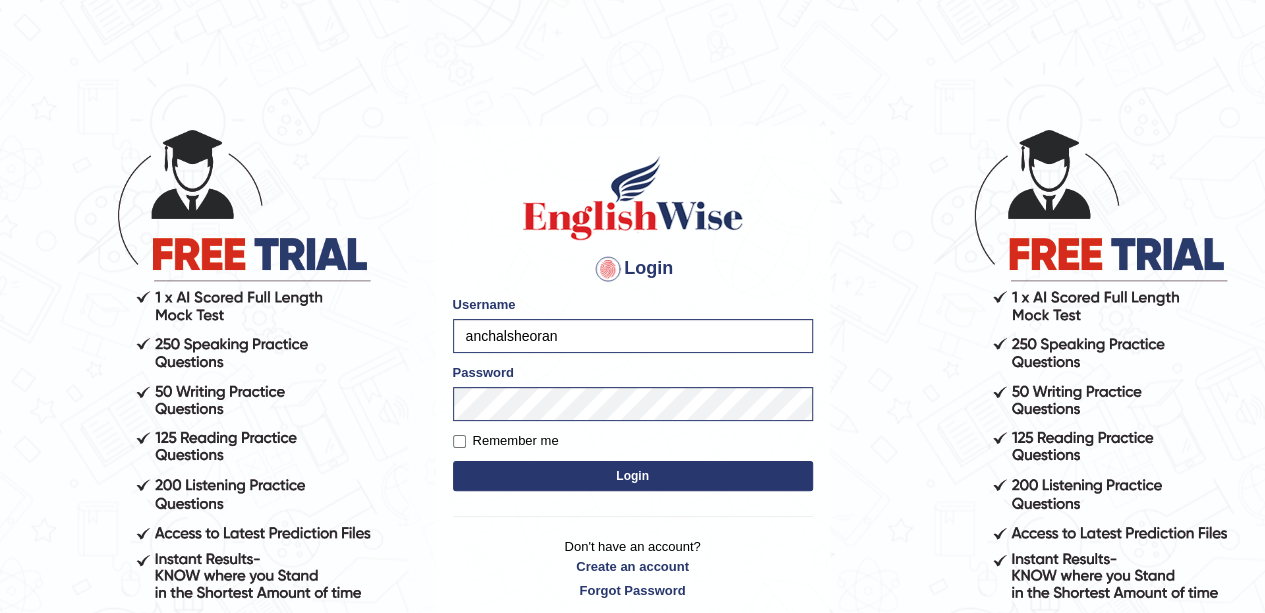 click on "Login" at bounding box center (633, 476) 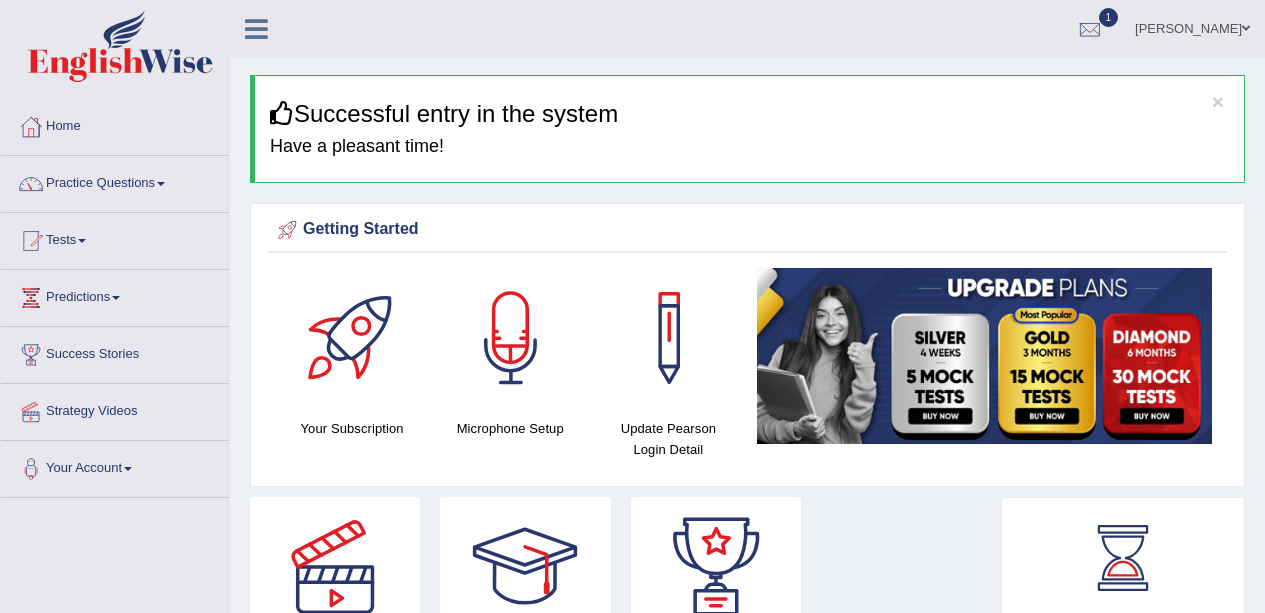 scroll, scrollTop: 0, scrollLeft: 0, axis: both 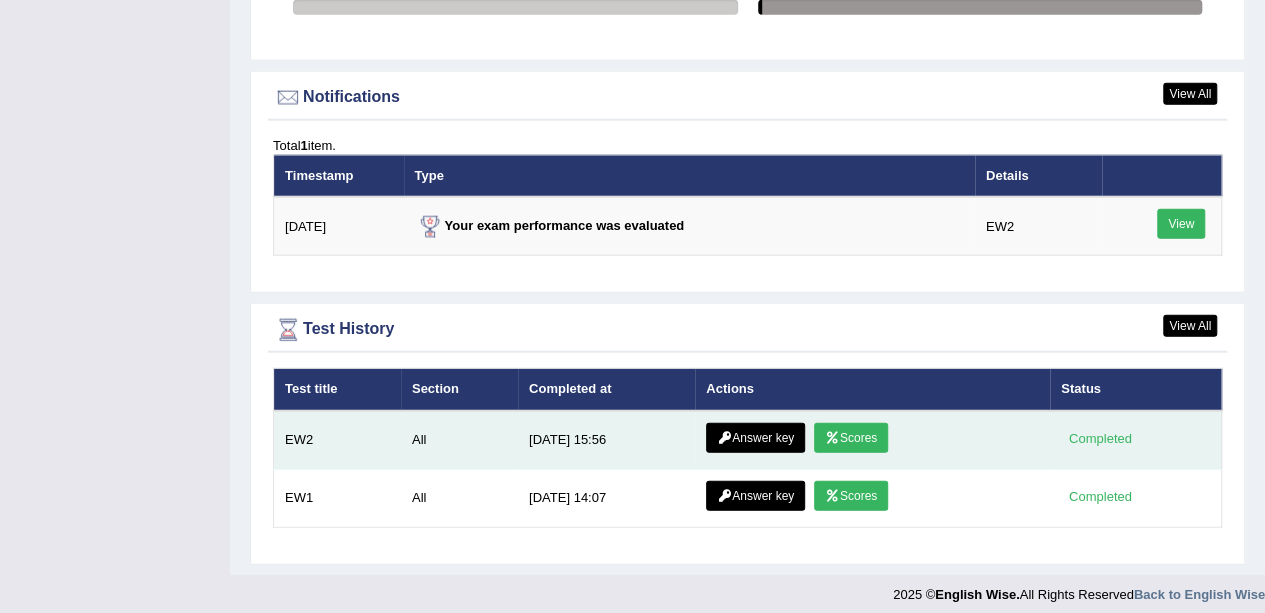click on "Answer key" at bounding box center [755, 438] 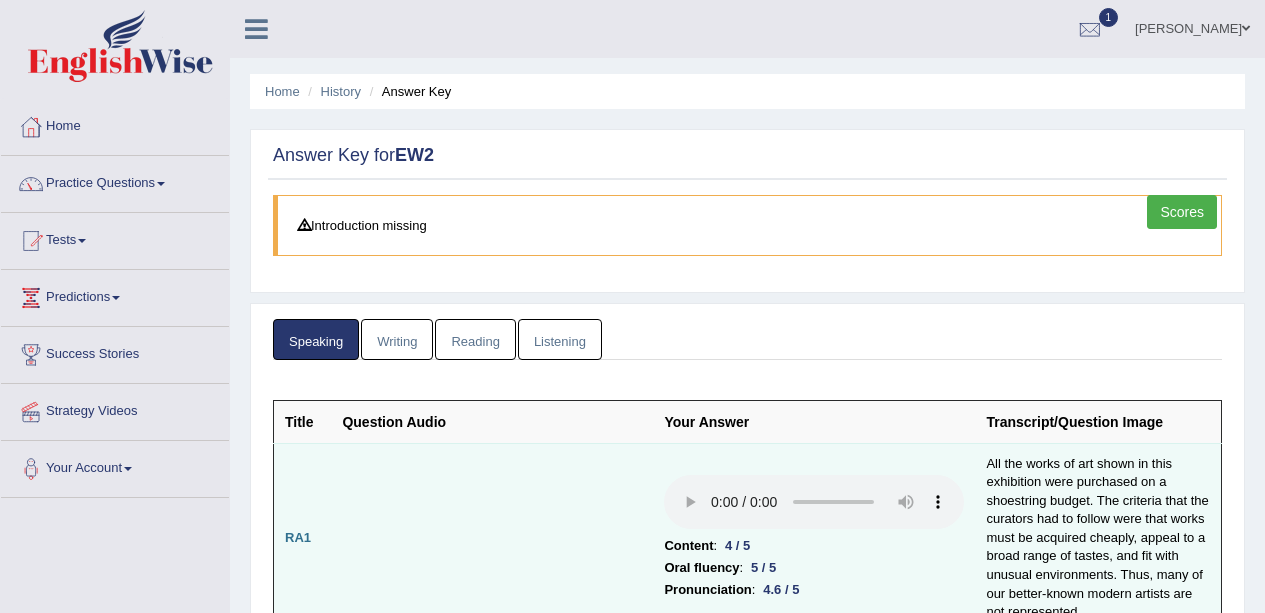 scroll, scrollTop: 0, scrollLeft: 0, axis: both 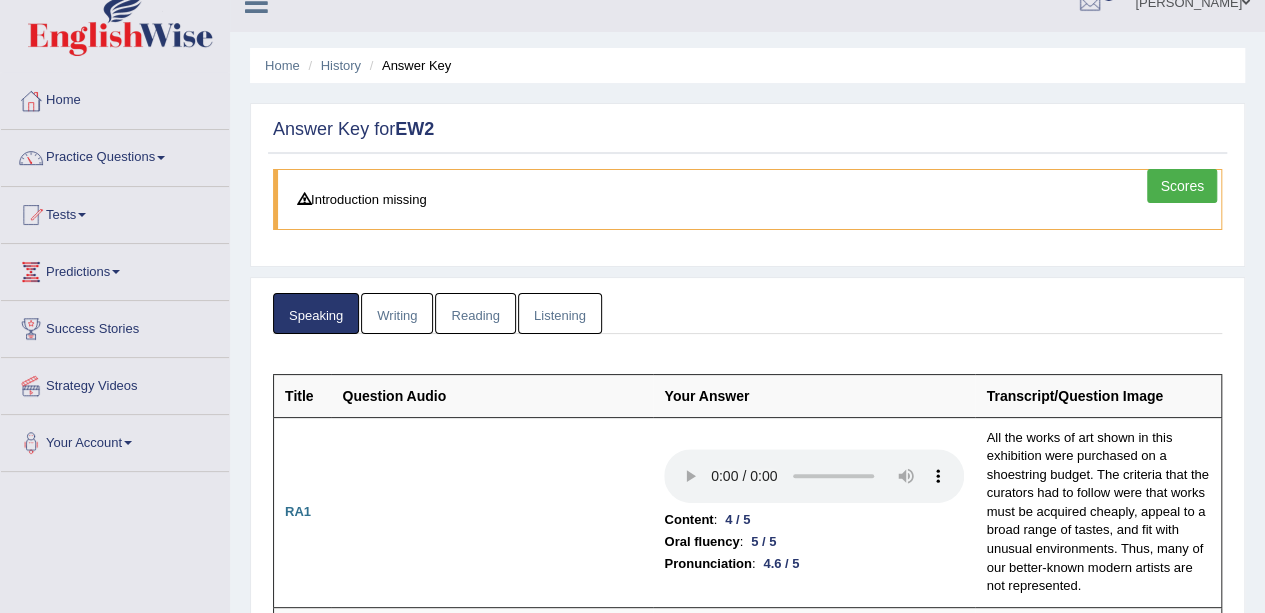 click on "Writing" at bounding box center [397, 313] 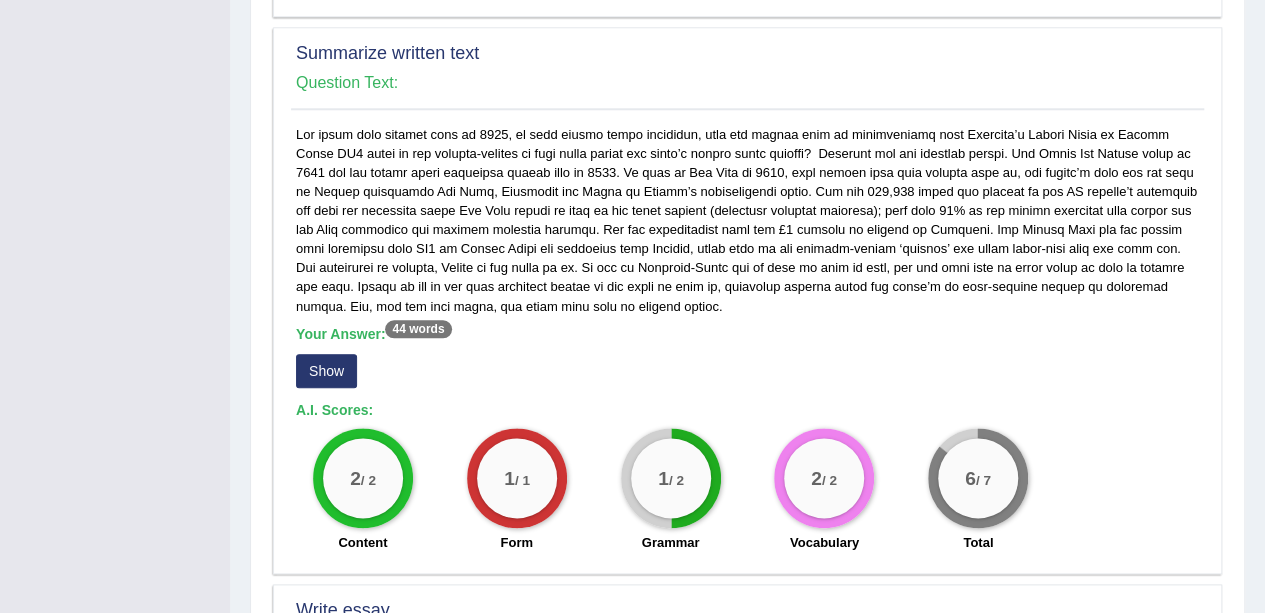 scroll, scrollTop: 1022, scrollLeft: 0, axis: vertical 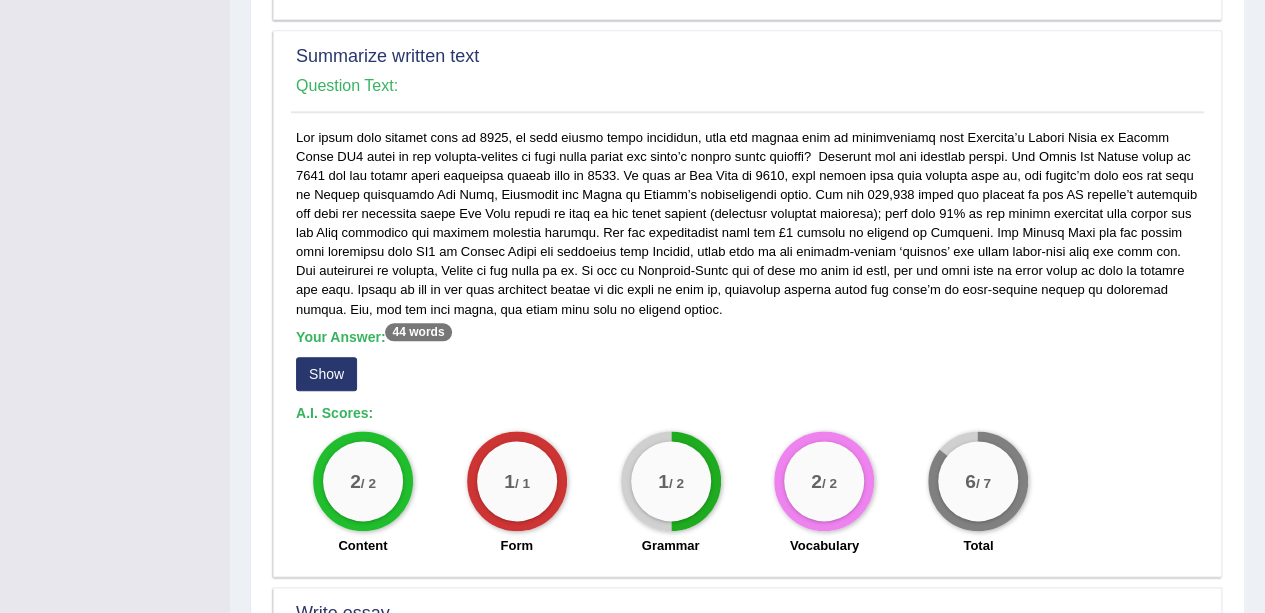 click on "Show" at bounding box center [326, 374] 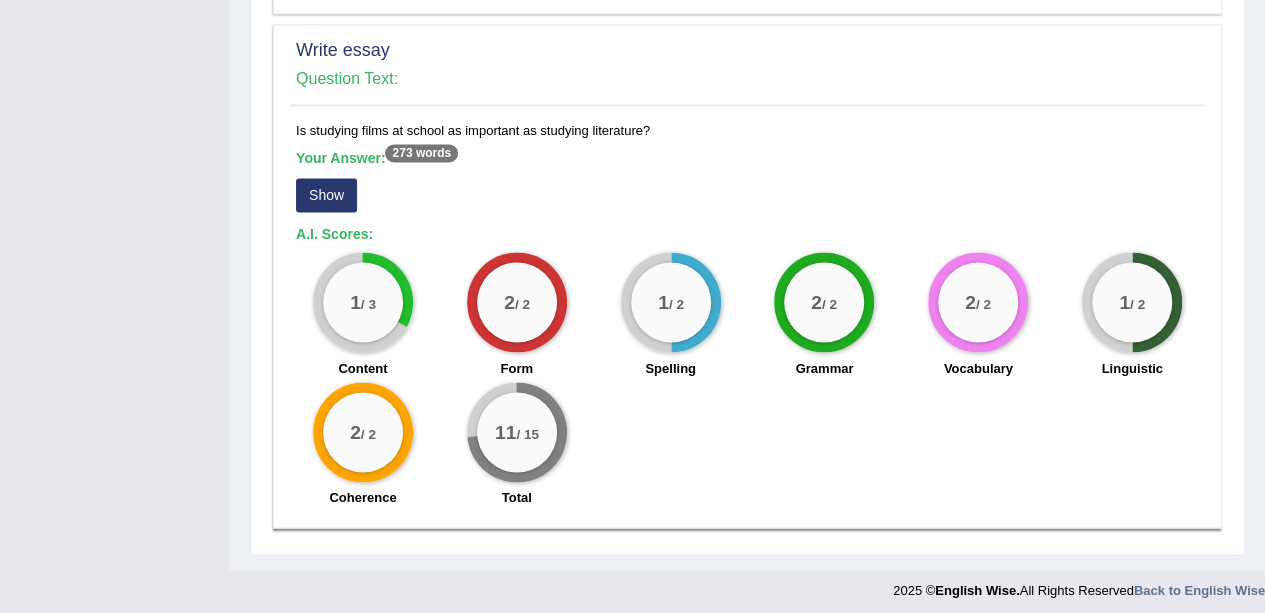 scroll, scrollTop: 1584, scrollLeft: 0, axis: vertical 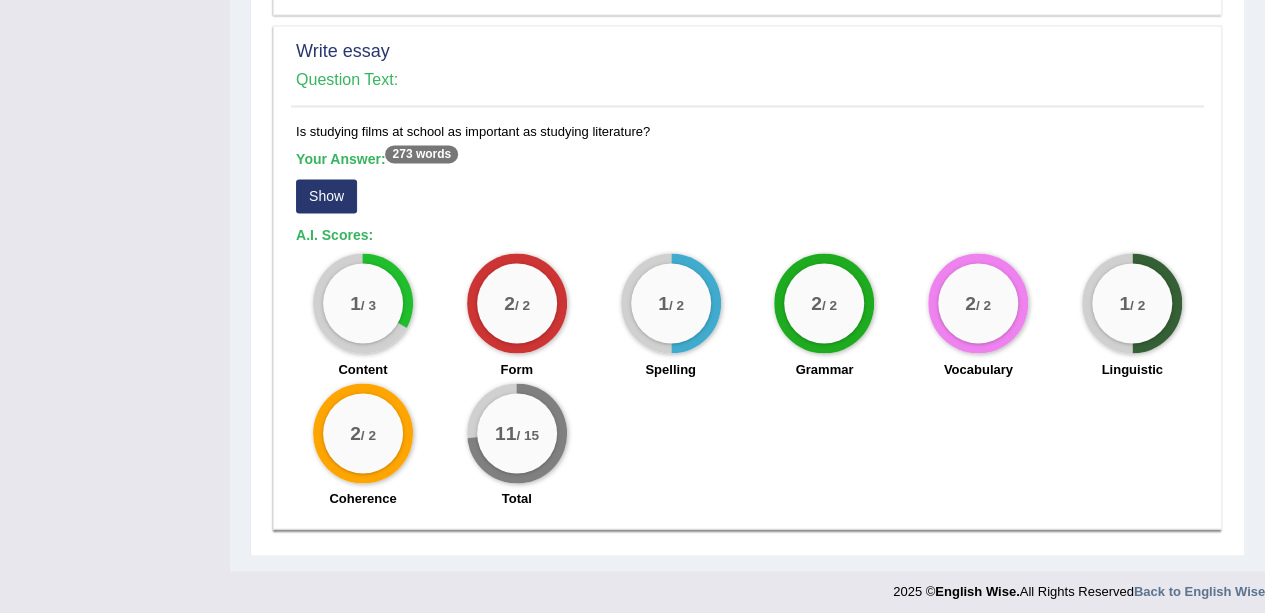 click on "Show" at bounding box center [326, 196] 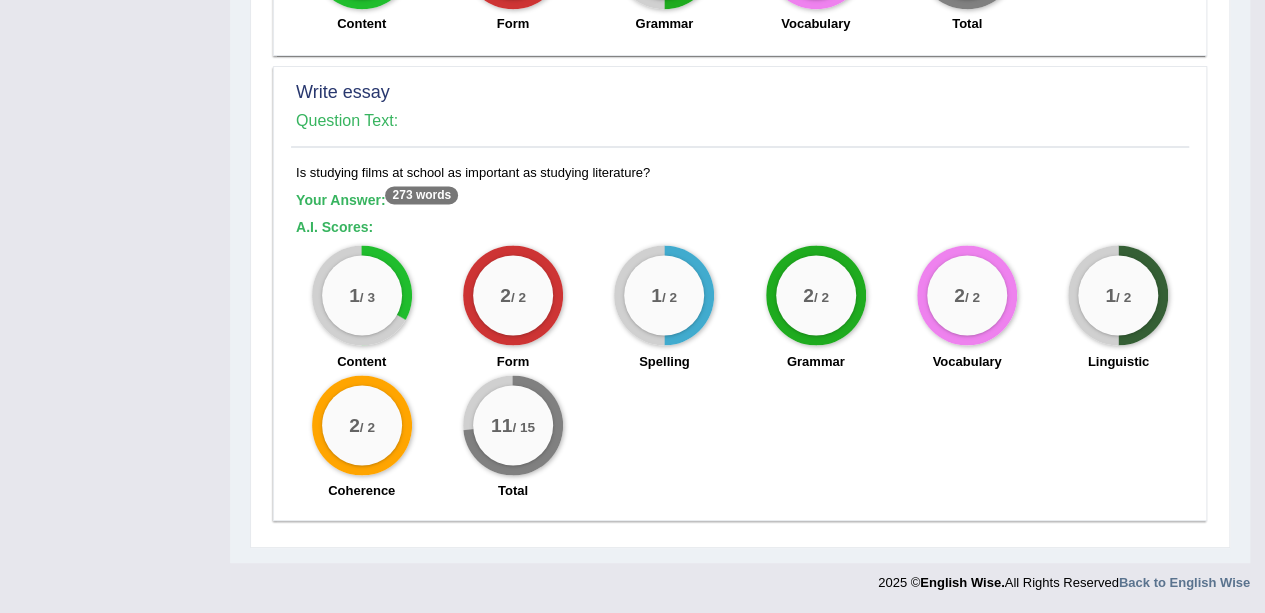 scroll, scrollTop: 1537, scrollLeft: 0, axis: vertical 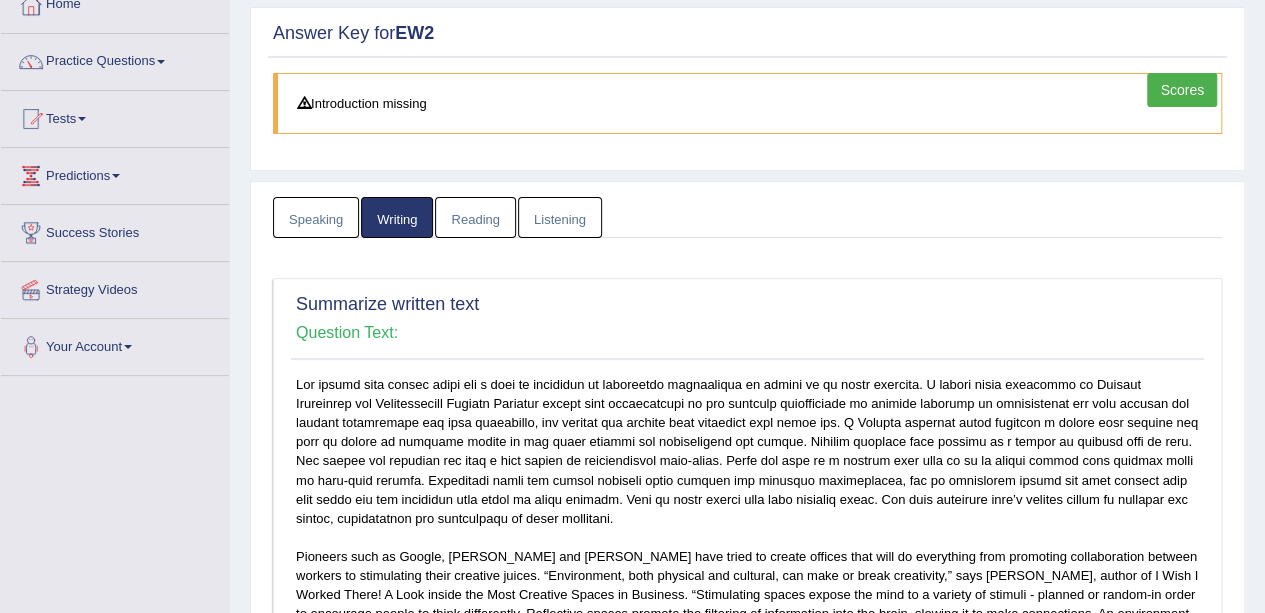 click on "Listening" at bounding box center (560, 217) 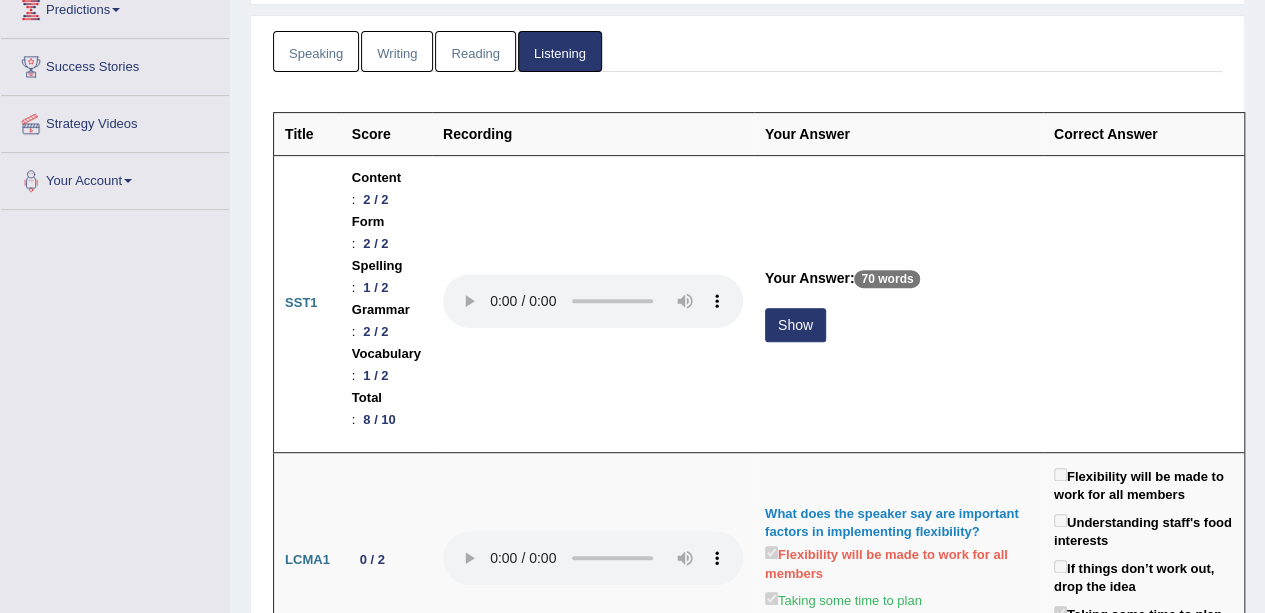 scroll, scrollTop: 398, scrollLeft: 0, axis: vertical 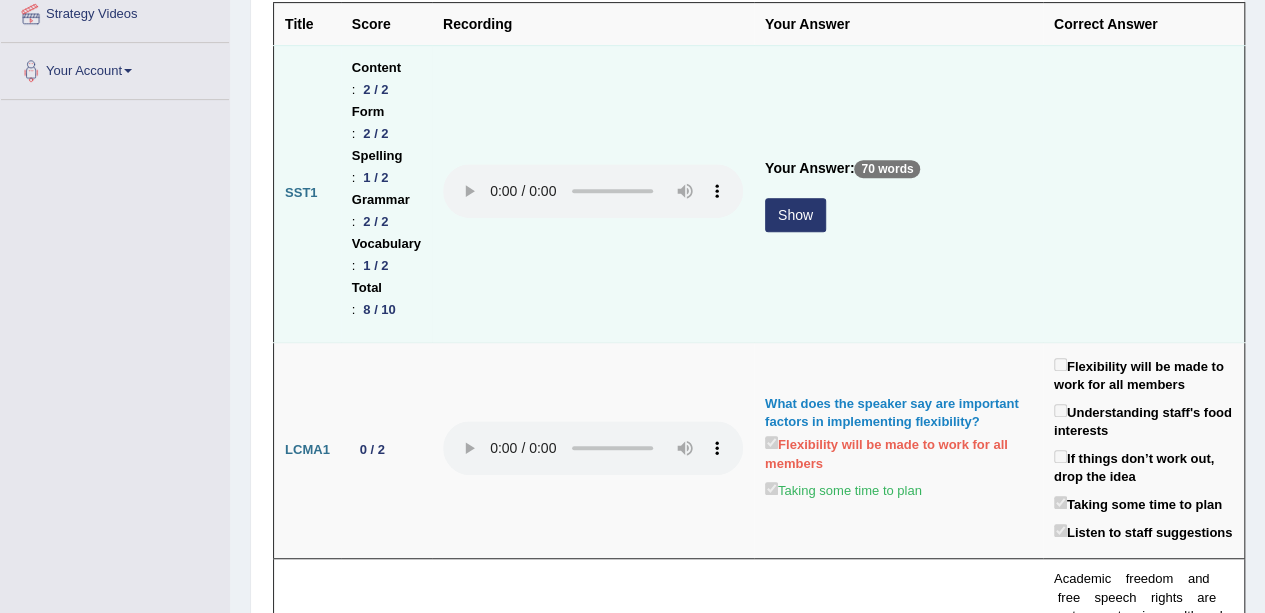 click on "Show" at bounding box center (795, 215) 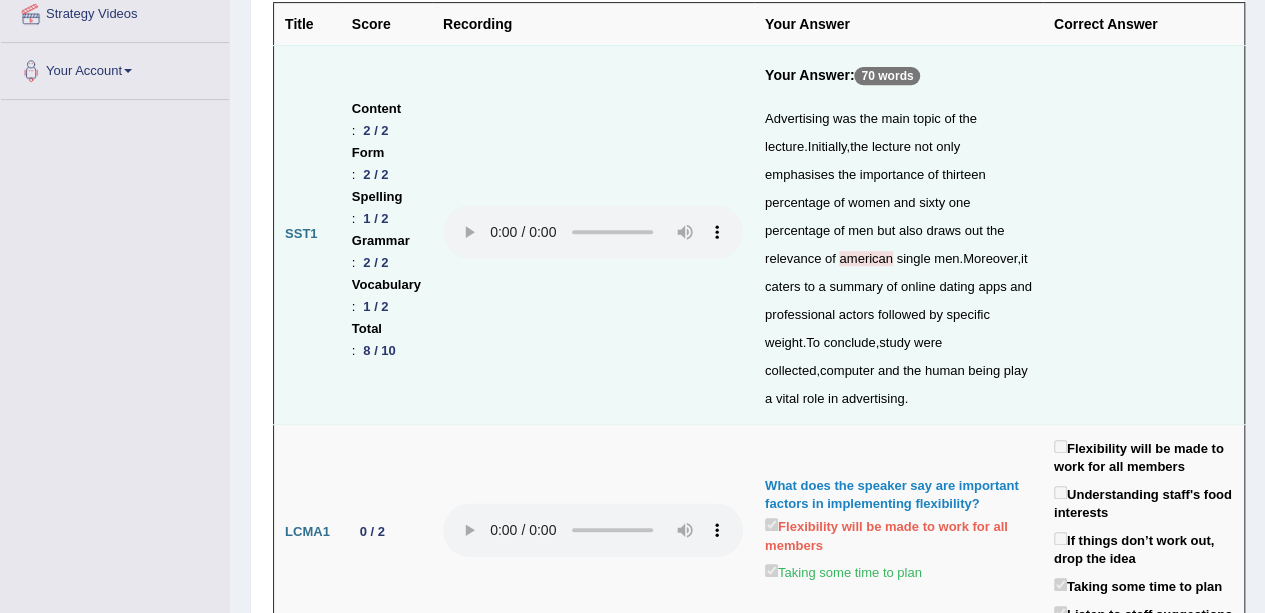 scroll, scrollTop: 478, scrollLeft: 0, axis: vertical 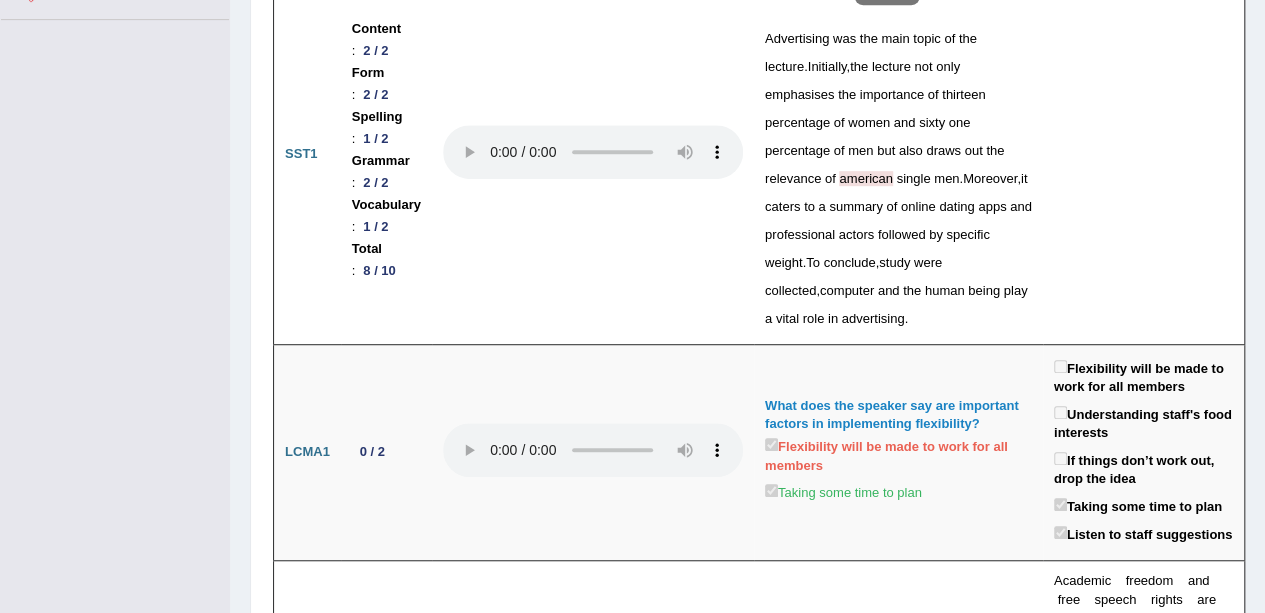 click on "american" at bounding box center (865, 178) 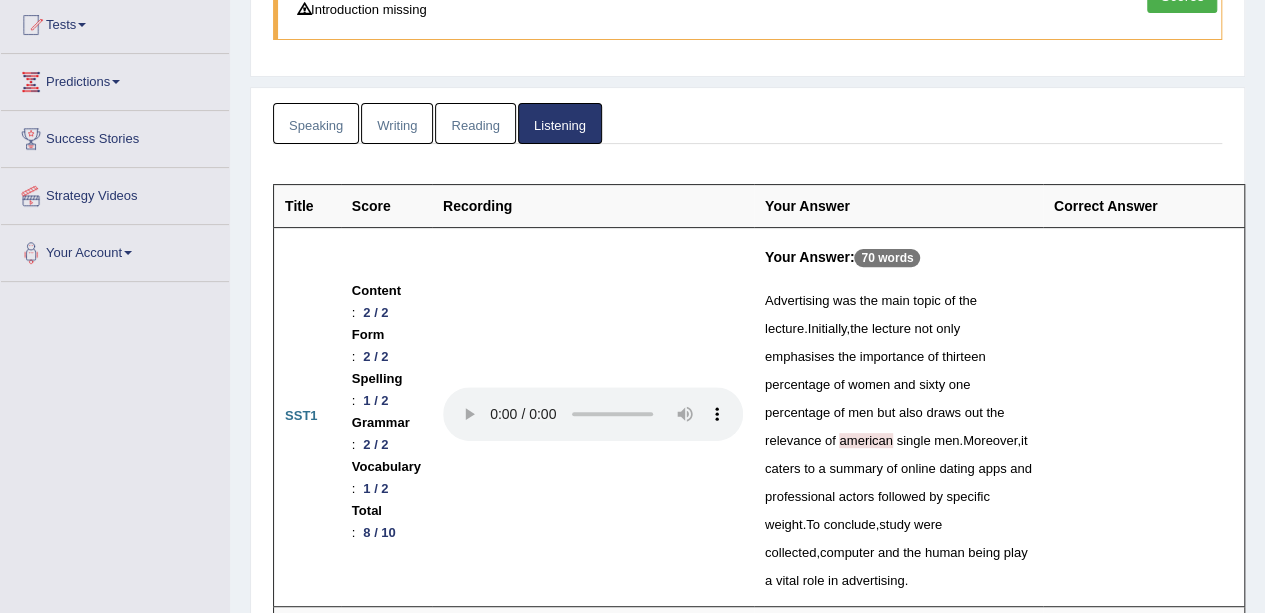 scroll, scrollTop: 0, scrollLeft: 0, axis: both 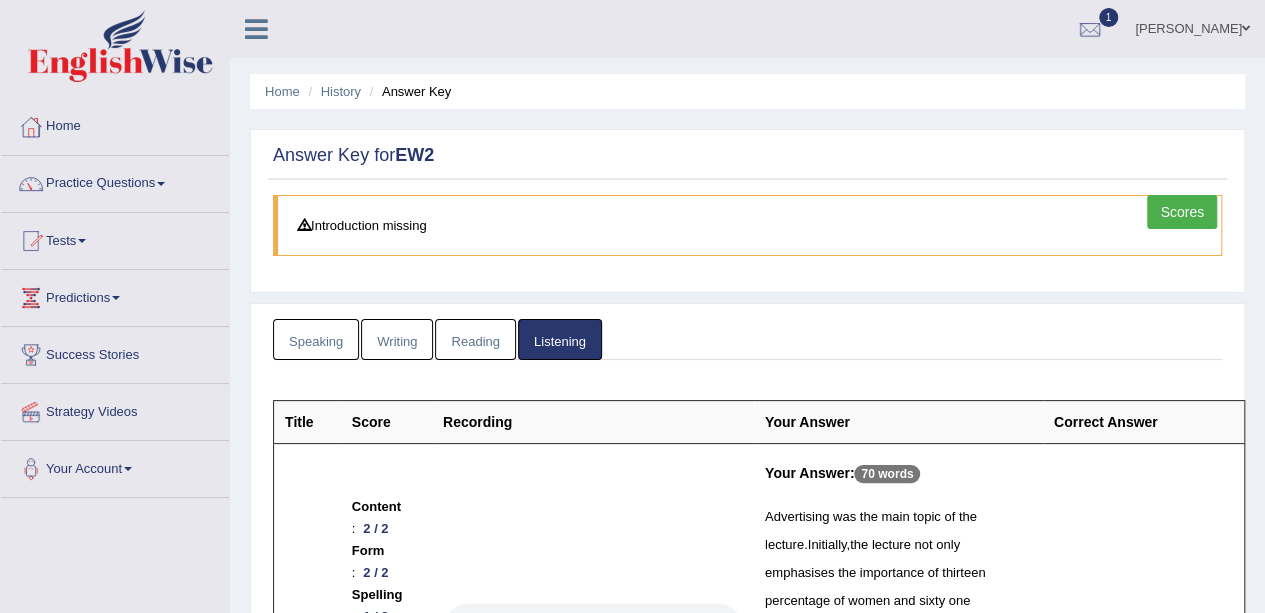 click on "Writing" at bounding box center (397, 339) 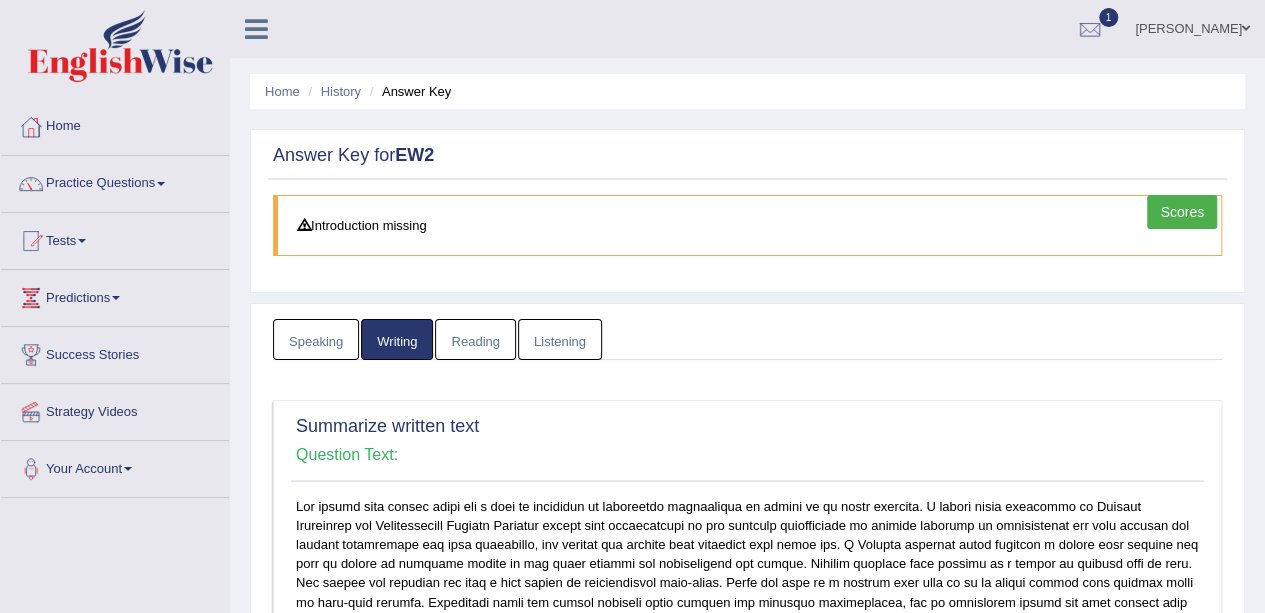 click on "Speaking" at bounding box center (316, 339) 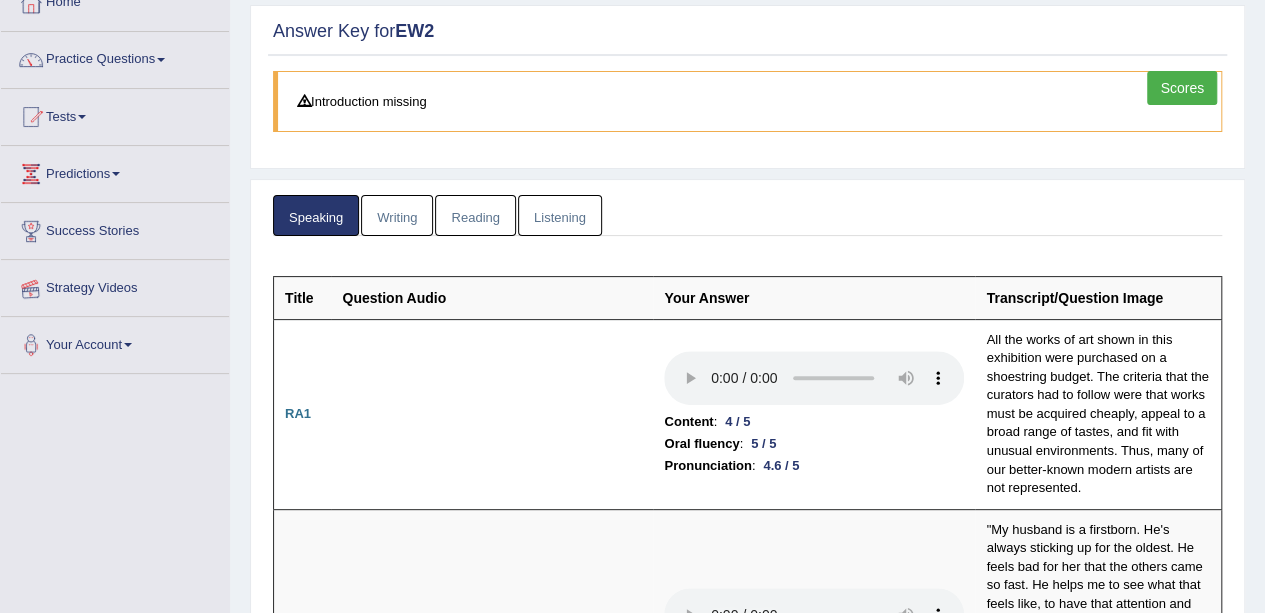 scroll, scrollTop: 0, scrollLeft: 0, axis: both 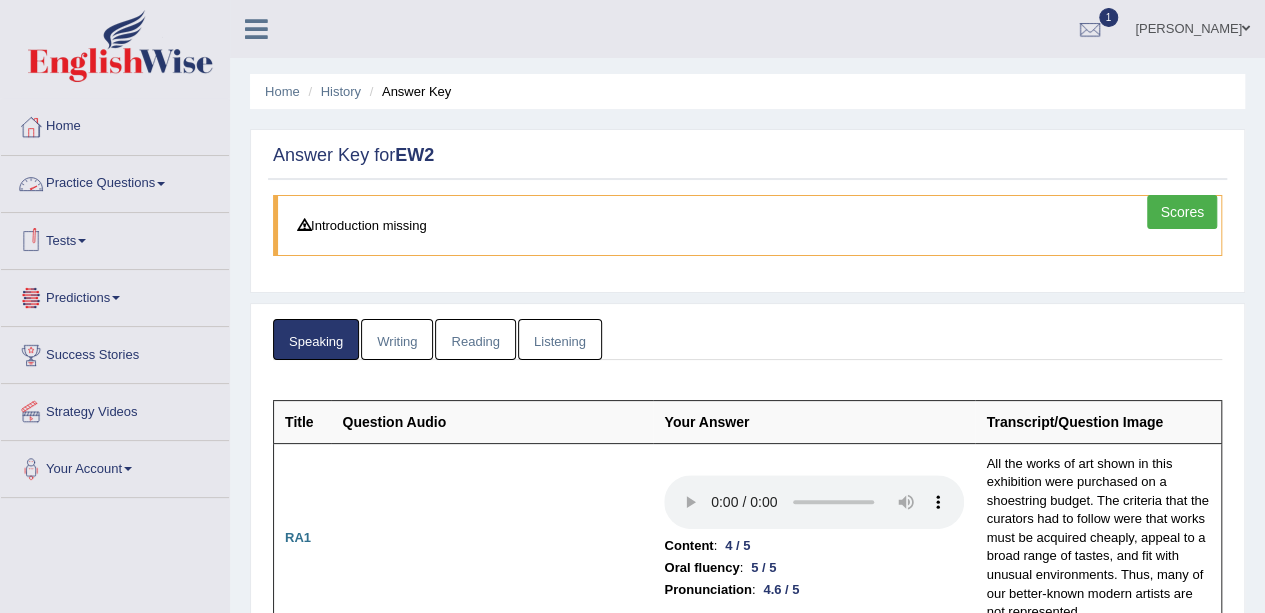 click on "Practice Questions" at bounding box center (115, 181) 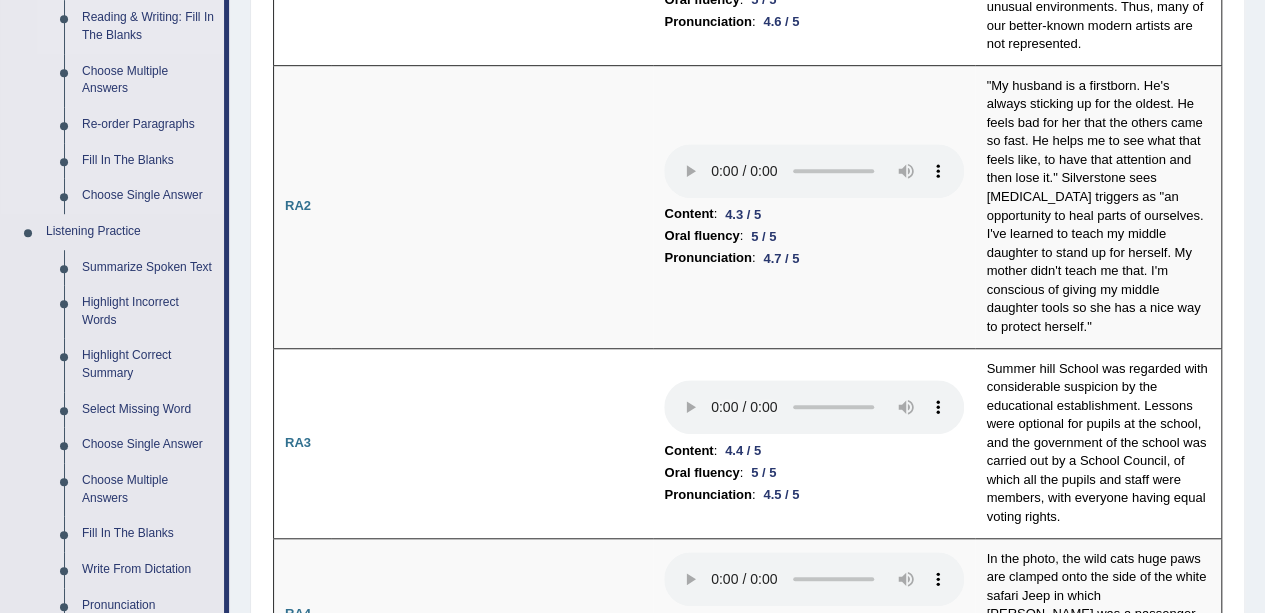 scroll, scrollTop: 616, scrollLeft: 0, axis: vertical 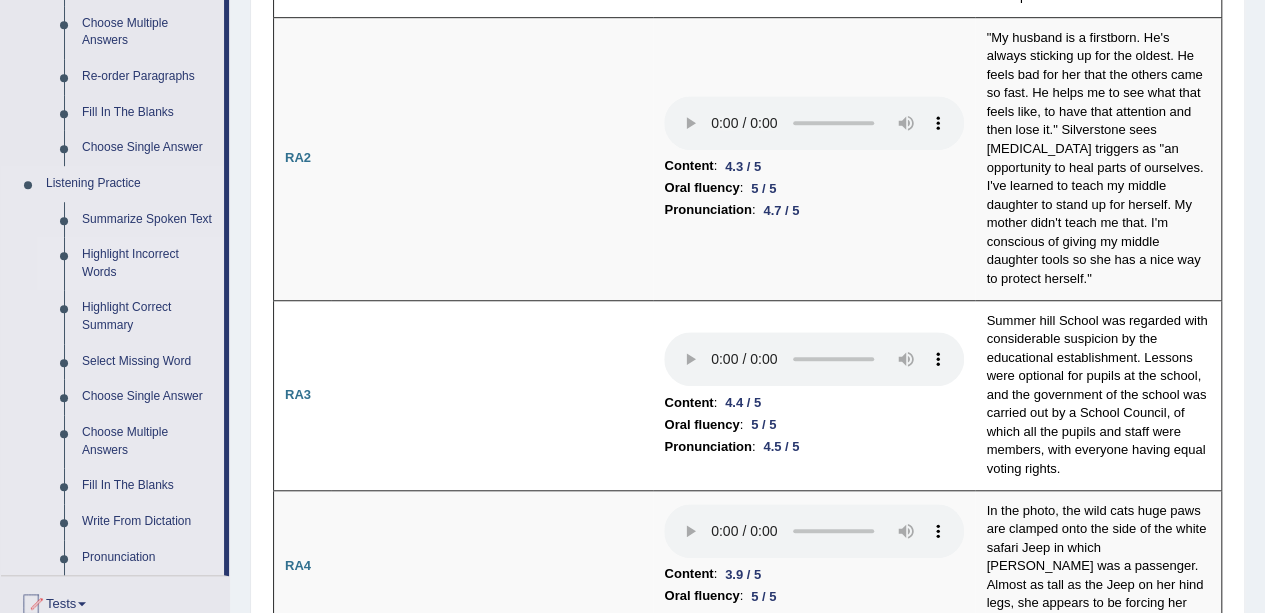click on "Highlight Incorrect Words" at bounding box center [148, 263] 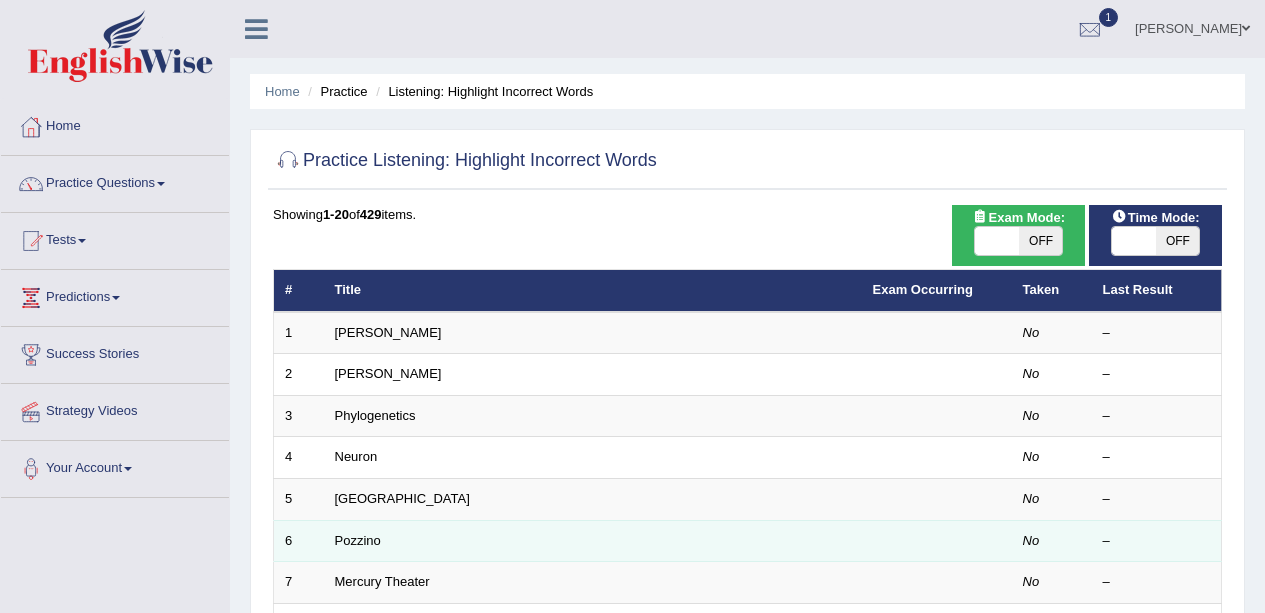 scroll, scrollTop: 0, scrollLeft: 0, axis: both 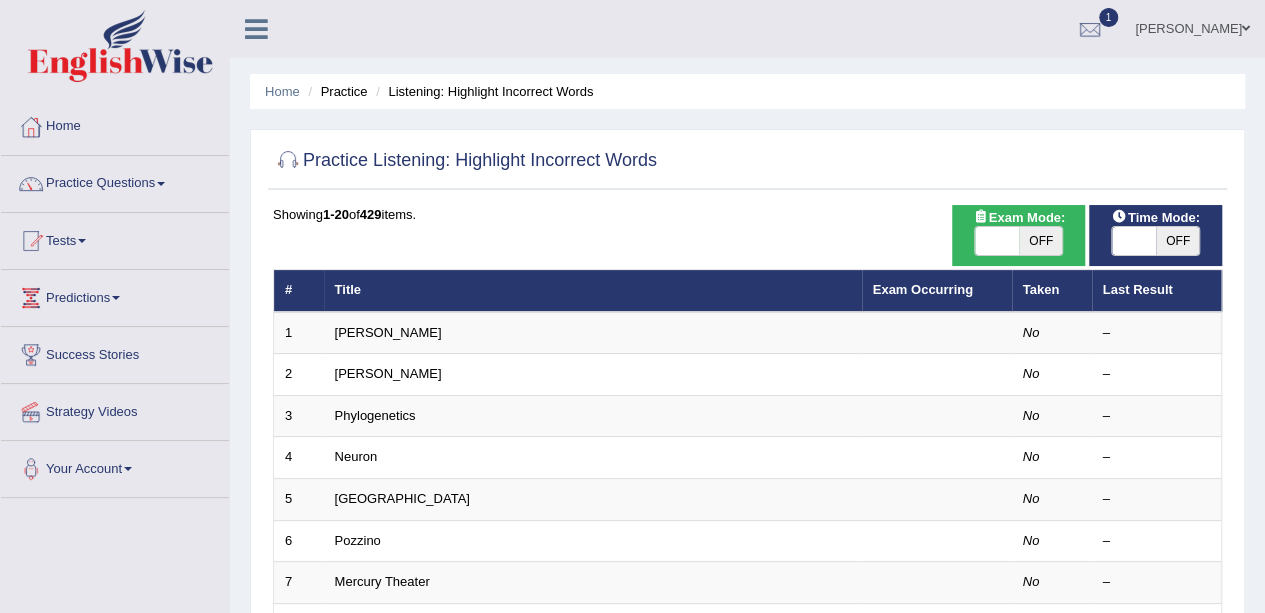 click on "OFF" at bounding box center (1041, 241) 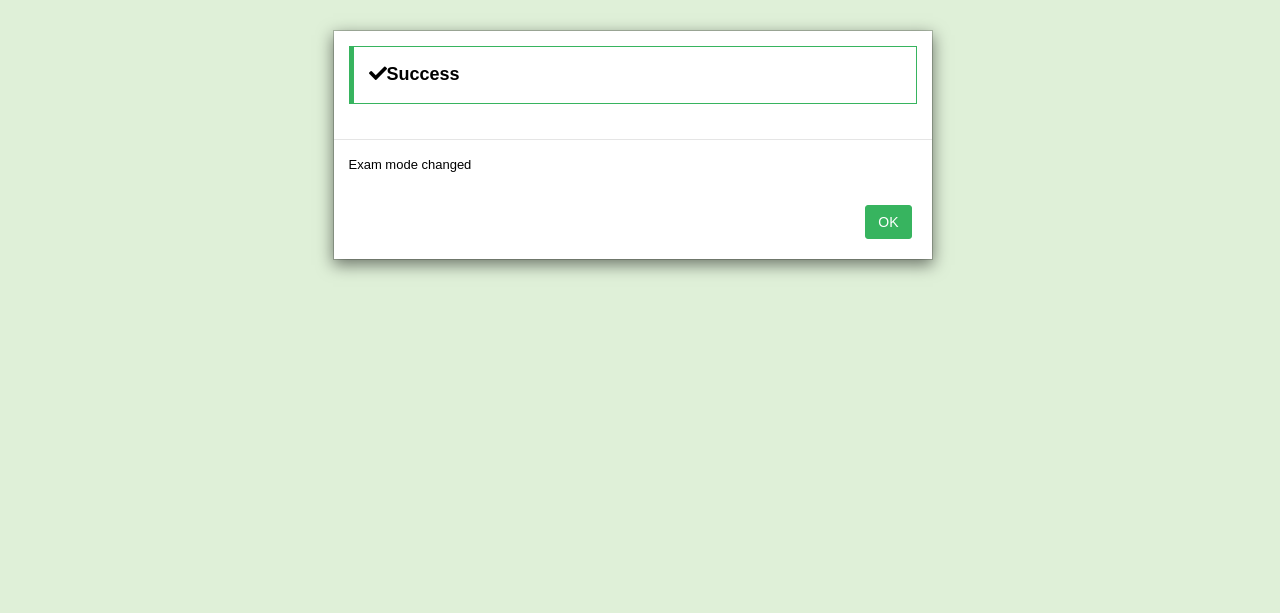 click on "OK" at bounding box center [888, 222] 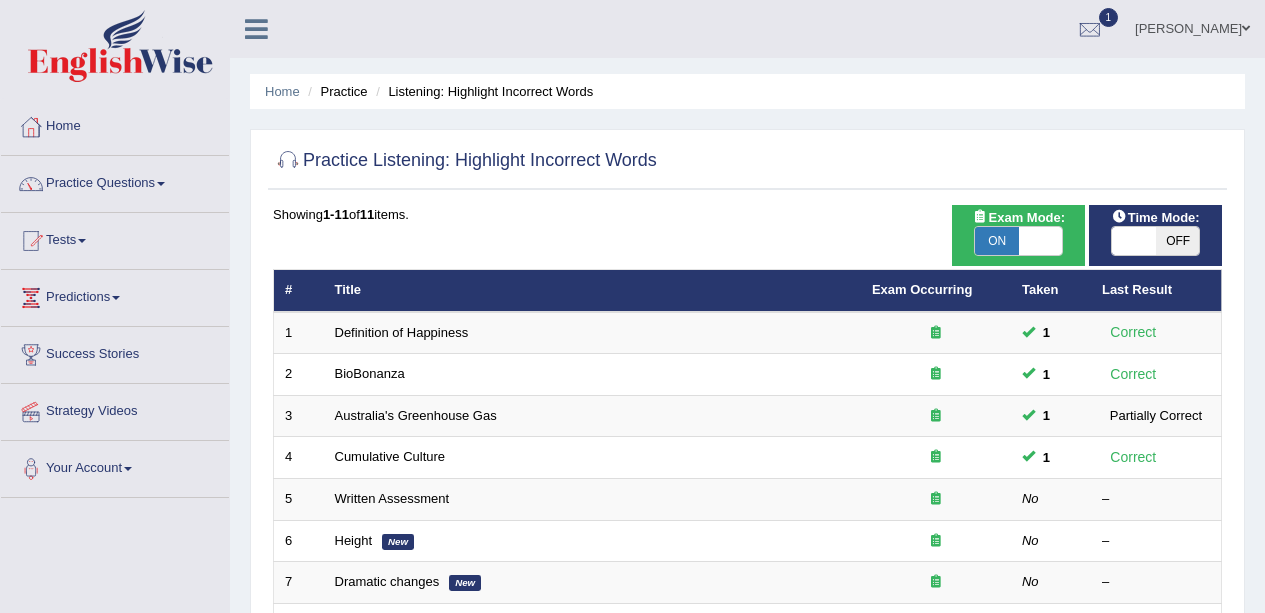 scroll, scrollTop: 0, scrollLeft: 0, axis: both 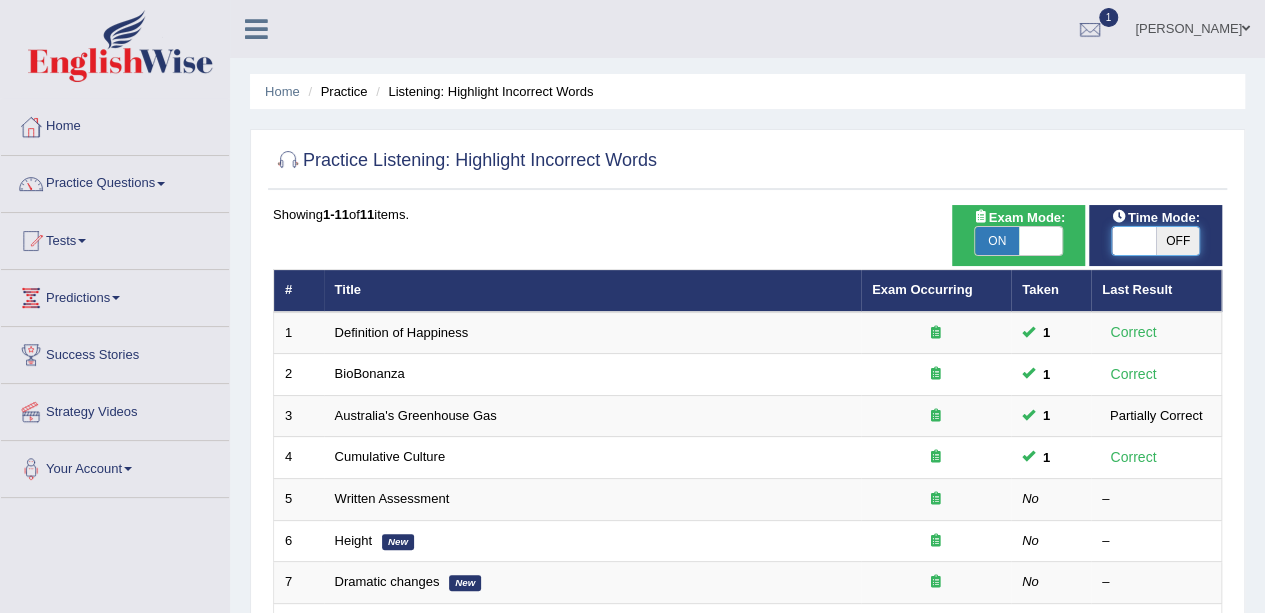 click at bounding box center (1134, 241) 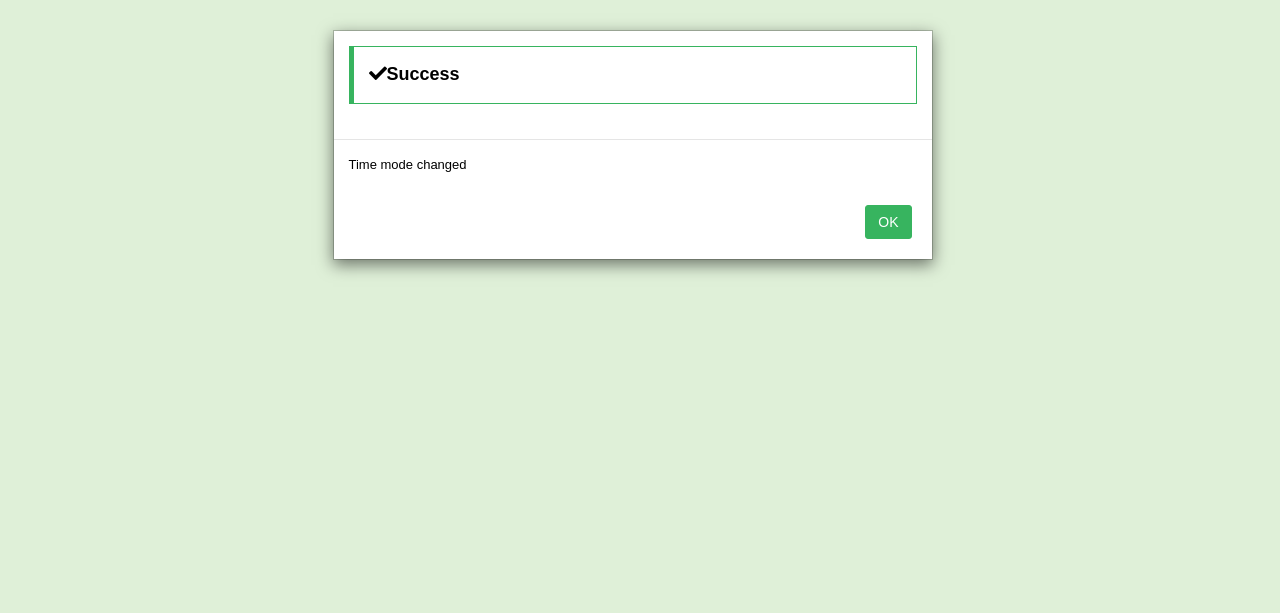 click on "OK" at bounding box center [888, 222] 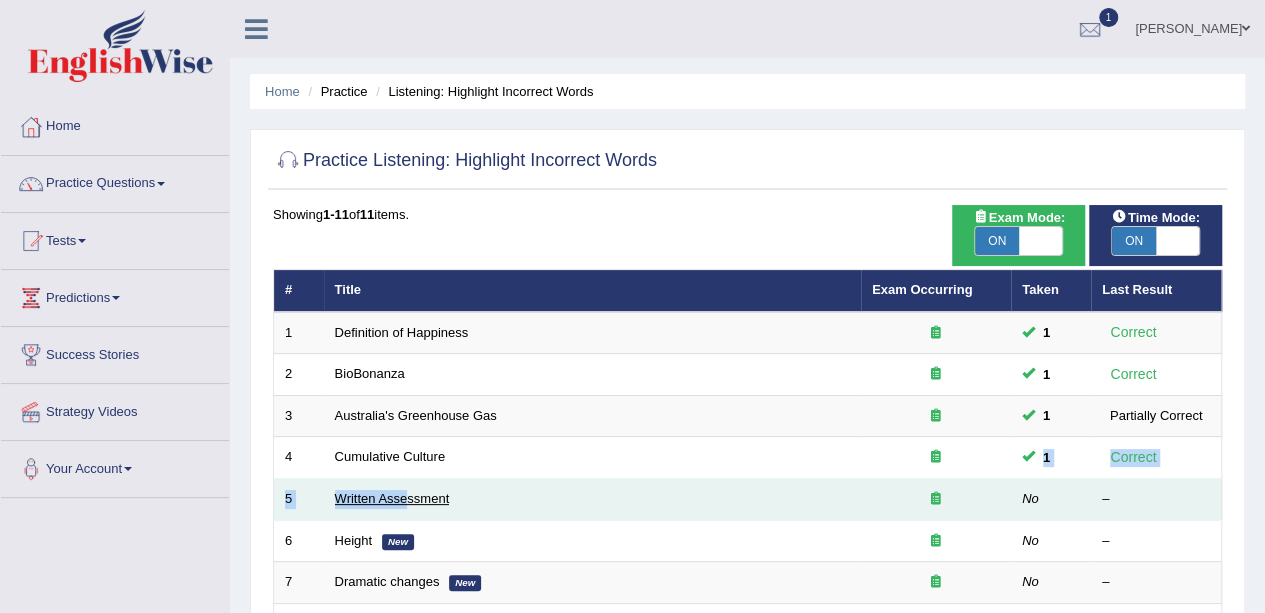 drag, startPoint x: 596, startPoint y: 437, endPoint x: 406, endPoint y: 496, distance: 198.94974 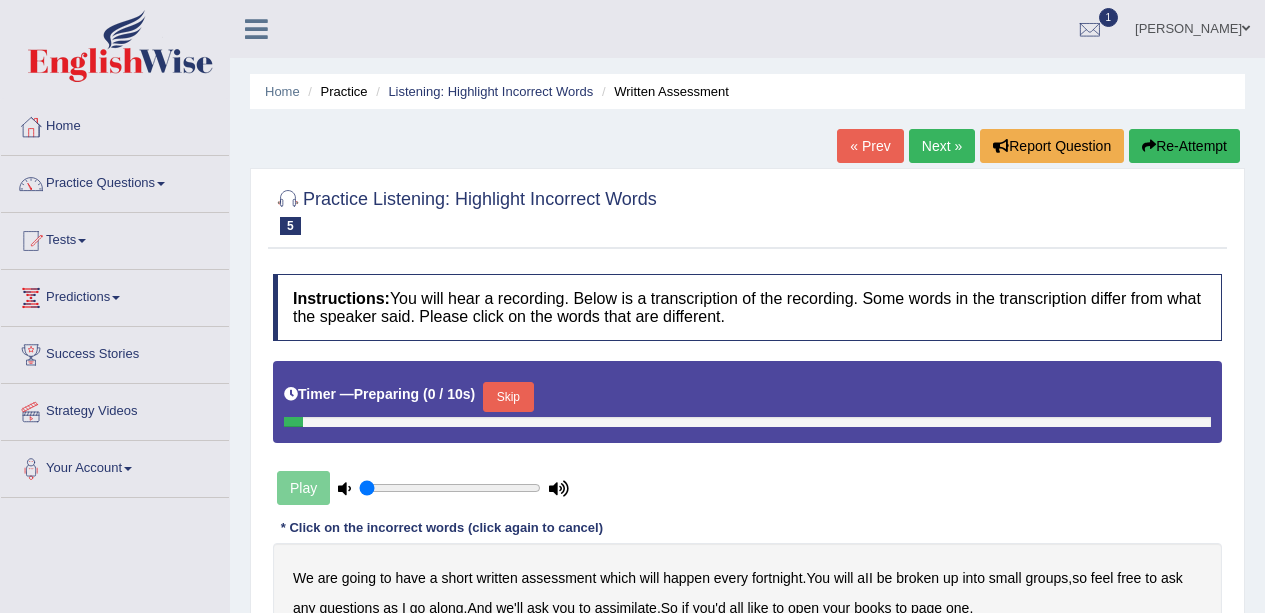 scroll, scrollTop: 0, scrollLeft: 0, axis: both 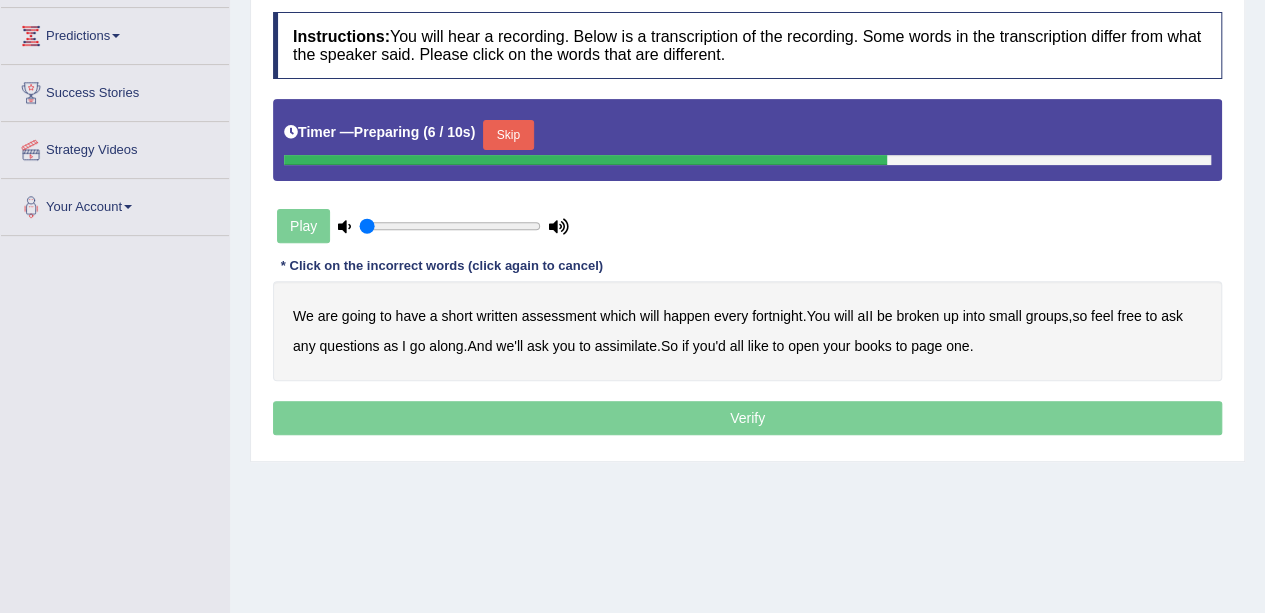 click on "Skip" at bounding box center (508, 135) 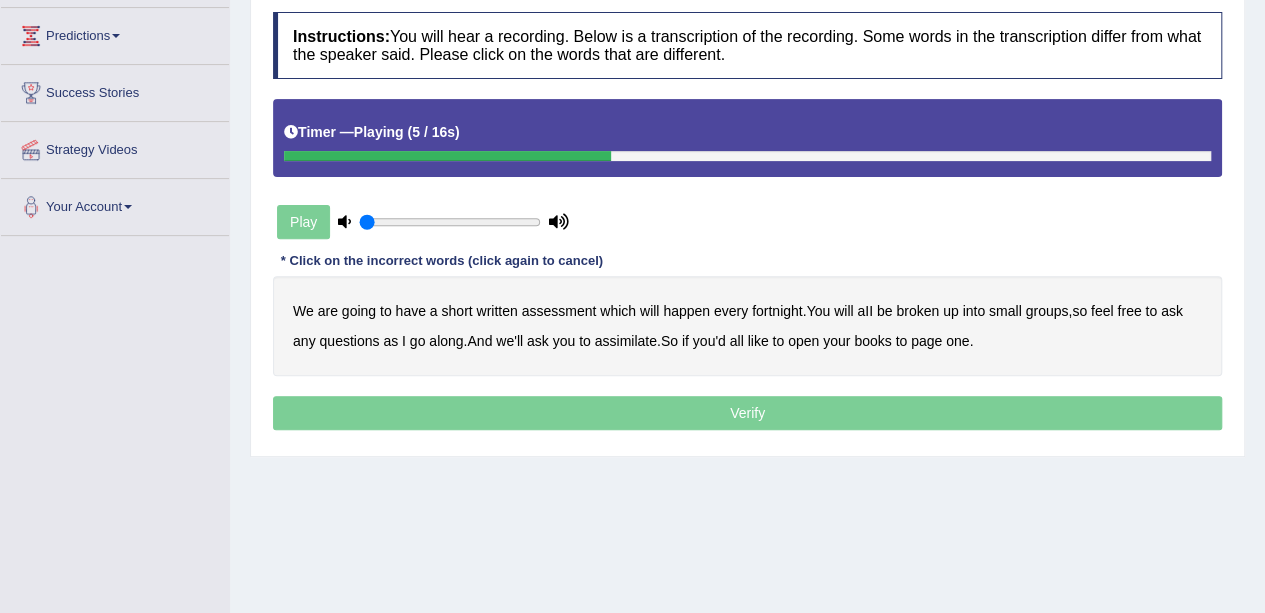 click on "broken" at bounding box center [917, 311] 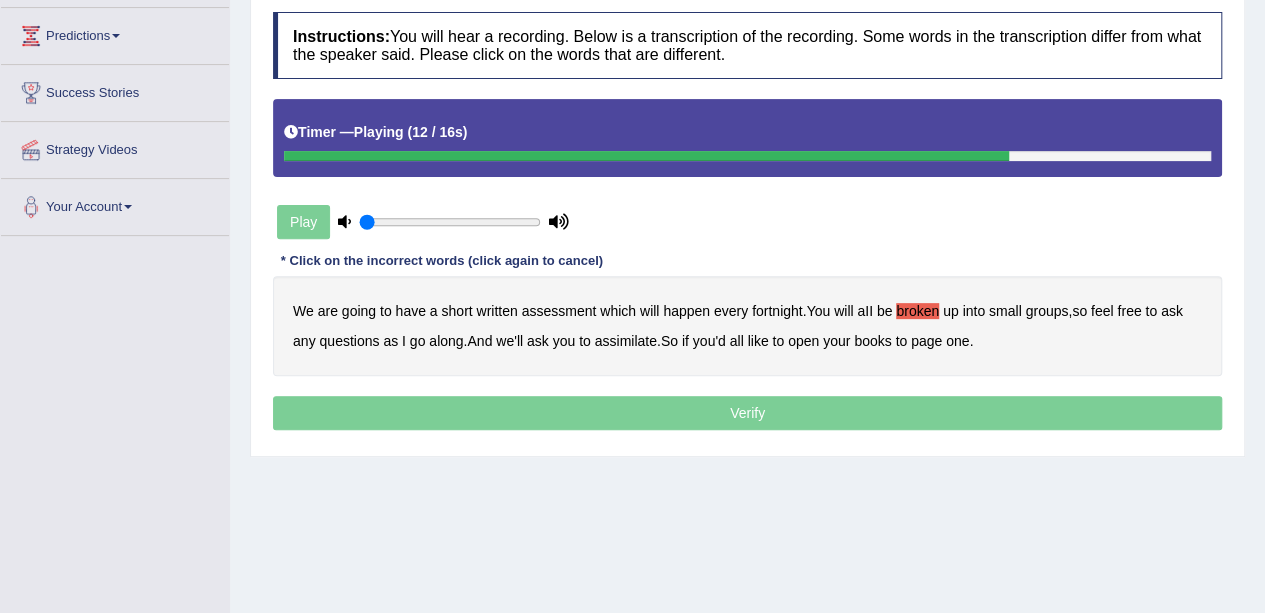 click on "assimilate" at bounding box center (626, 341) 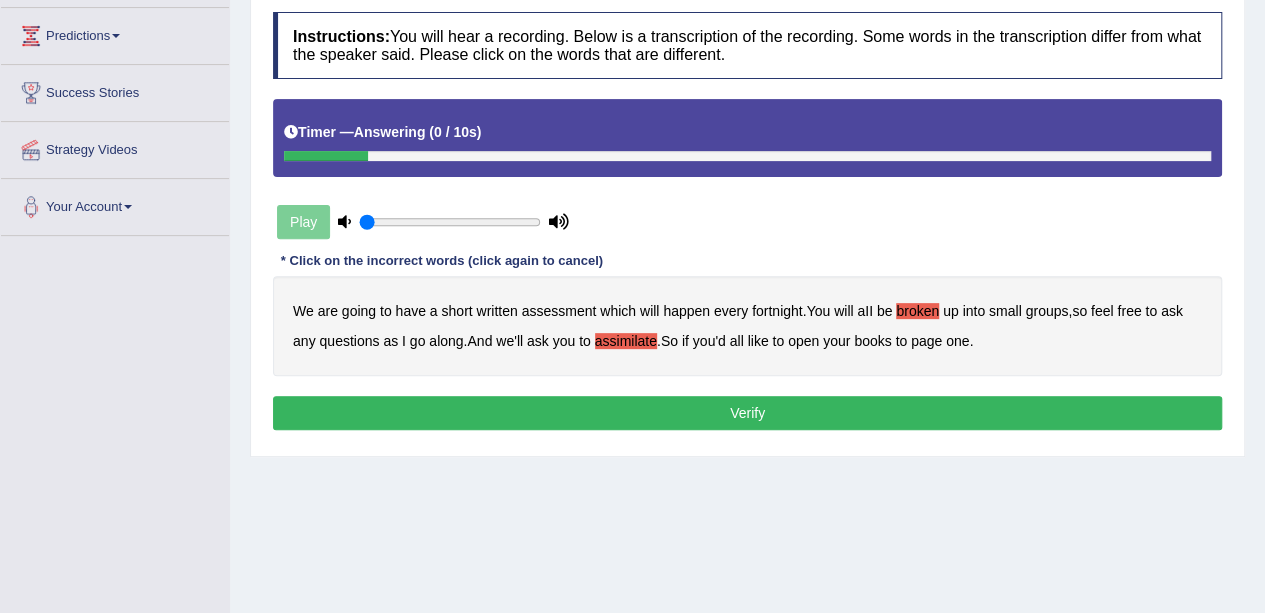 click on "Verify" at bounding box center (747, 413) 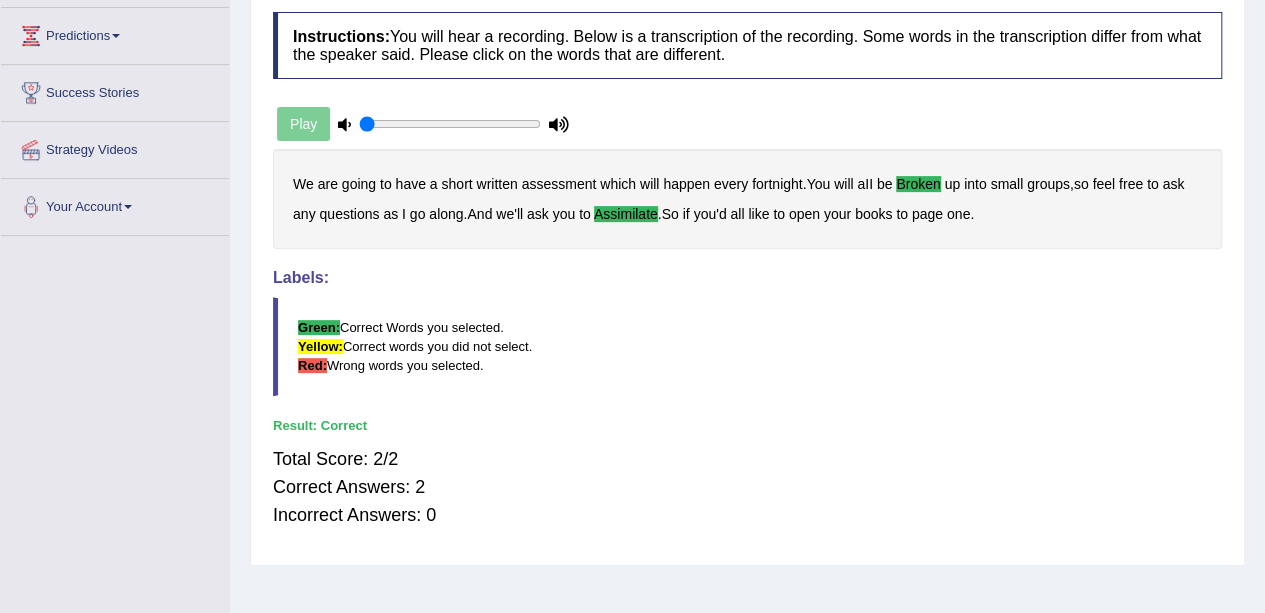 scroll, scrollTop: 0, scrollLeft: 0, axis: both 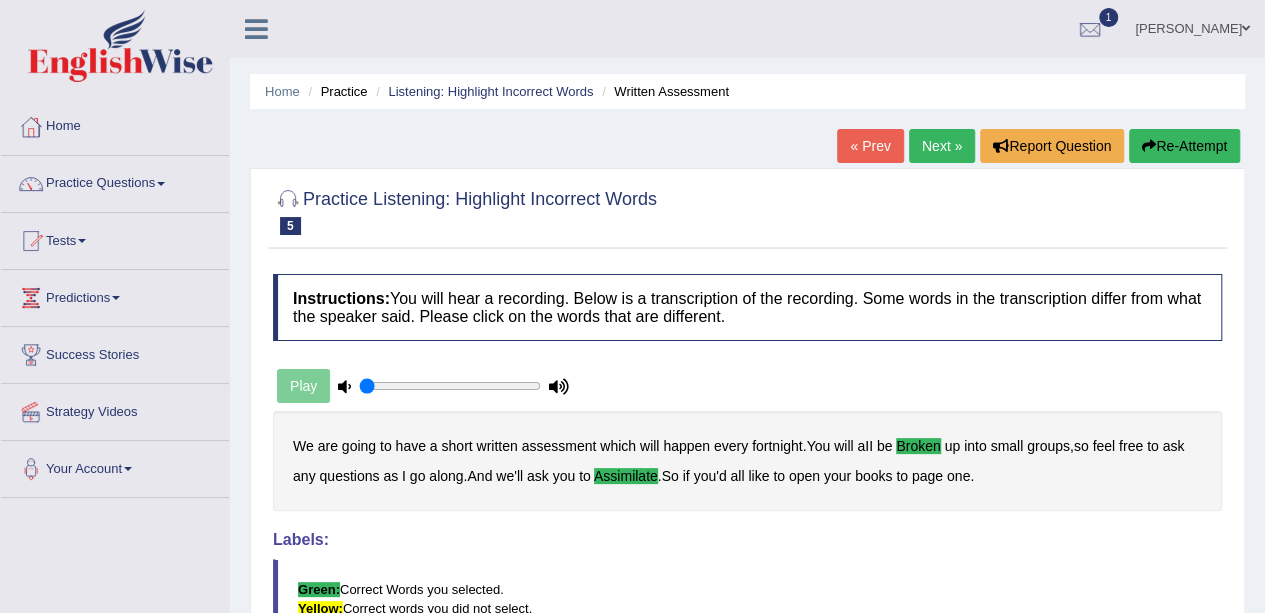 click on "Next »" at bounding box center (942, 146) 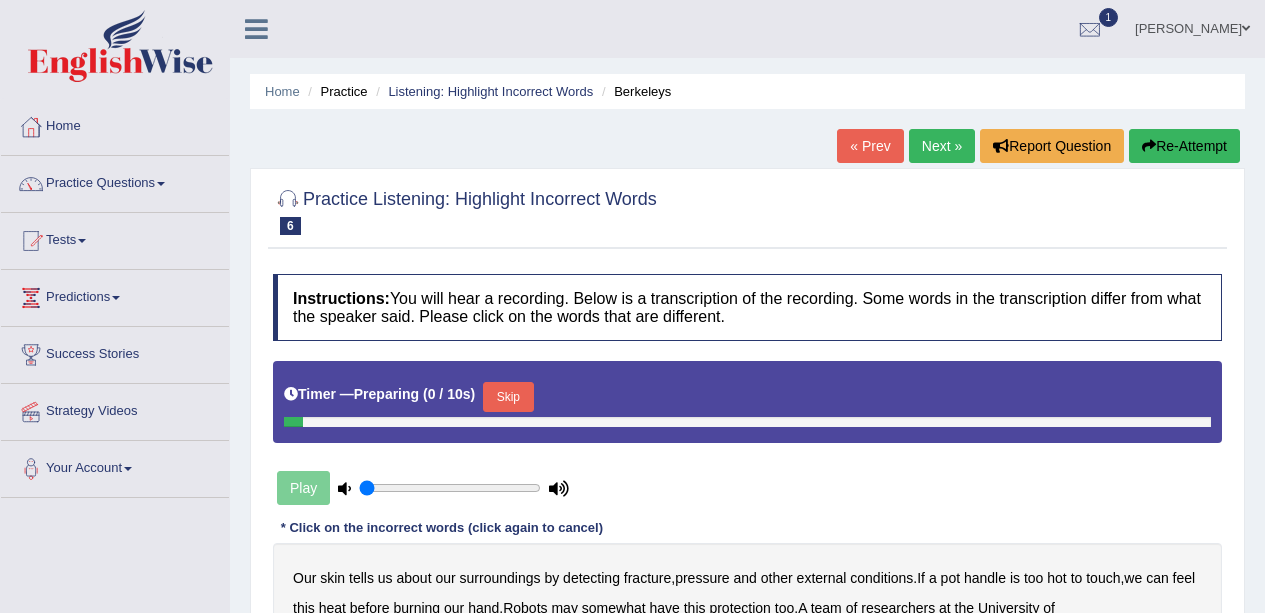 scroll, scrollTop: 0, scrollLeft: 0, axis: both 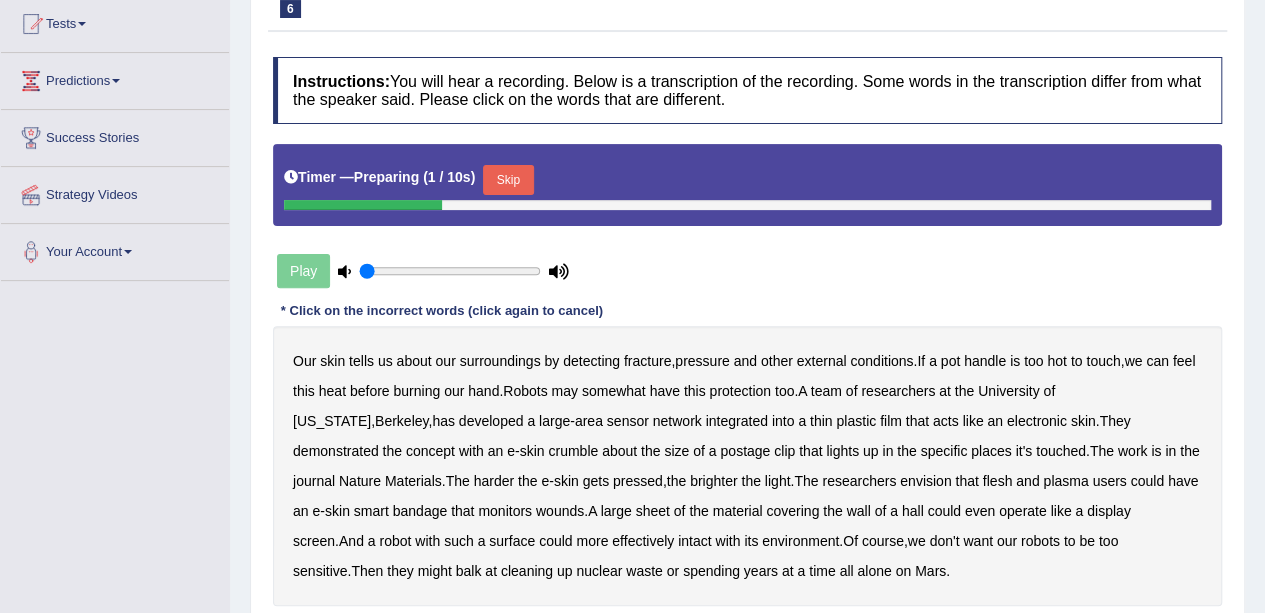 click on "Skip" at bounding box center (508, 180) 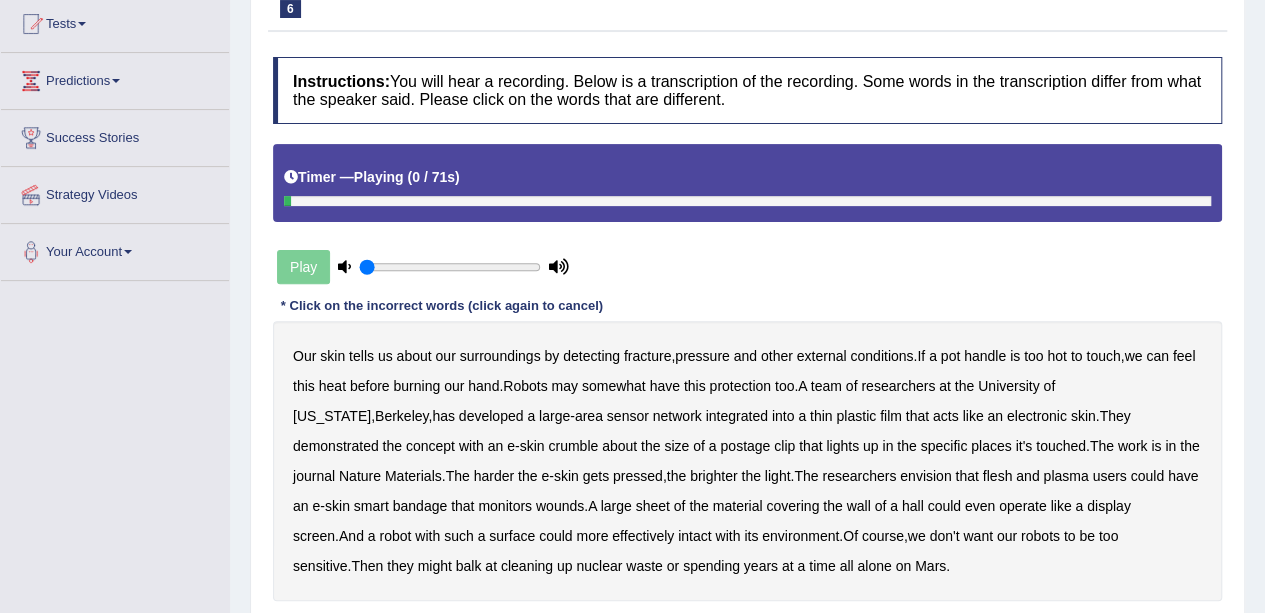 scroll, scrollTop: 403, scrollLeft: 0, axis: vertical 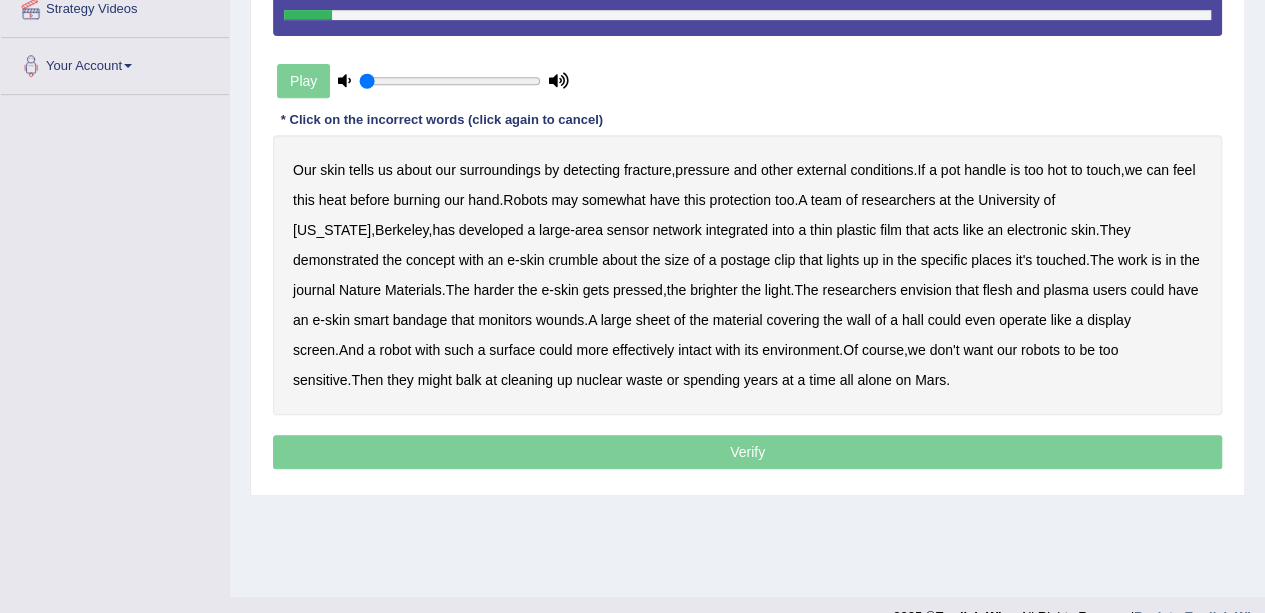 click on "fracture" at bounding box center [647, 170] 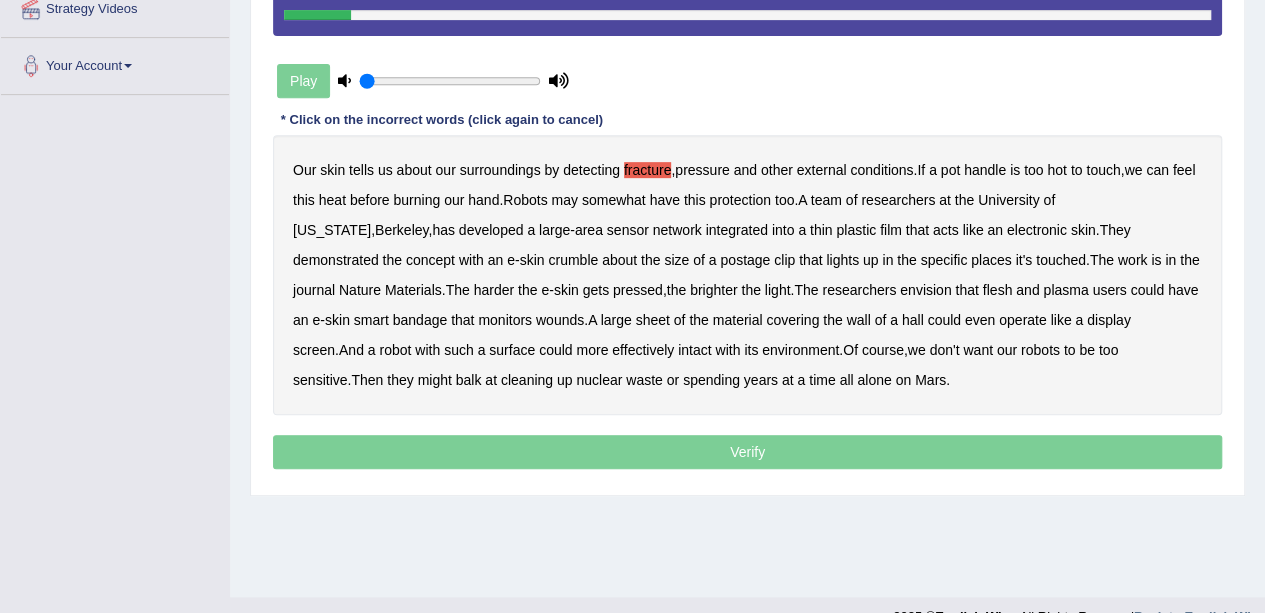 click on "external" at bounding box center (822, 170) 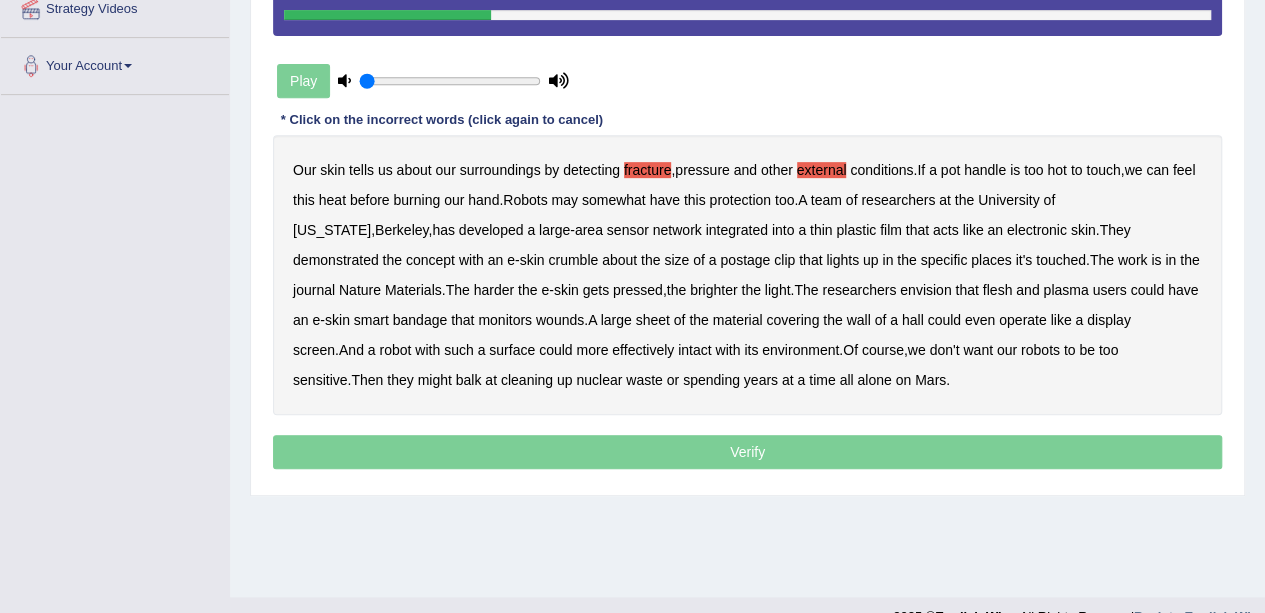 click on "Berkeley" at bounding box center (401, 230) 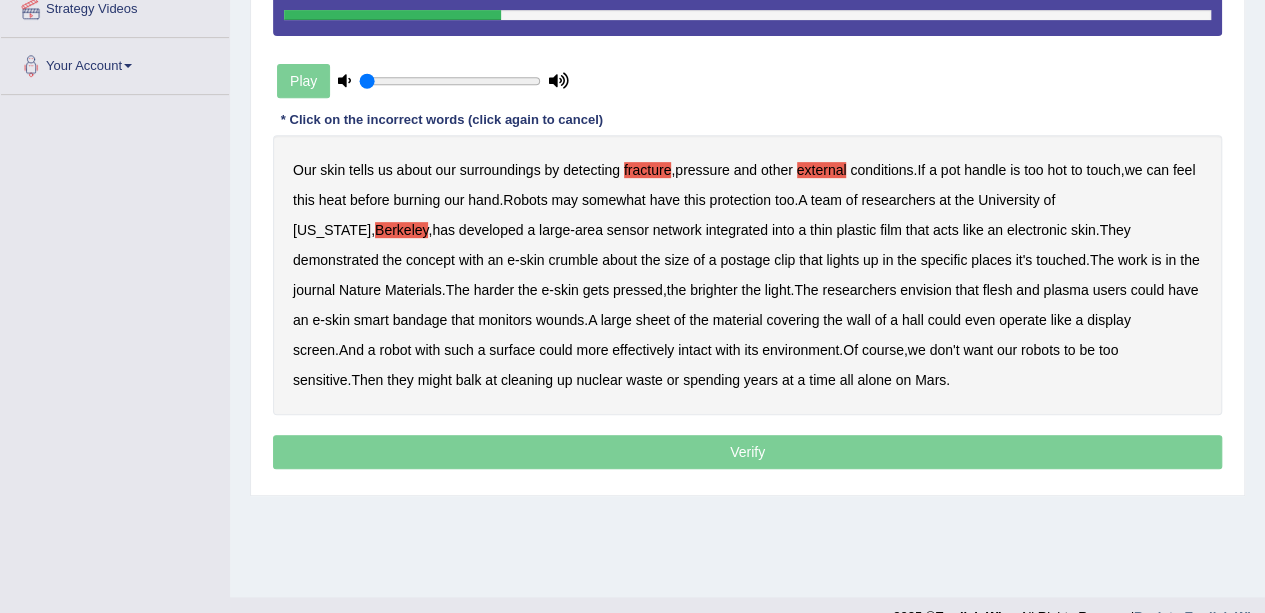 click on "Berkeley" at bounding box center (401, 230) 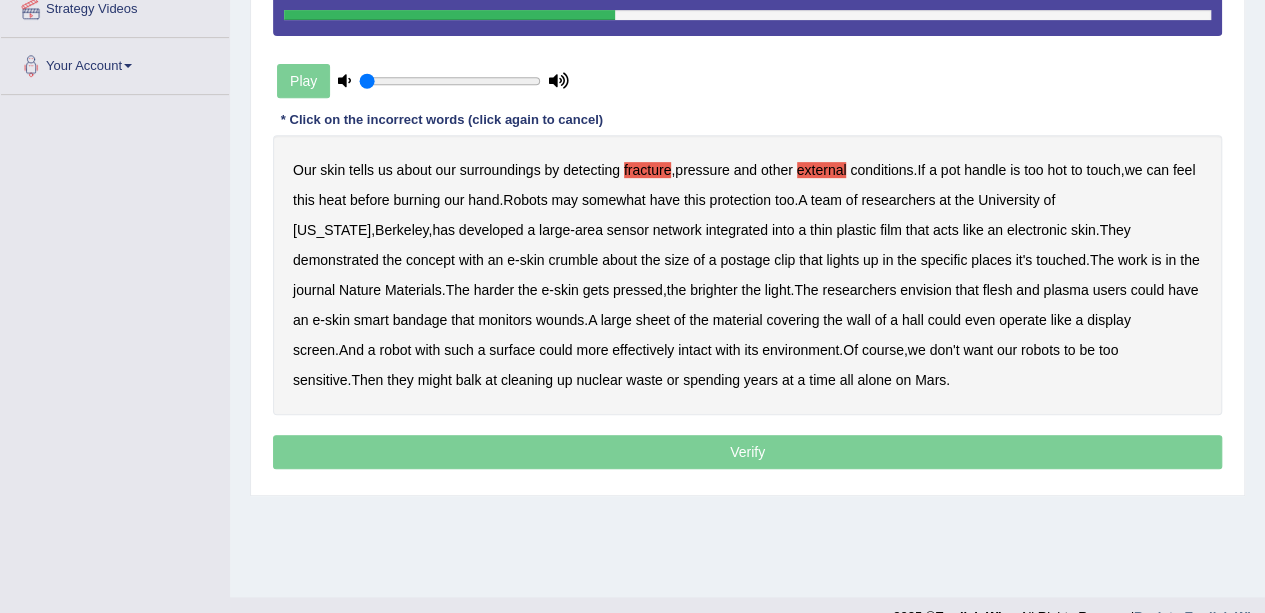 click on "crumble" at bounding box center (573, 260) 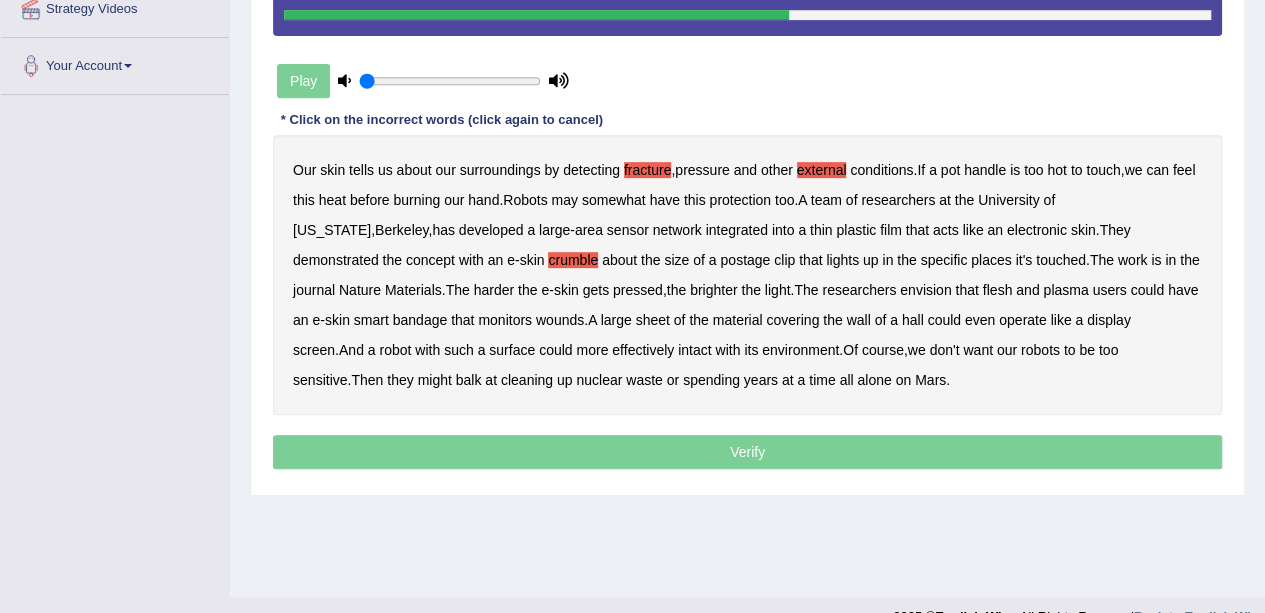 click on "plasma" at bounding box center [1065, 290] 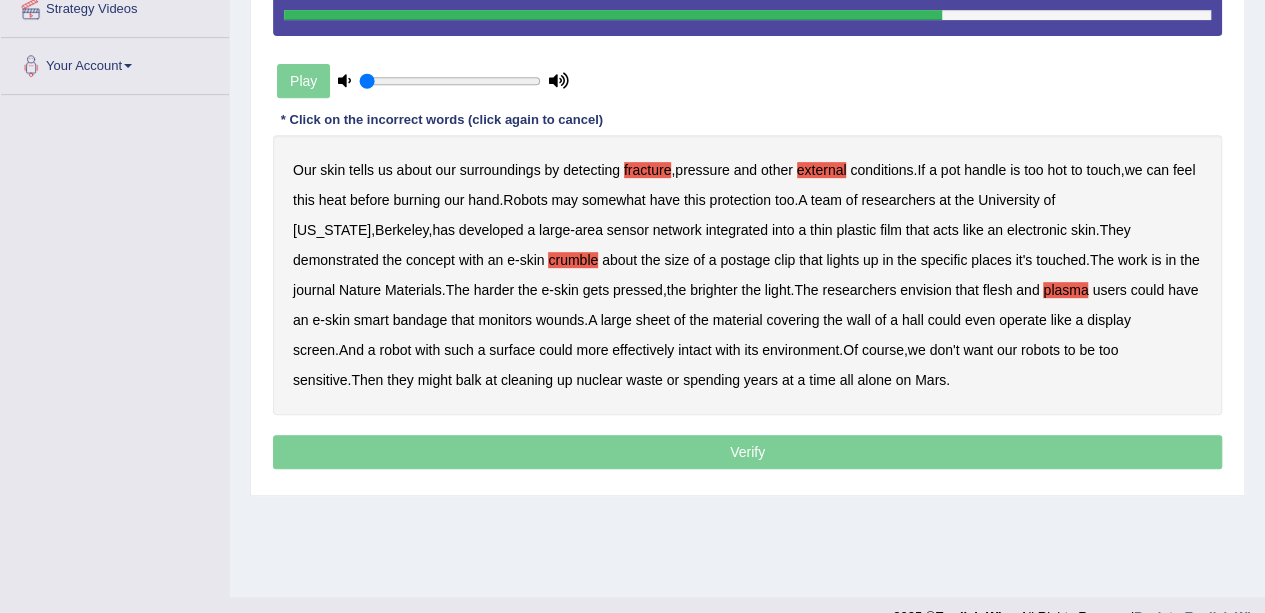 click on "intact" at bounding box center [694, 350] 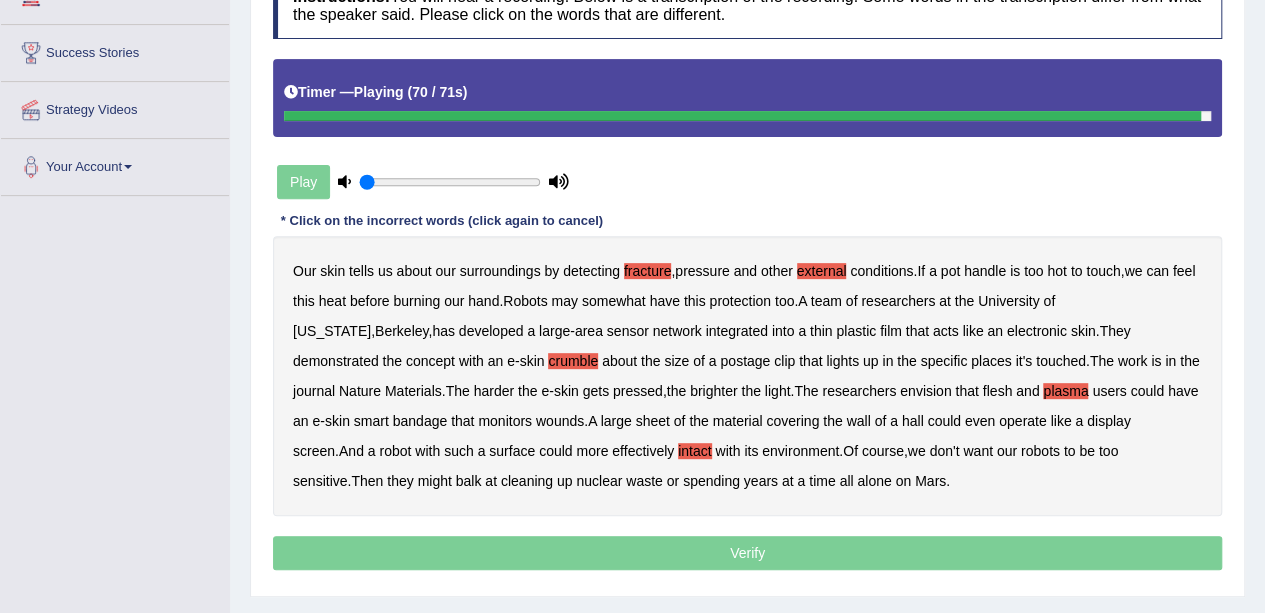 scroll, scrollTop: 303, scrollLeft: 0, axis: vertical 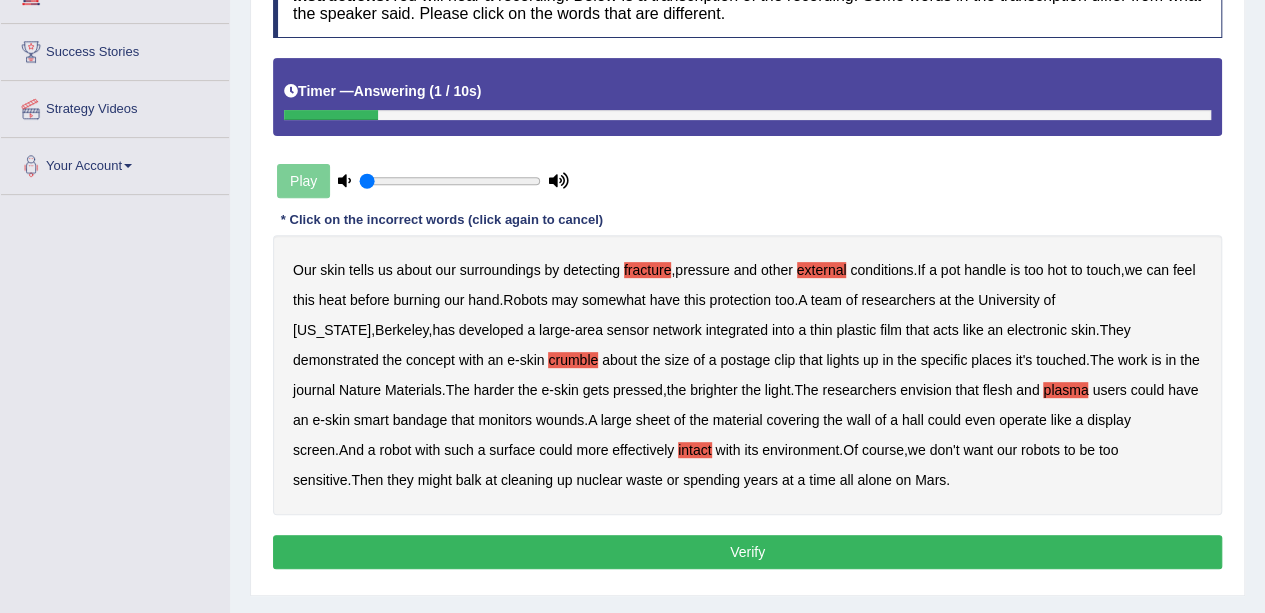 click on "Verify" at bounding box center (747, 552) 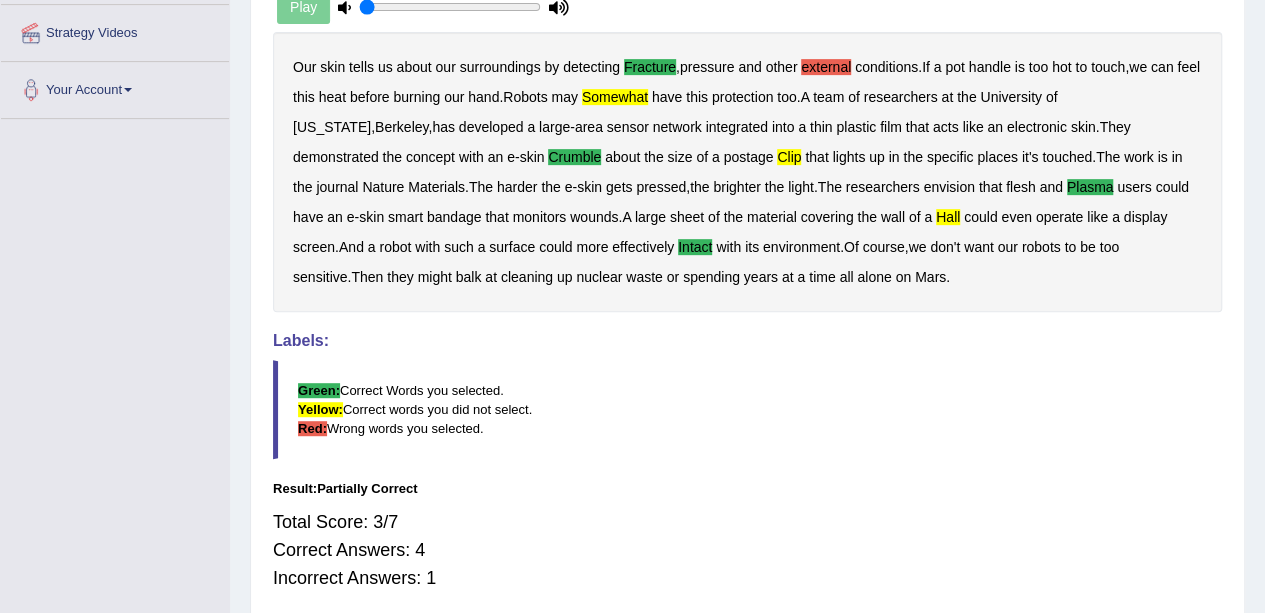 scroll, scrollTop: 375, scrollLeft: 0, axis: vertical 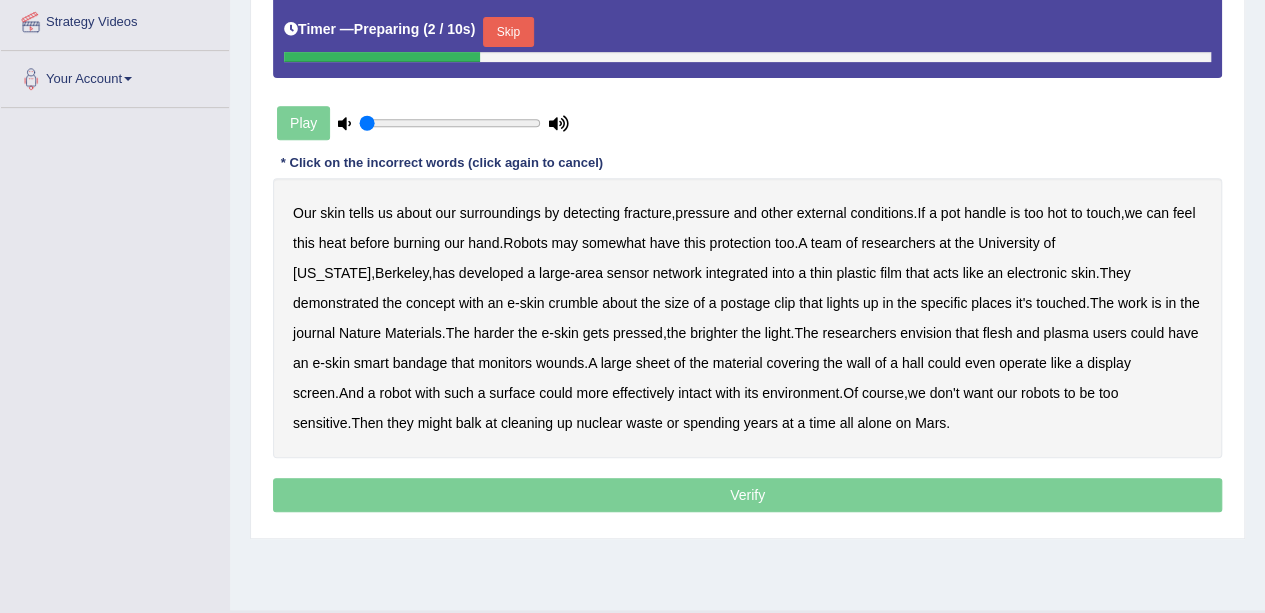 click on "Skip" at bounding box center (508, 32) 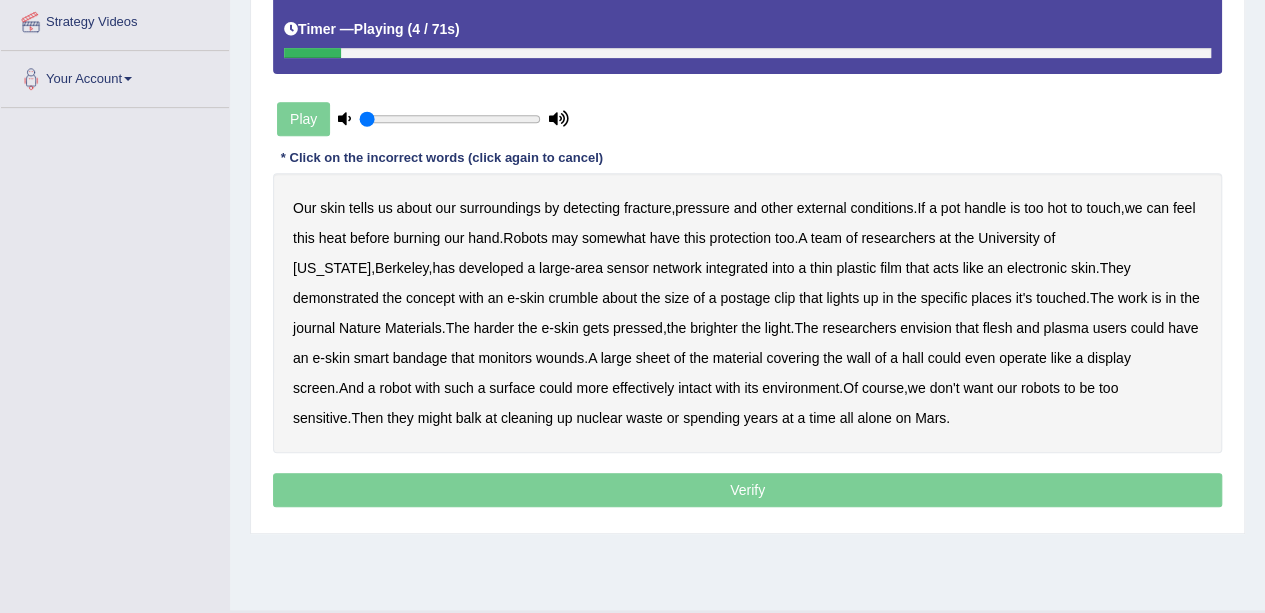 click on "fracture" at bounding box center (647, 208) 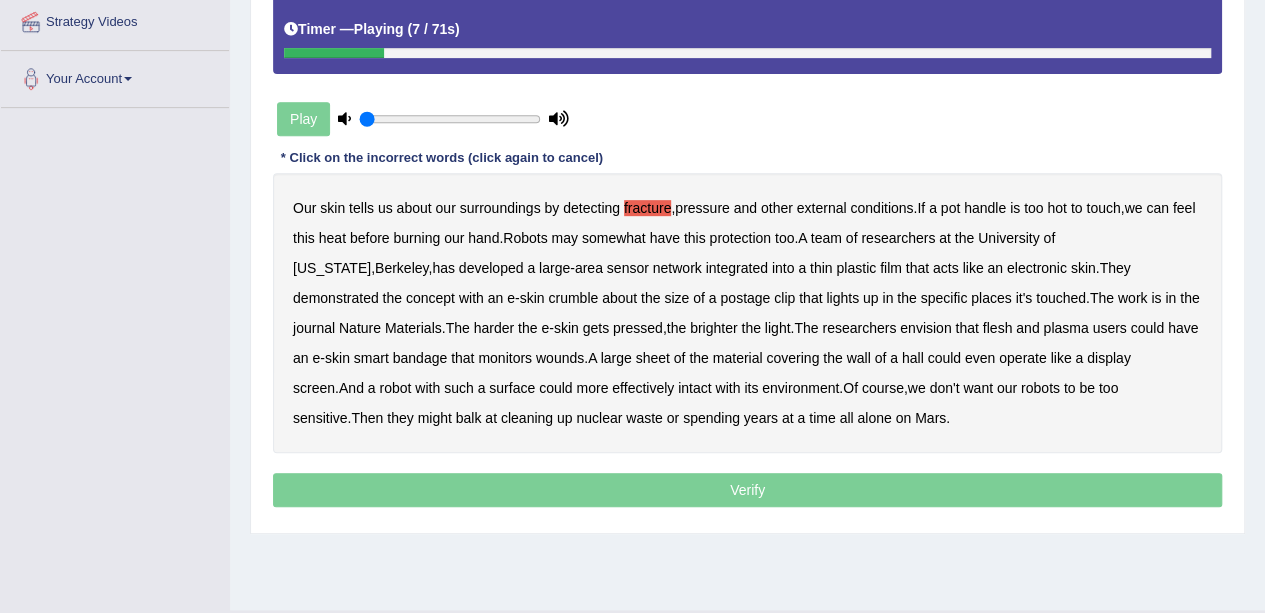 click on "pot" at bounding box center [950, 208] 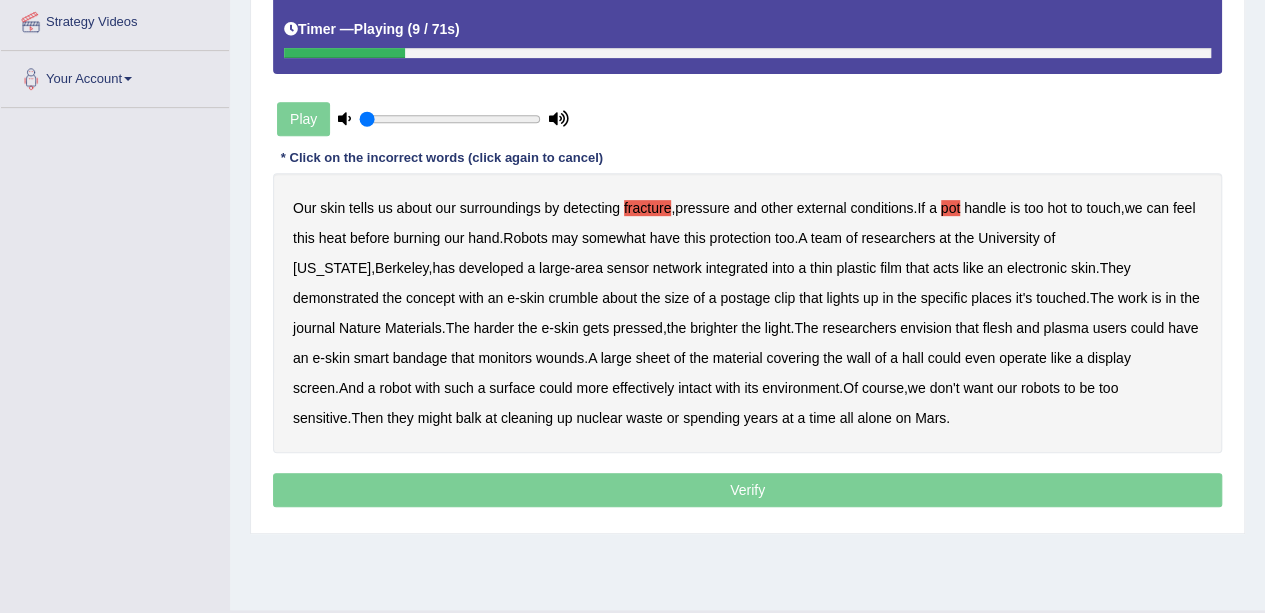 click on "pot" at bounding box center (950, 208) 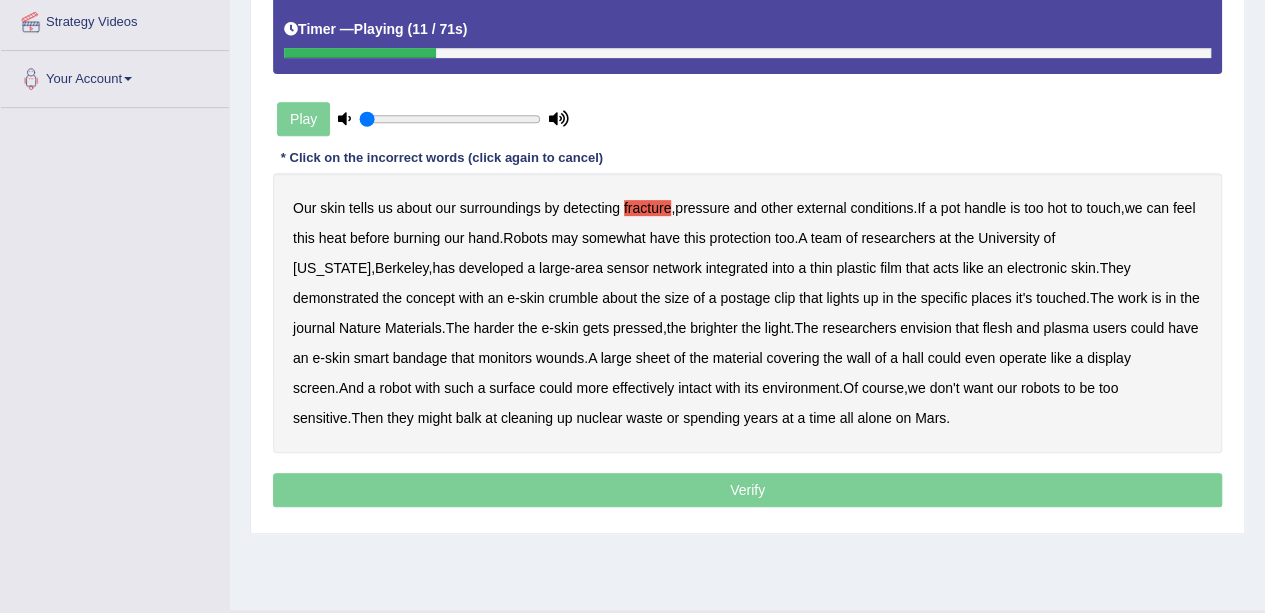 click on "somewhat" at bounding box center (614, 238) 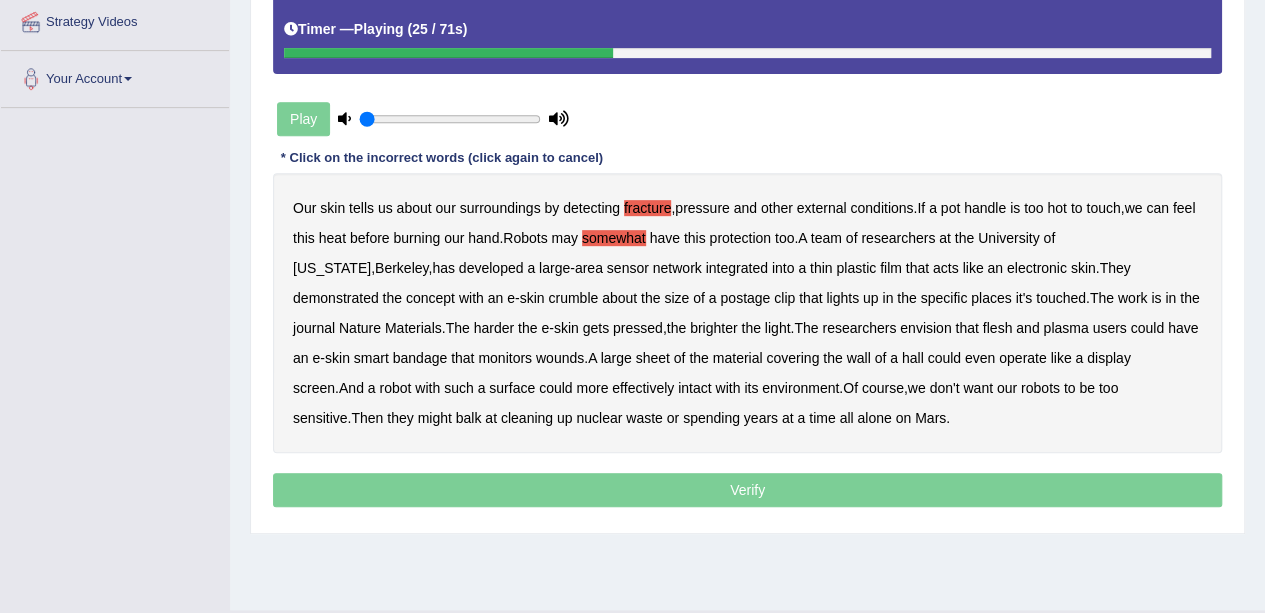 click on "Our   skin   tells   us   about   our   surroundings   by   detecting   fracture ,  pressure   and   other   external   conditions .  If   a   pot   handle   is   too   hot   to   touch ,  we   can   feel   this   heat   before   burning   our   hand .  Robots   may   somewhat   have   this   protection   too .  A   team   of   researchers   at   the   University   of   California ,  Berkeley ,  has   developed   a   large - area   sensor   network   integrated   into   a   thin   plastic   film   that   acts   like   an   electronic   skin .  They   demonstrated   the   concept   with   an   e - skin   crumble   about   the   size   of   a   postage   clip   that   lights   up   in   the   specific   places   it's   touched .  The   work   is   in   the   journal   Nature   Materials .  The   harder   the   e - skin   gets   pressed ,  the   brighter   the   light .  The   researchers   envision   that   flesh   and   plasma   users   could   have   an   e - skin   smart   bandage   that   monitors   wounds" at bounding box center [747, 313] 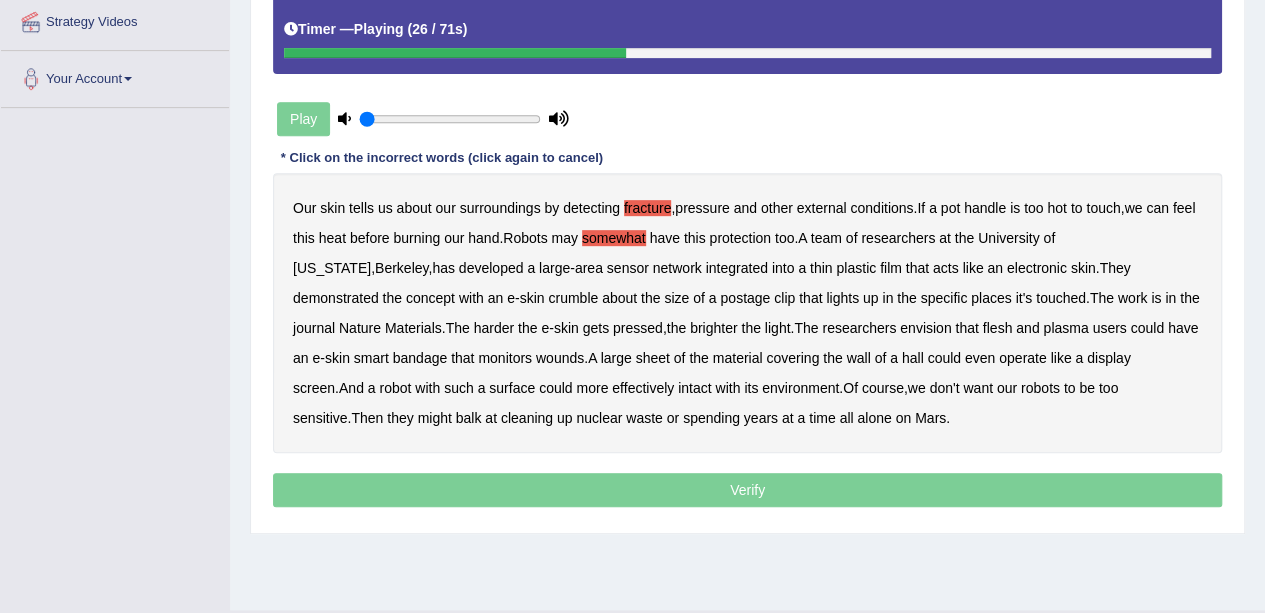click on "crumble" at bounding box center (573, 298) 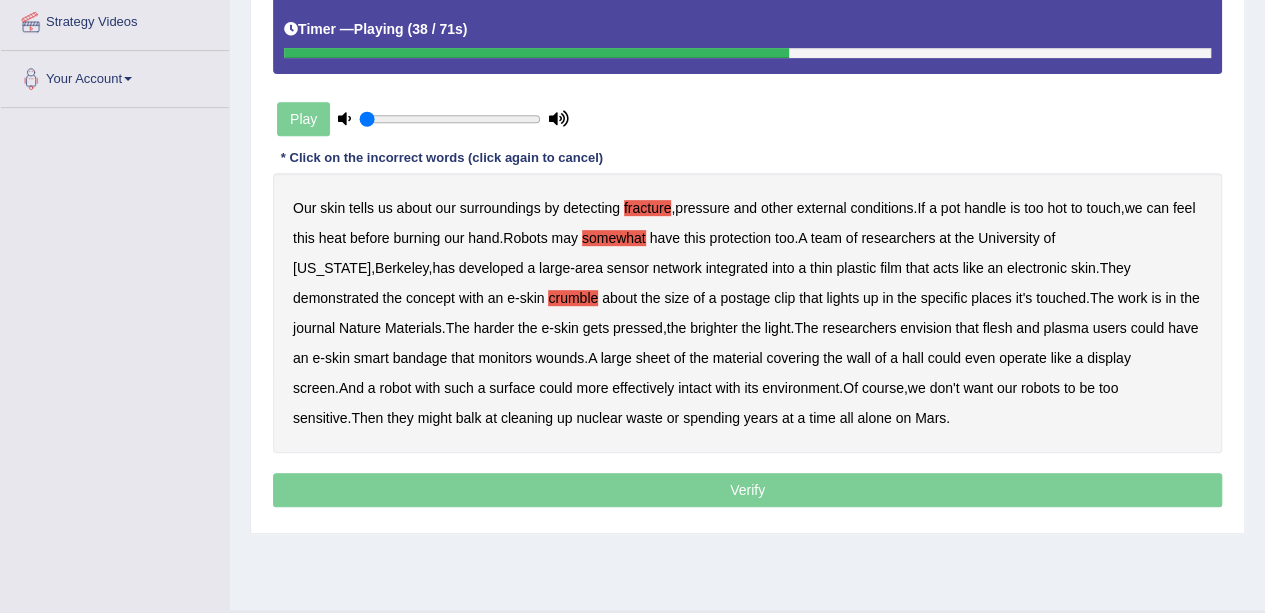 click on "plasma" at bounding box center (1065, 328) 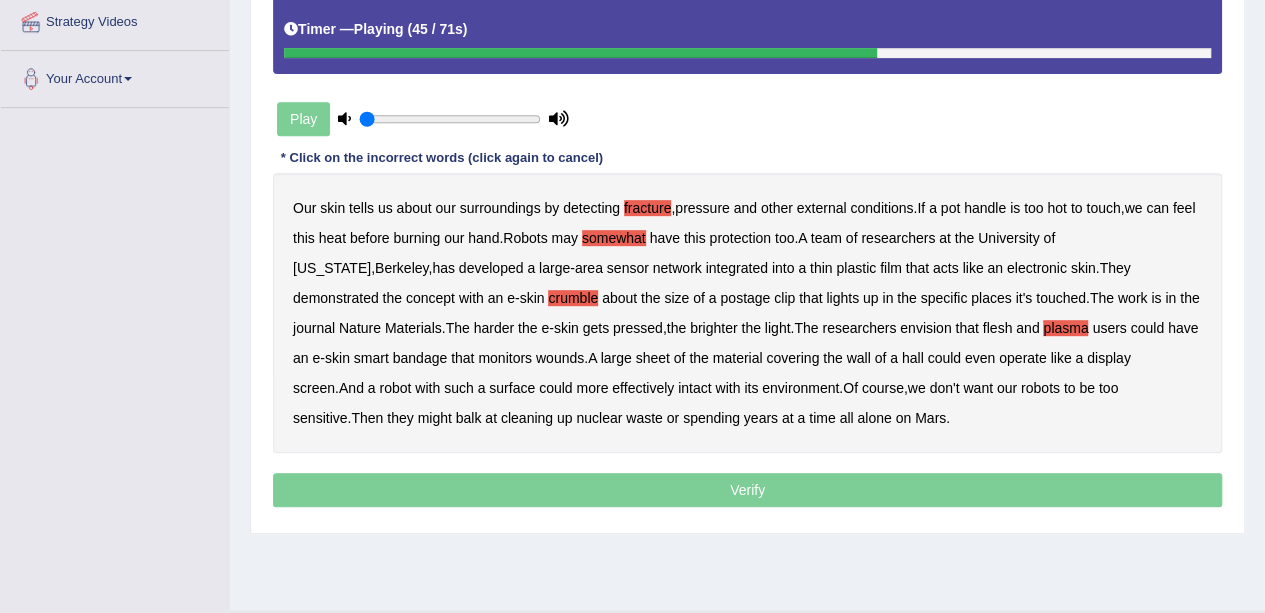click on "hall" at bounding box center [913, 358] 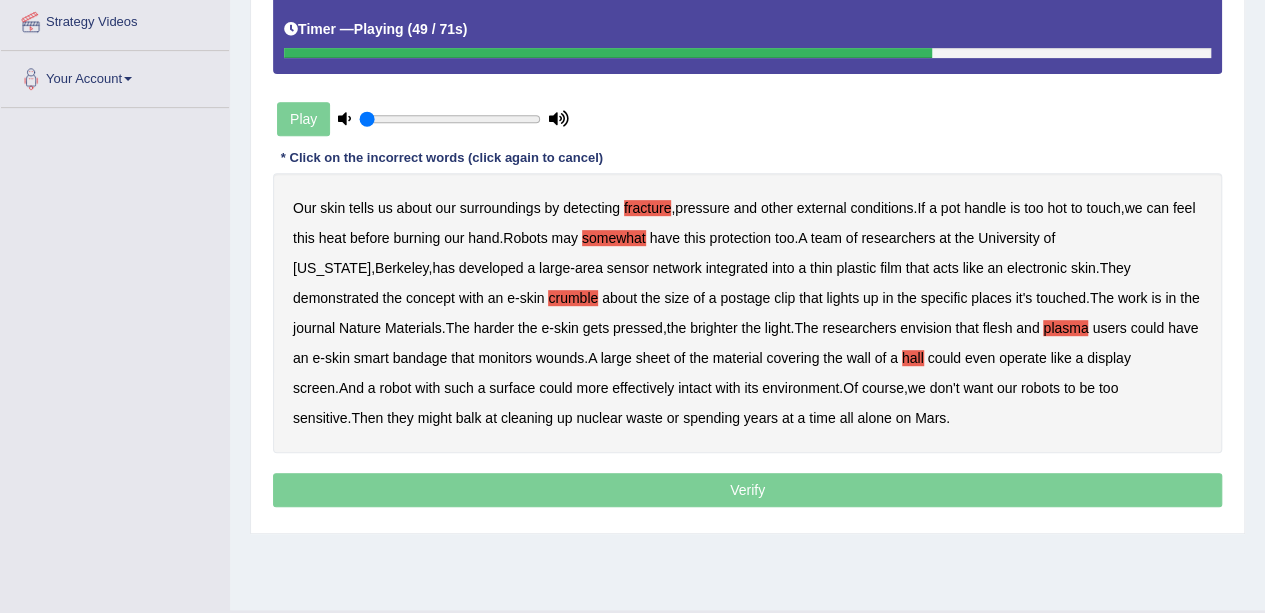 click on "intact" at bounding box center (694, 388) 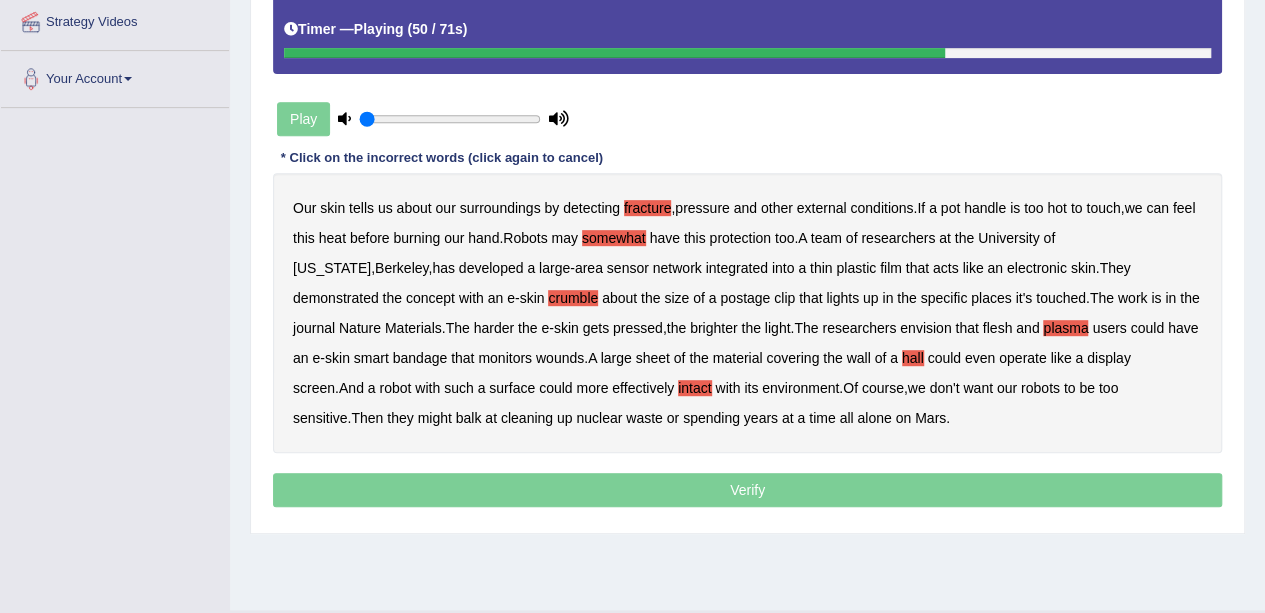 click on "Verify" at bounding box center (747, 490) 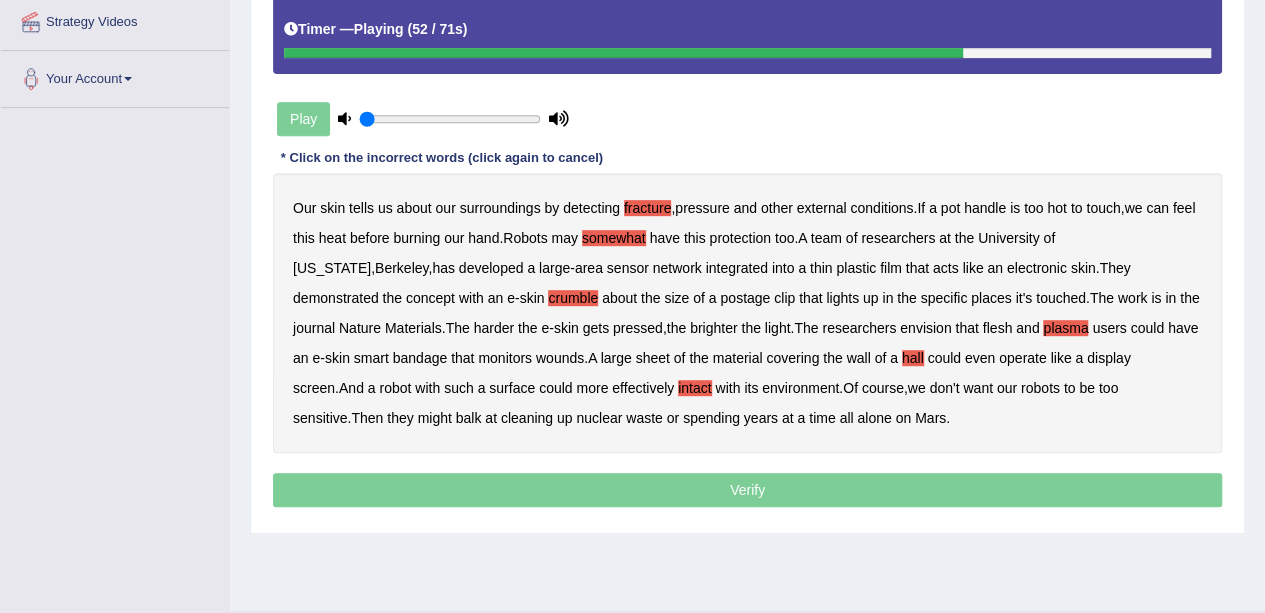click on "Timer —  Playing   ( 52 / 71s )" at bounding box center (747, 29) 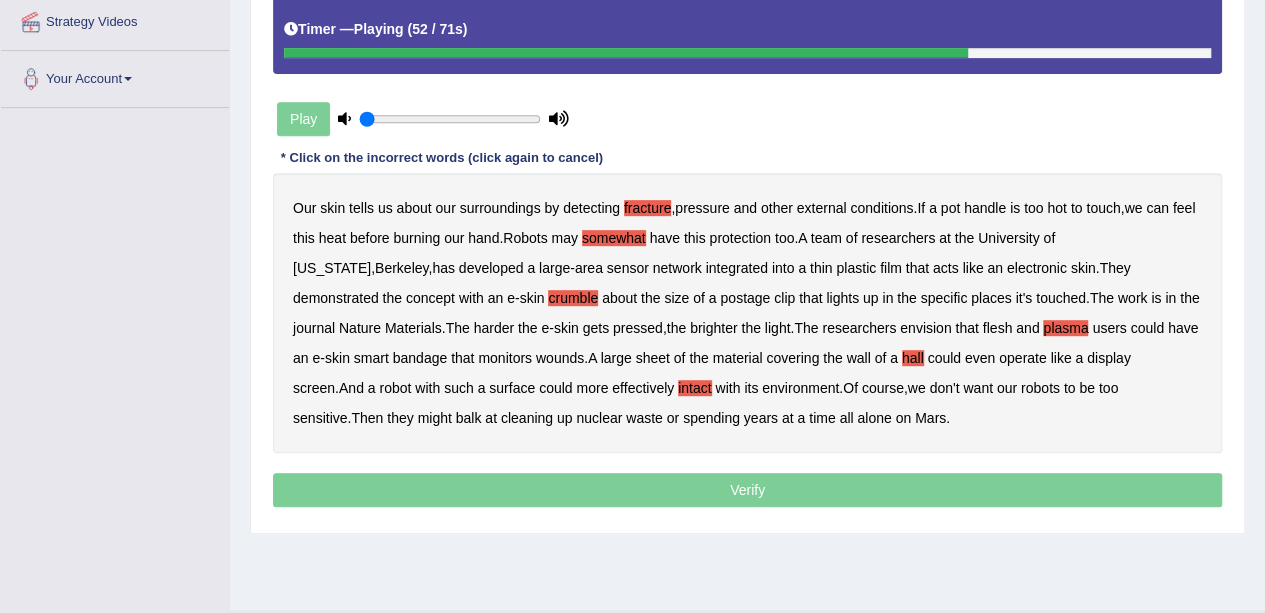 click on "Timer —  Playing   ( 52 / 71s )" at bounding box center (747, 29) 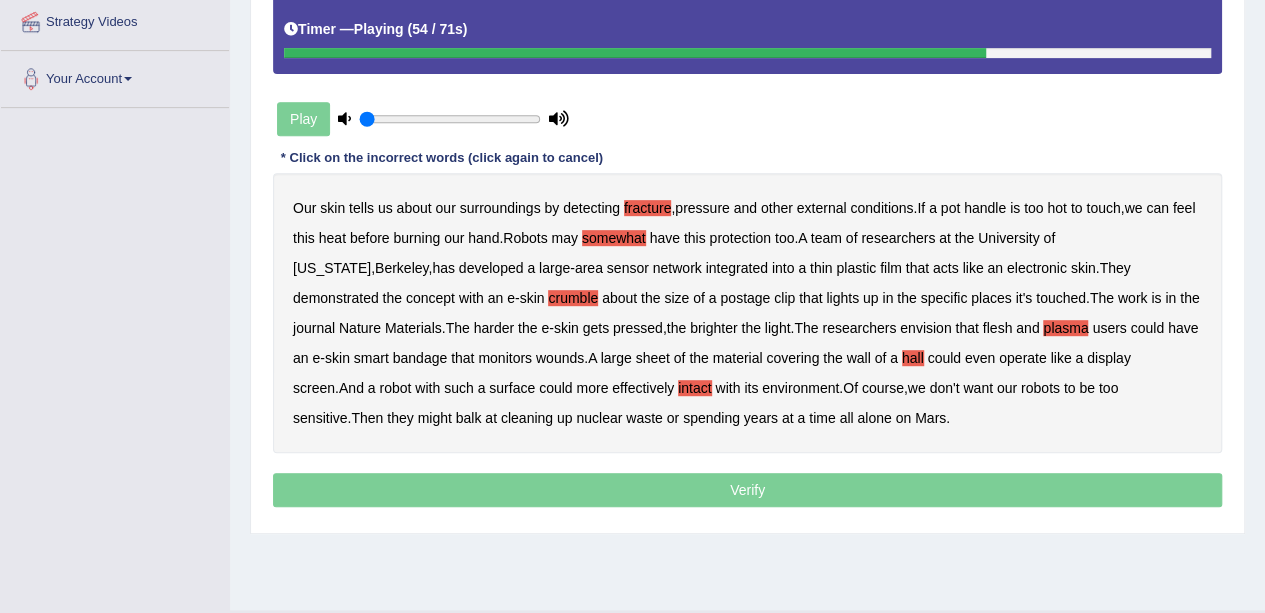 drag, startPoint x: 1196, startPoint y: 41, endPoint x: 955, endPoint y: 51, distance: 241.20738 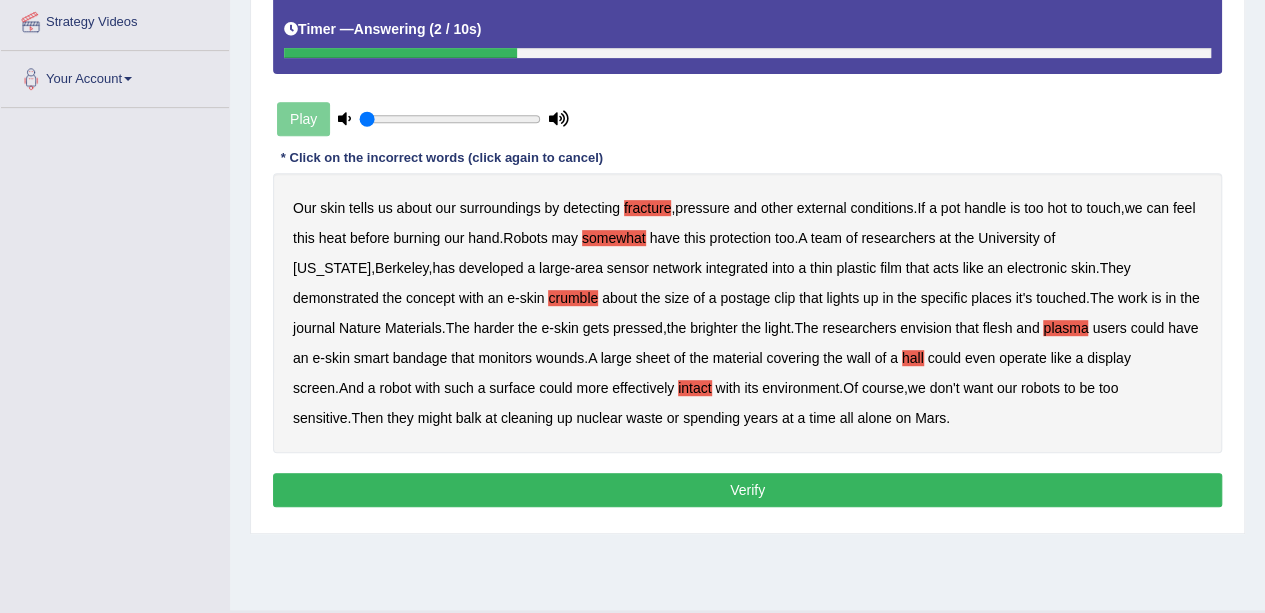 click on "Verify" at bounding box center (747, 490) 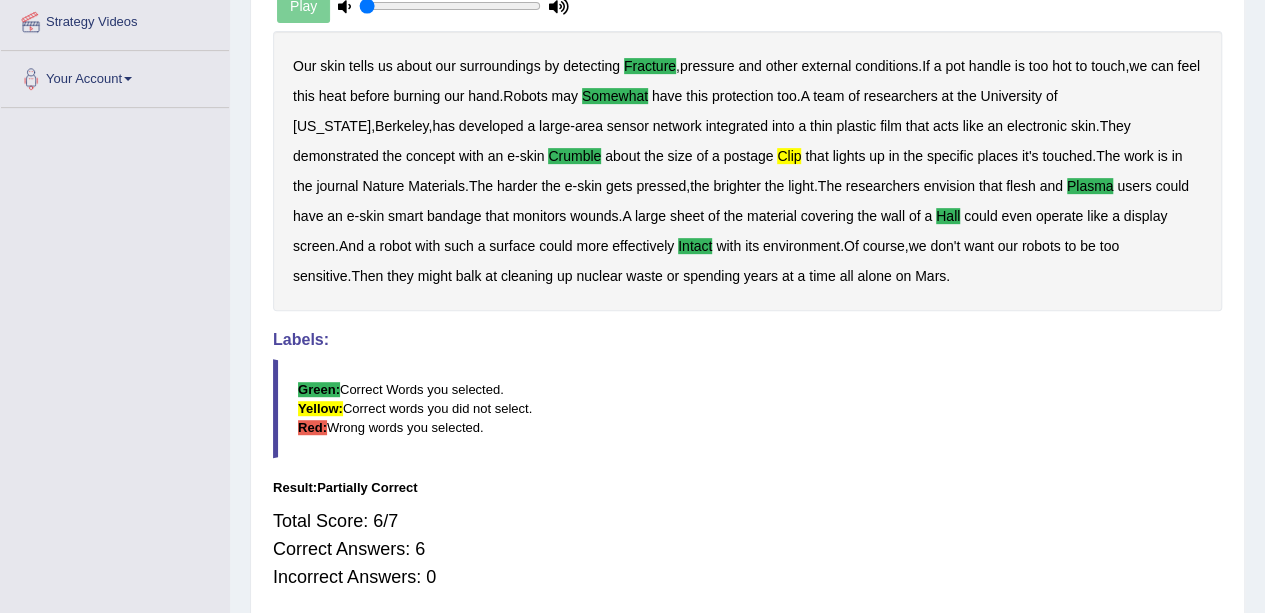 click on "clip" at bounding box center [789, 156] 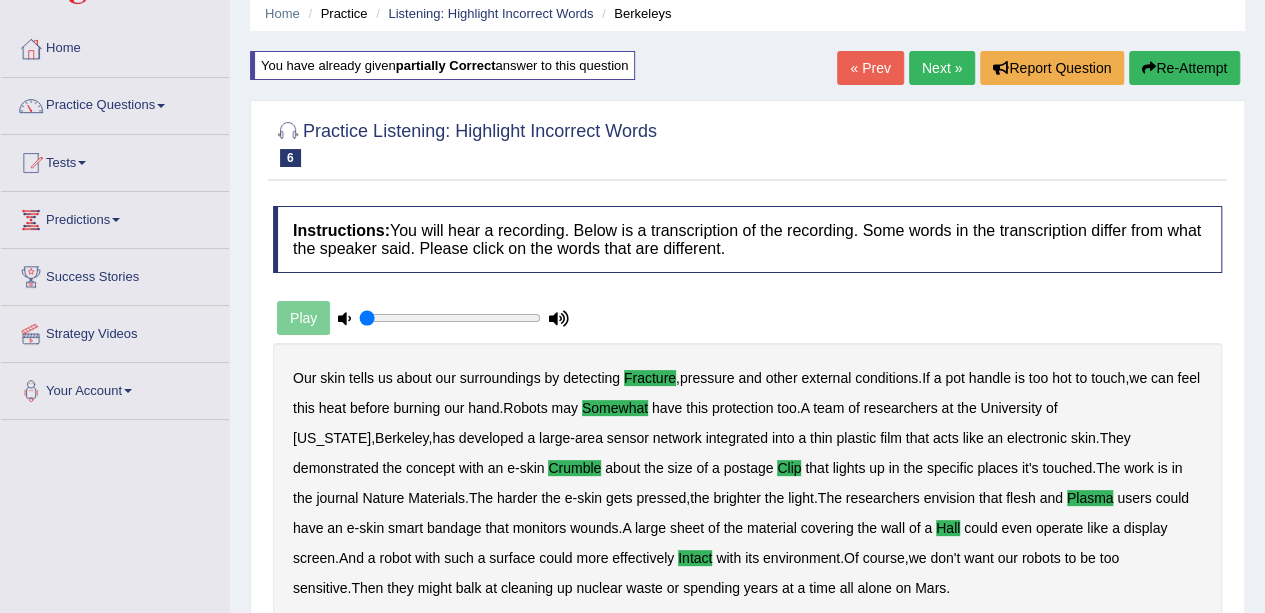 scroll, scrollTop: 70, scrollLeft: 0, axis: vertical 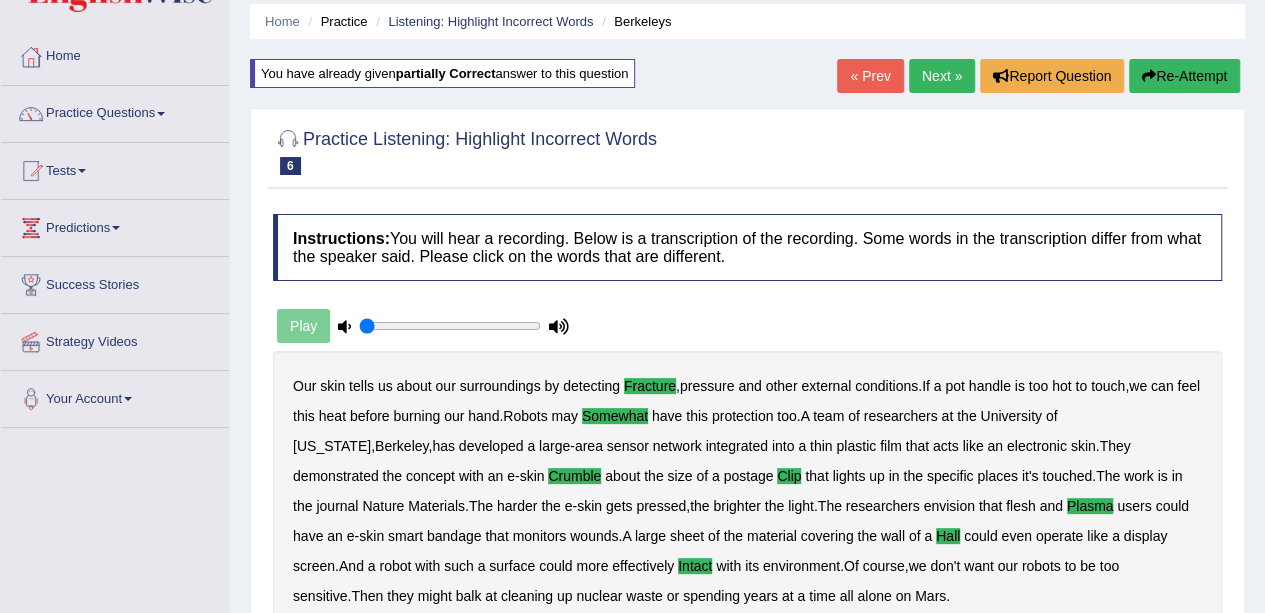 click on "Next »" at bounding box center [942, 76] 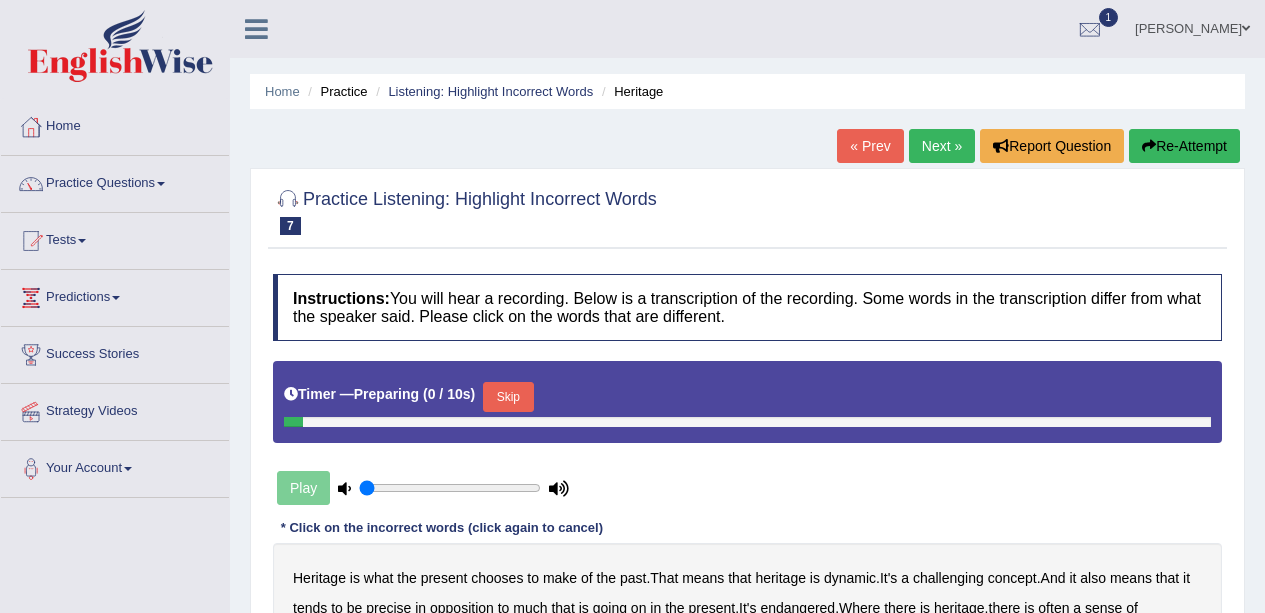 scroll, scrollTop: 0, scrollLeft: 0, axis: both 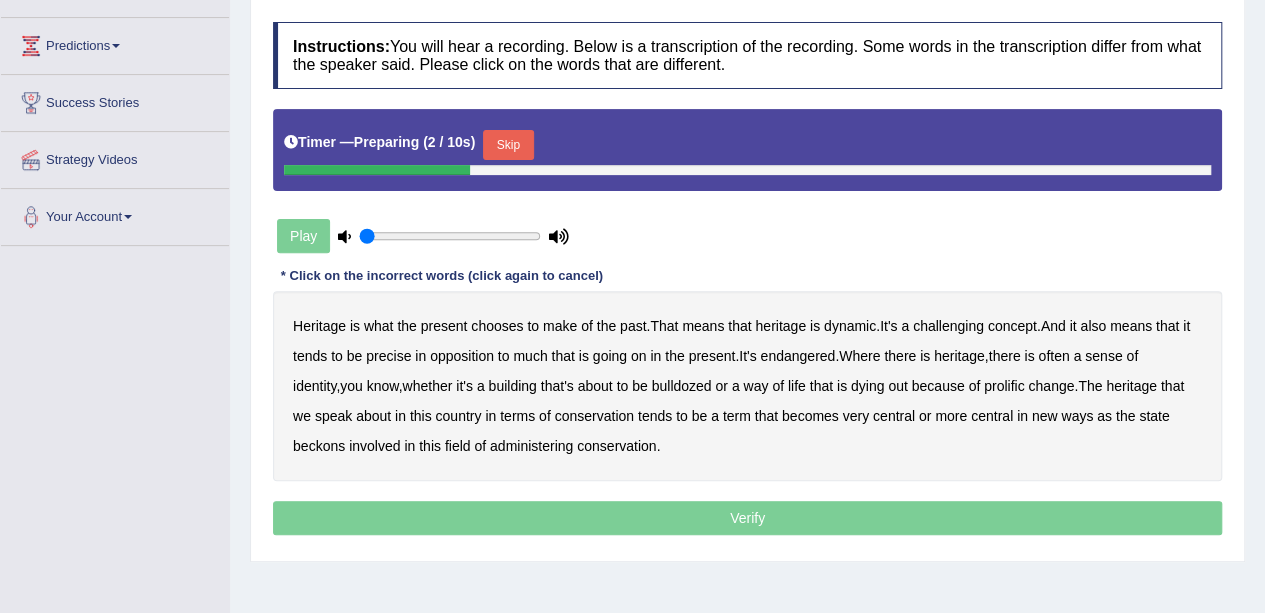 click on "Skip" at bounding box center [508, 145] 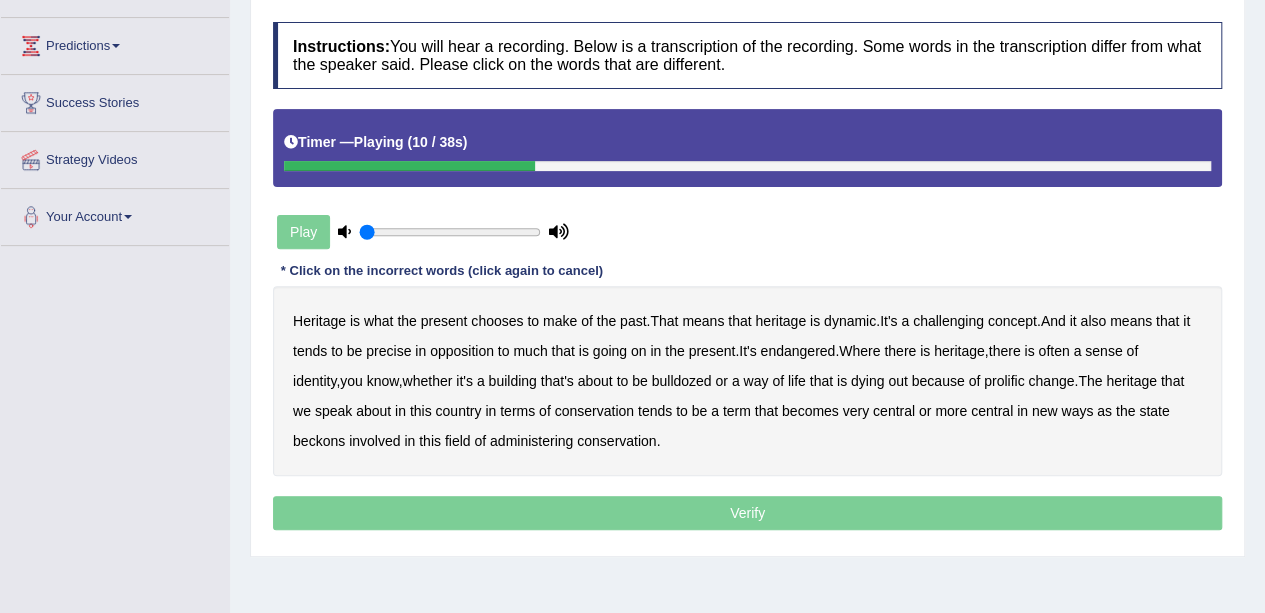 click on "challenging" at bounding box center (948, 321) 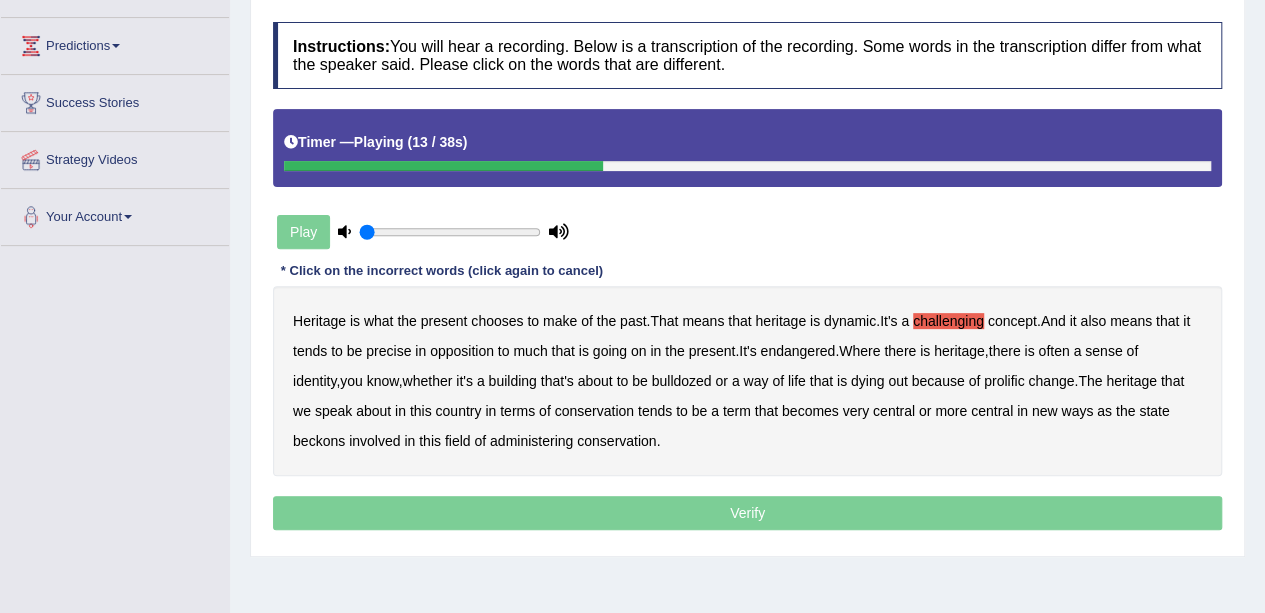 click on "precise" at bounding box center (388, 351) 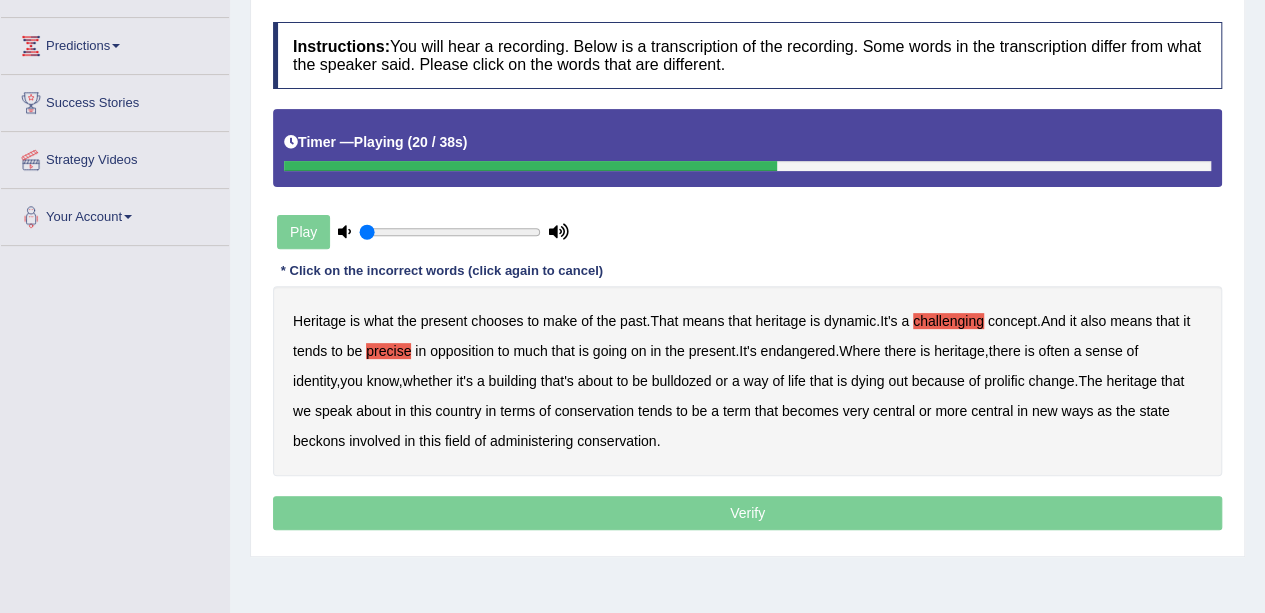 click on "identity" at bounding box center [314, 381] 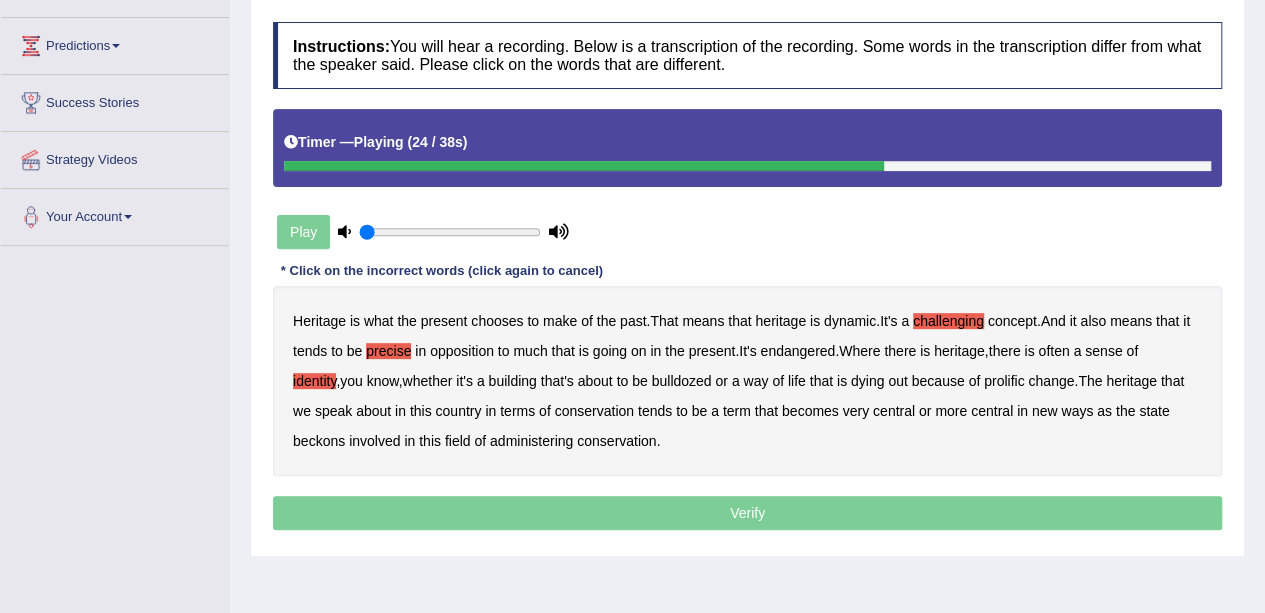 click on "prolific" at bounding box center [1004, 381] 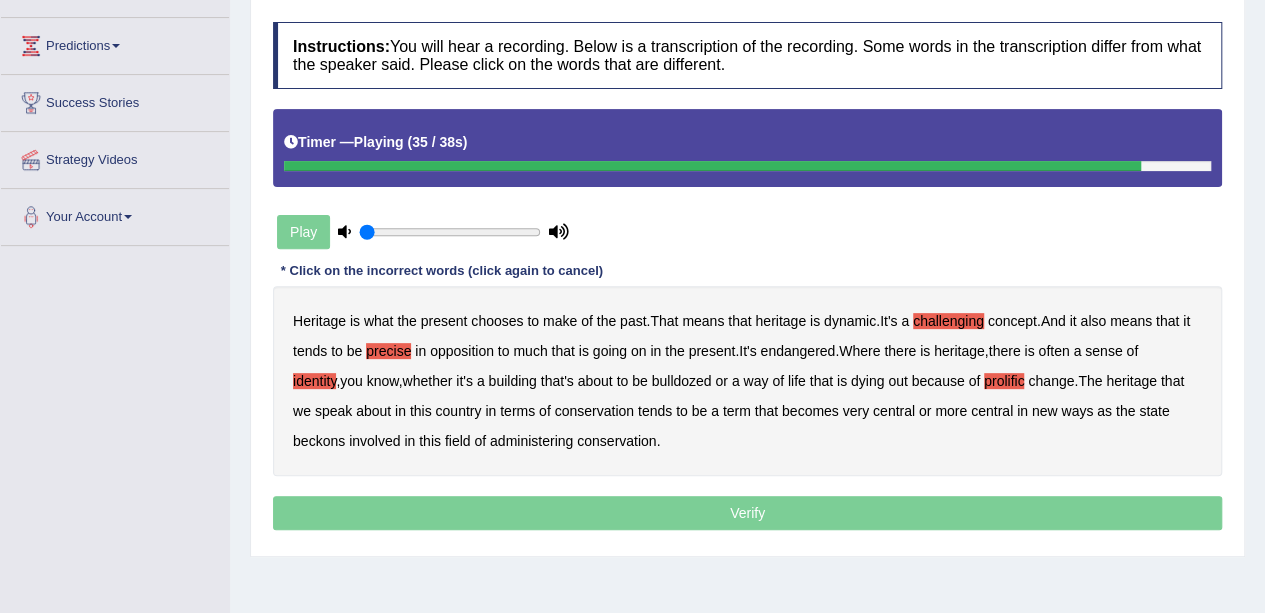 click on "beckons" at bounding box center (319, 441) 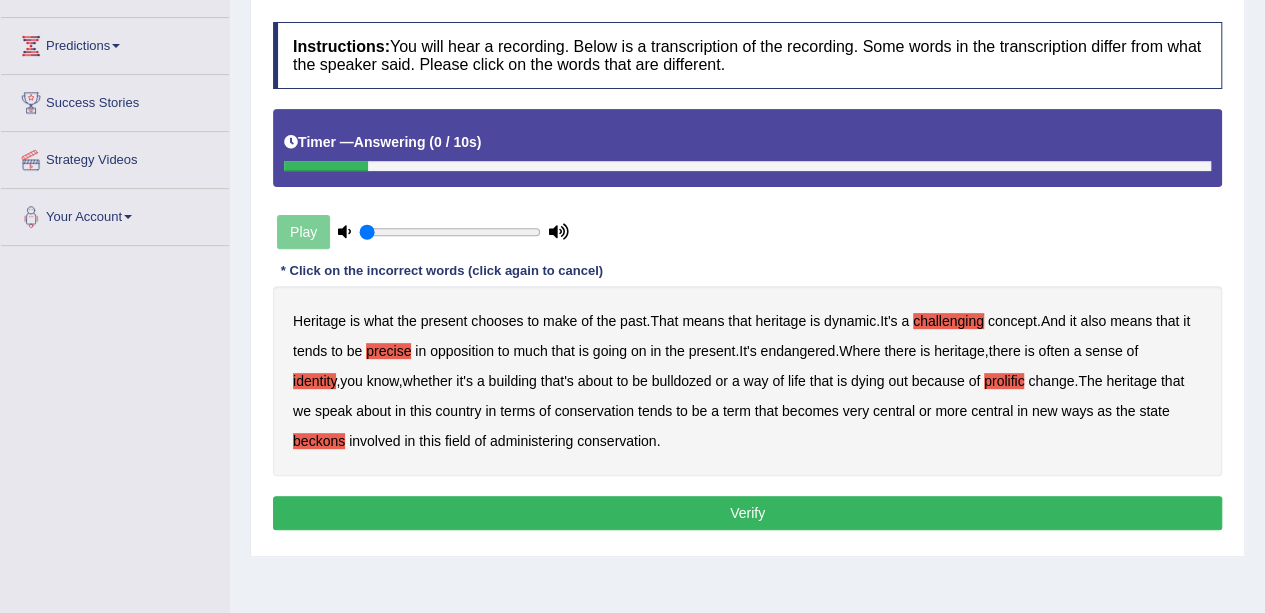 click on "Verify" at bounding box center (747, 513) 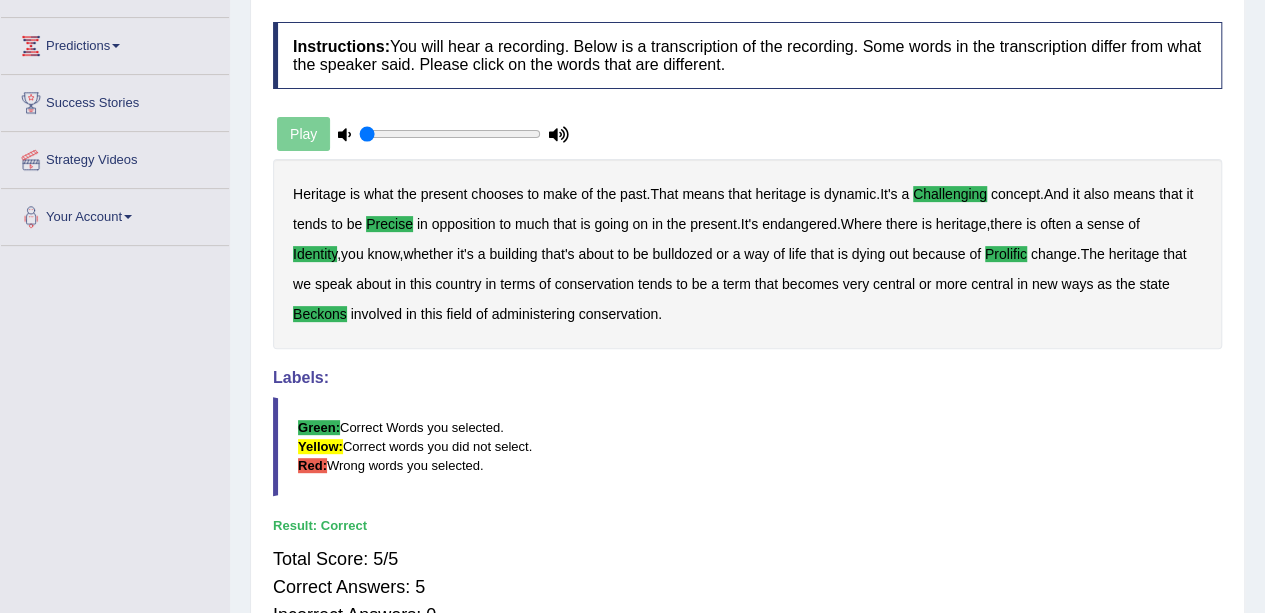 scroll, scrollTop: 0, scrollLeft: 0, axis: both 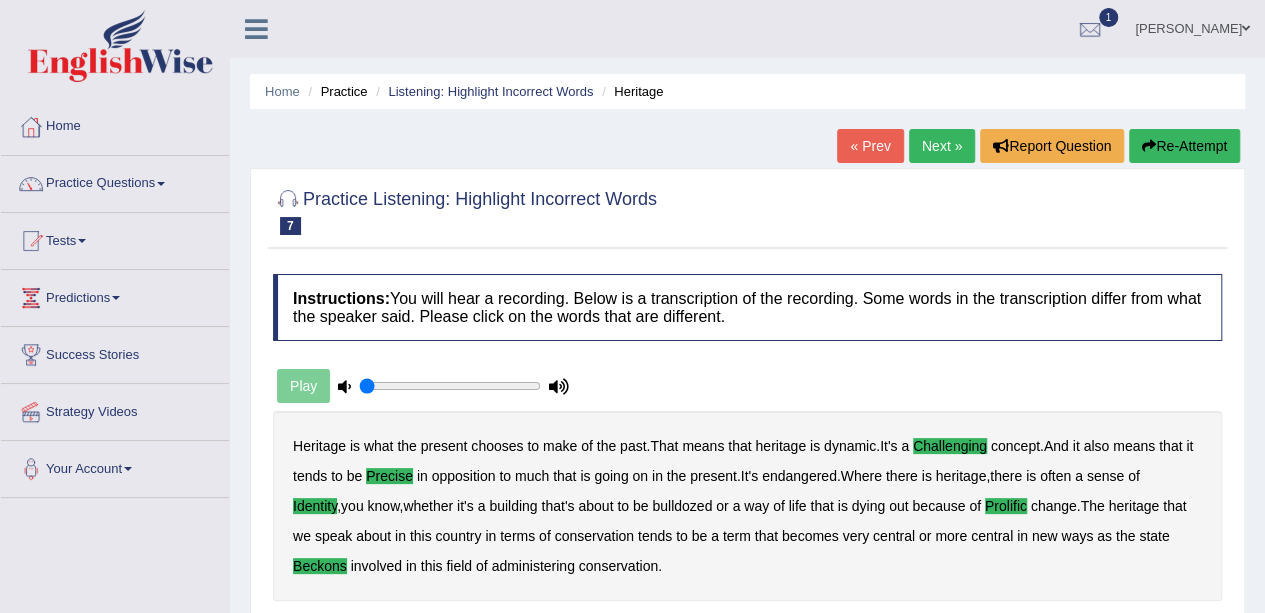 click on "Next »" at bounding box center (942, 146) 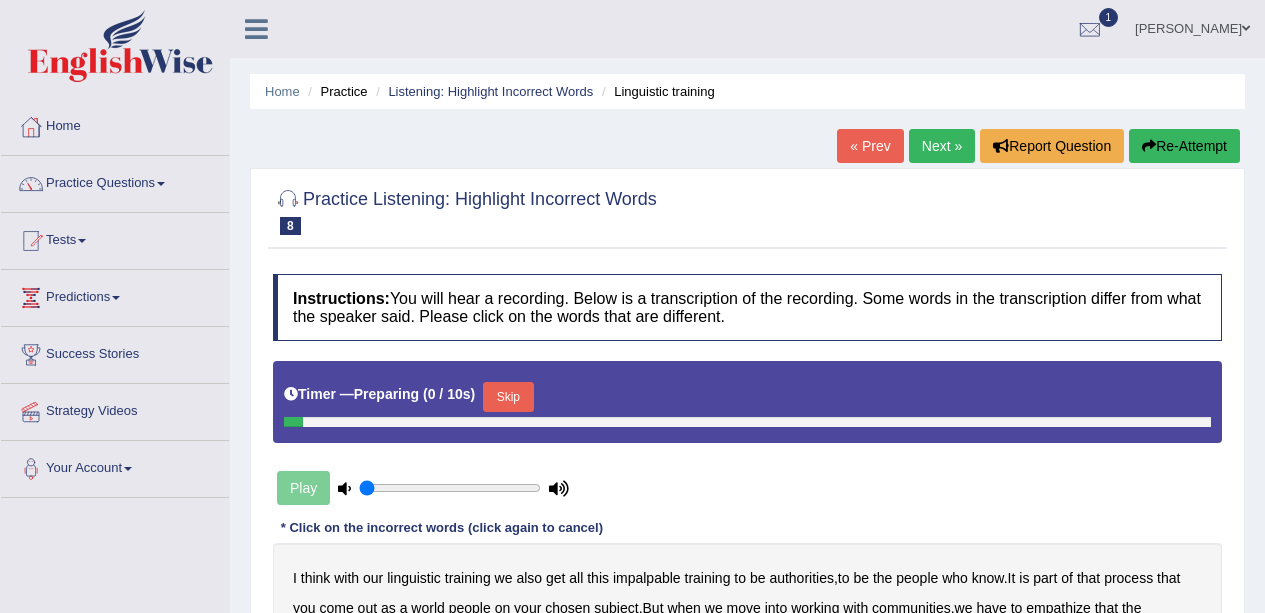 scroll, scrollTop: 0, scrollLeft: 0, axis: both 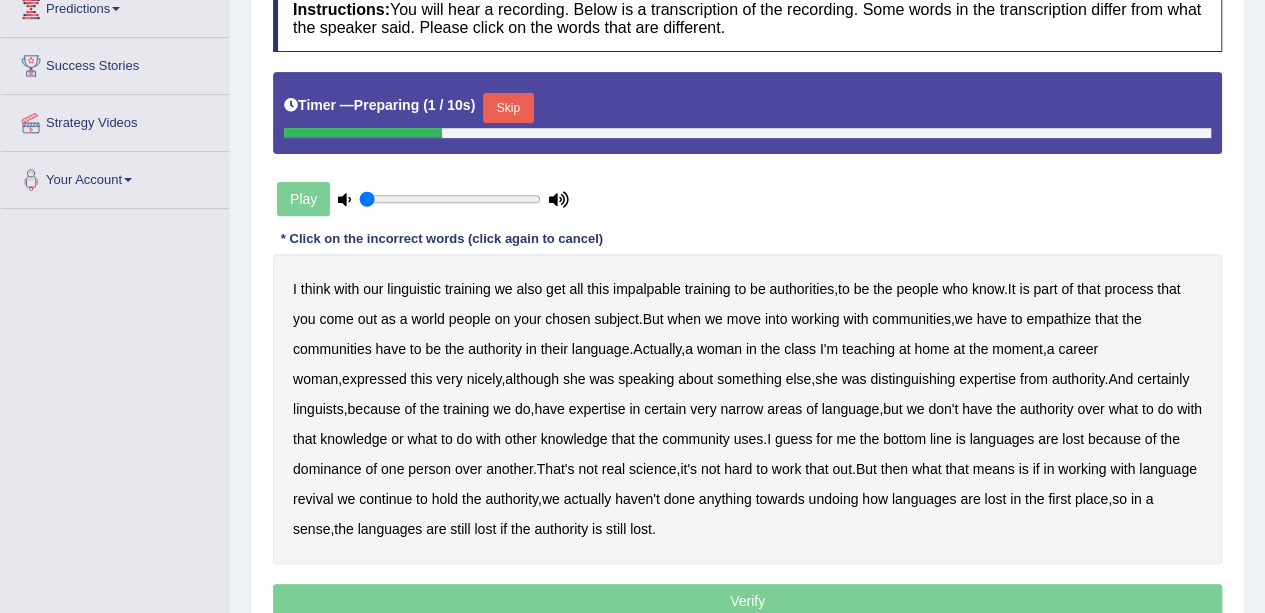 click on "Skip" at bounding box center (508, 108) 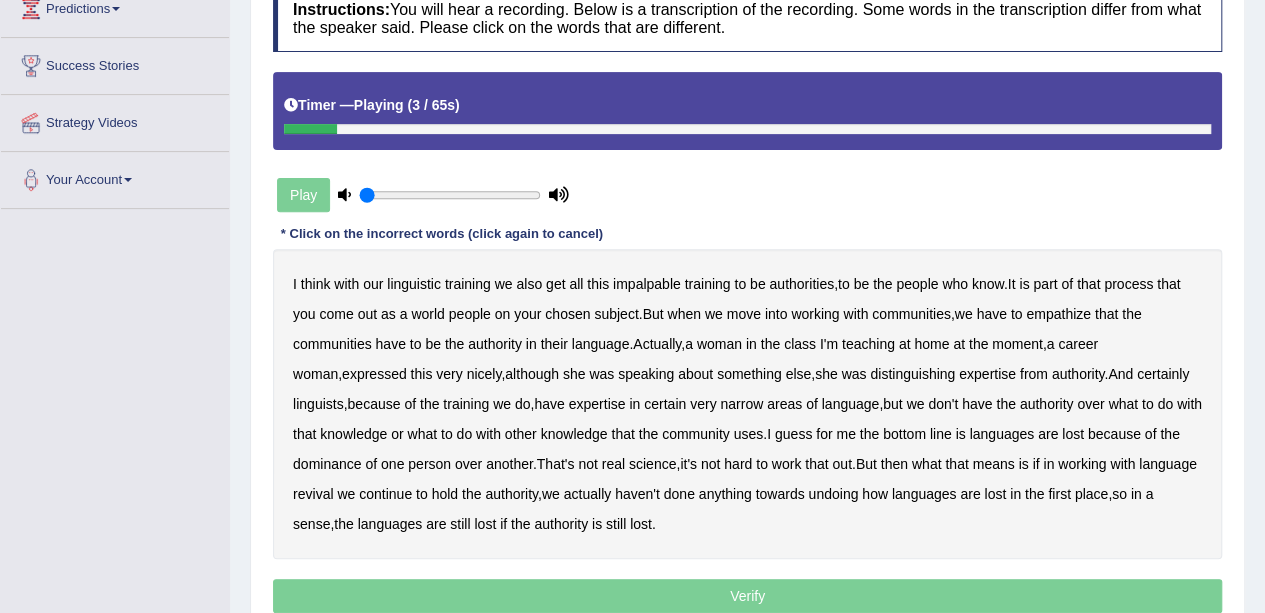 click on "impalpable" at bounding box center [647, 284] 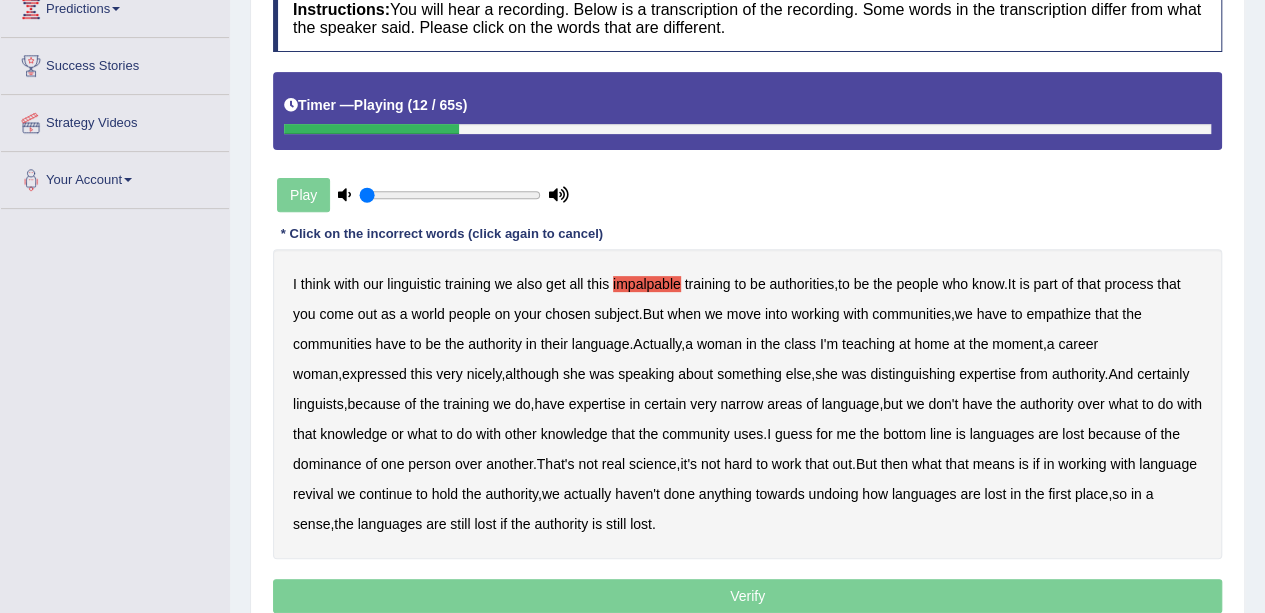 click on "people" at bounding box center [470, 314] 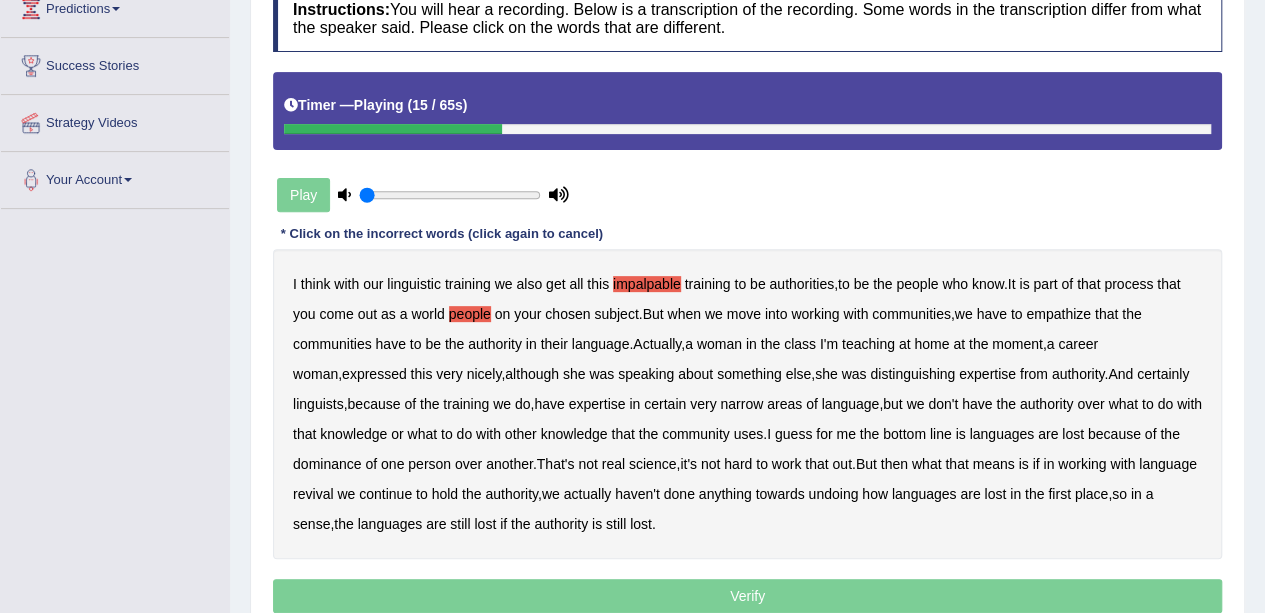 click on "empathize" at bounding box center [1058, 314] 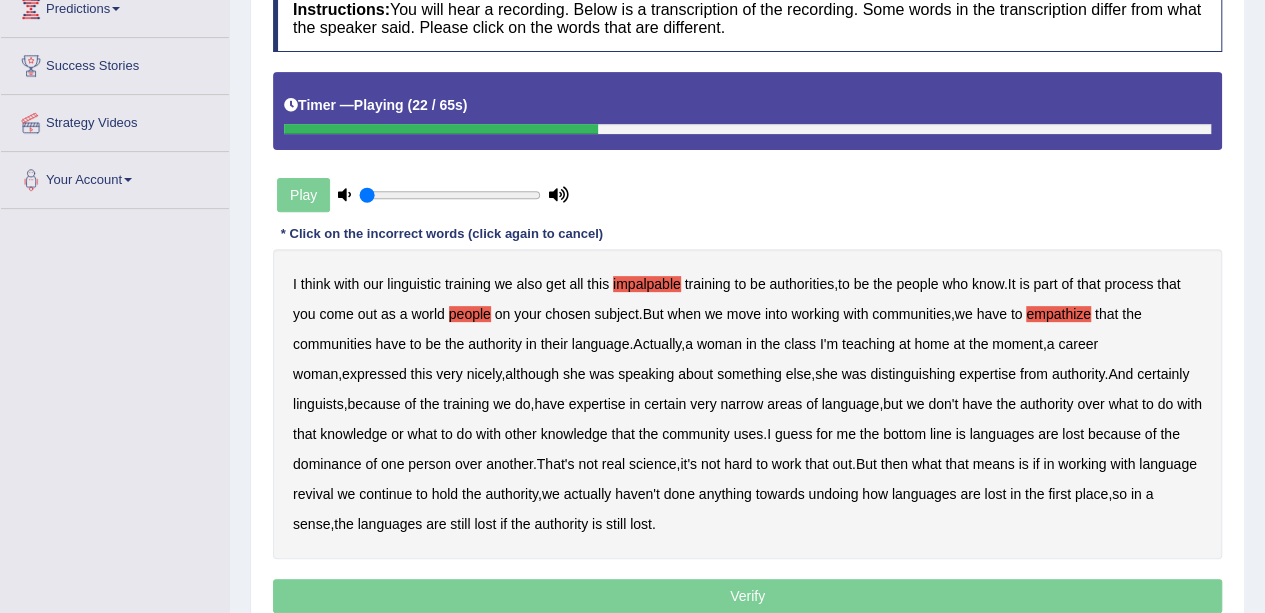 click on "home" at bounding box center (931, 344) 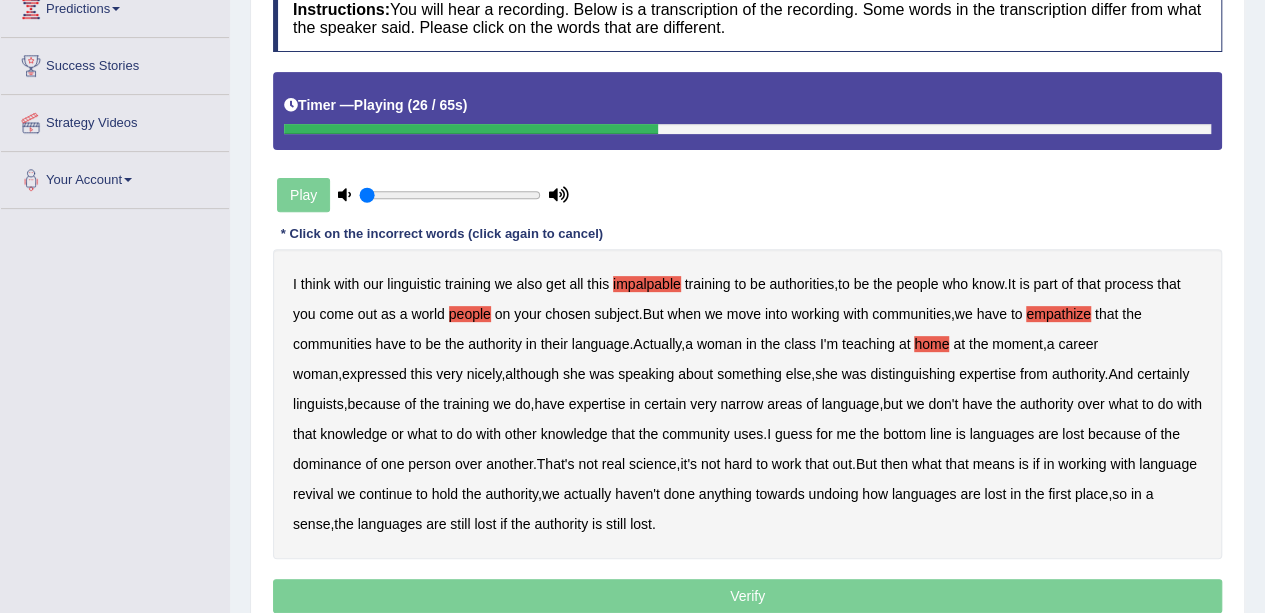 click on "speaking" at bounding box center [646, 374] 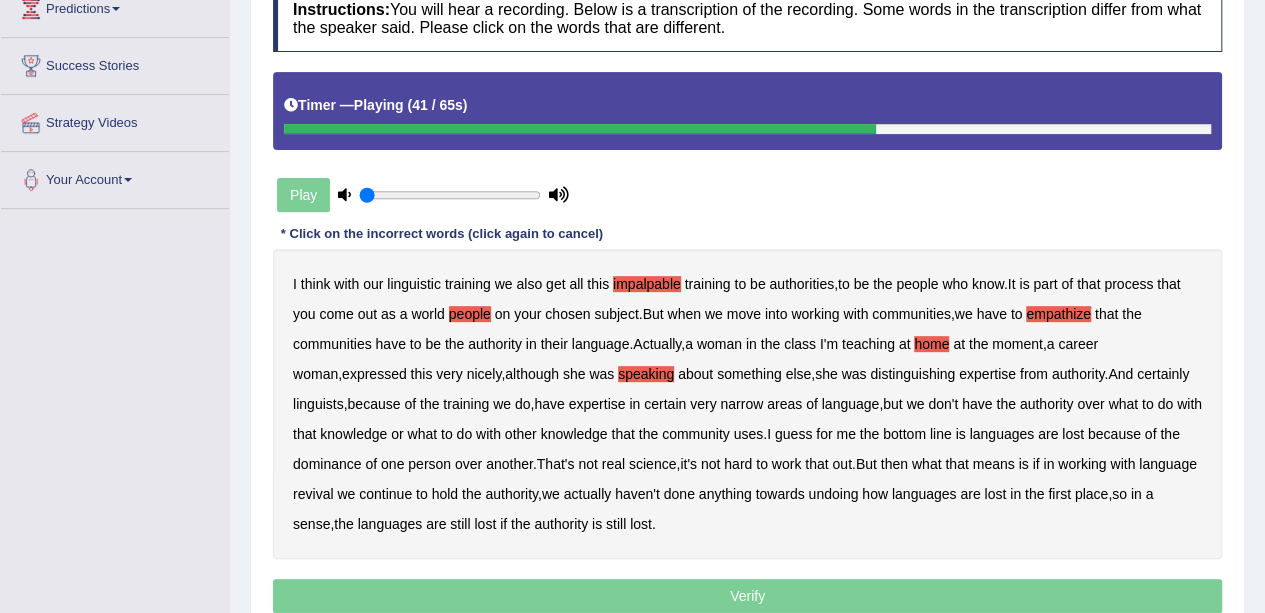 click on "uses" at bounding box center [749, 434] 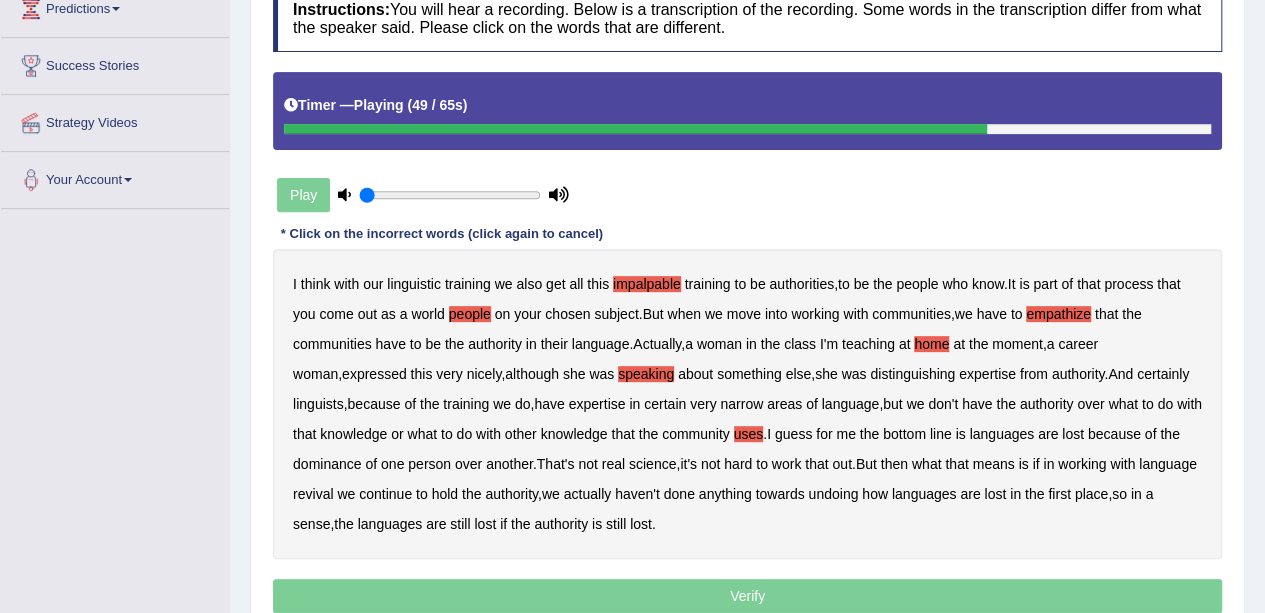 click on "real" at bounding box center (613, 464) 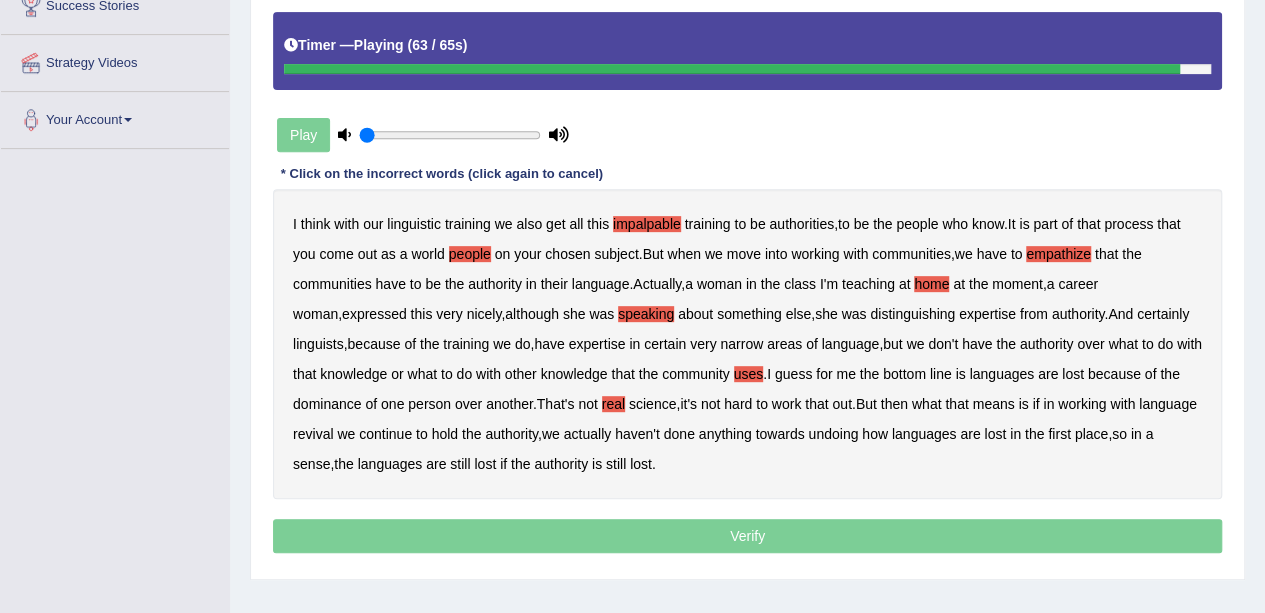 scroll, scrollTop: 357, scrollLeft: 0, axis: vertical 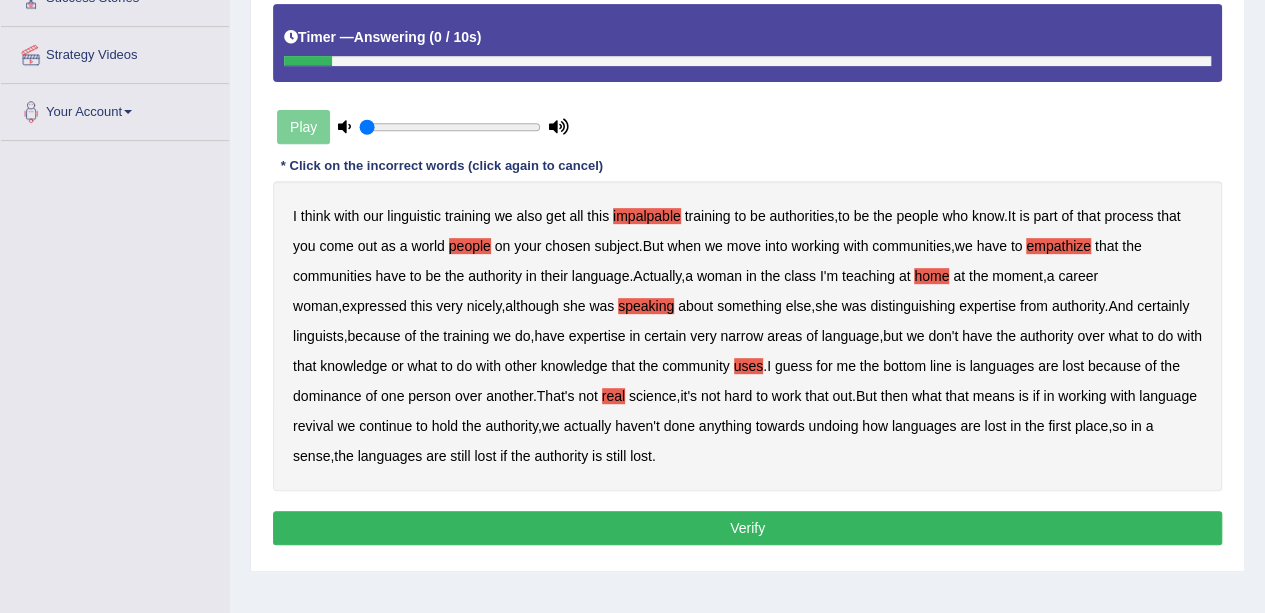click on "Verify" at bounding box center (747, 528) 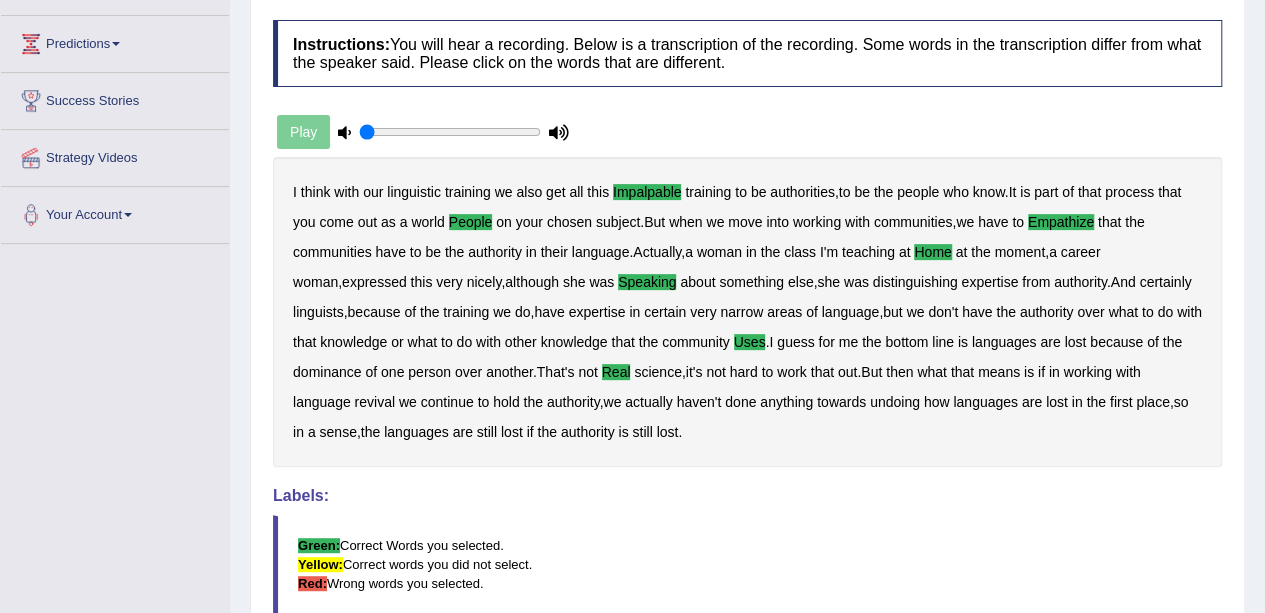 scroll, scrollTop: 0, scrollLeft: 0, axis: both 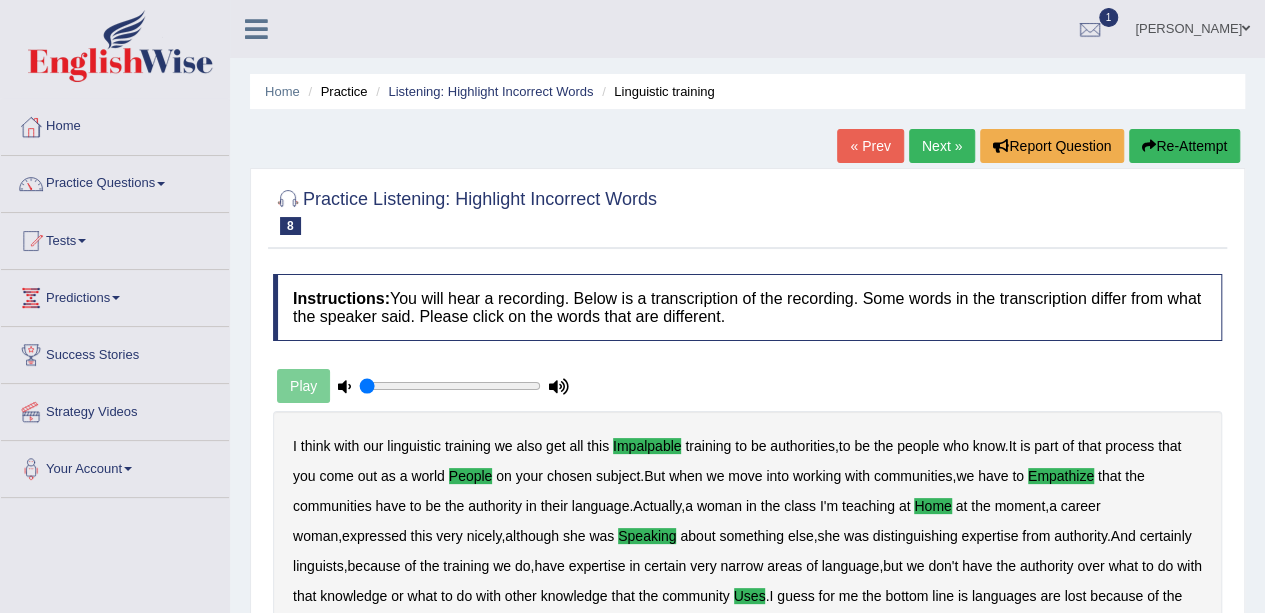 click on "Next »" at bounding box center [942, 146] 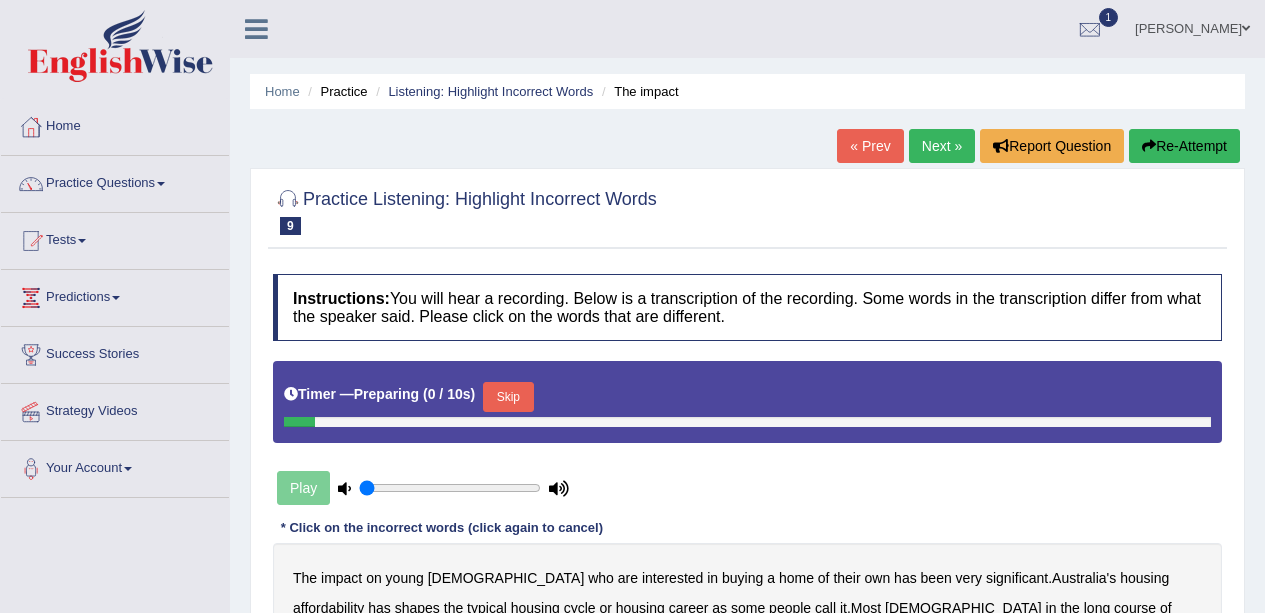 scroll, scrollTop: 330, scrollLeft: 0, axis: vertical 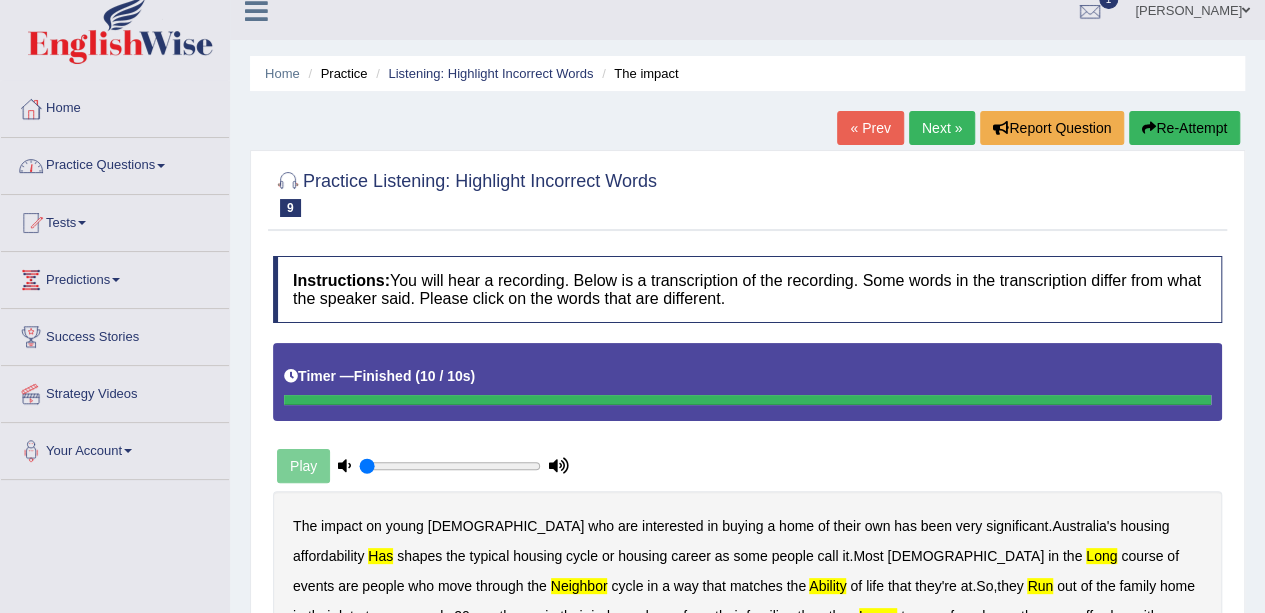 click on "Practice Questions" at bounding box center (115, 163) 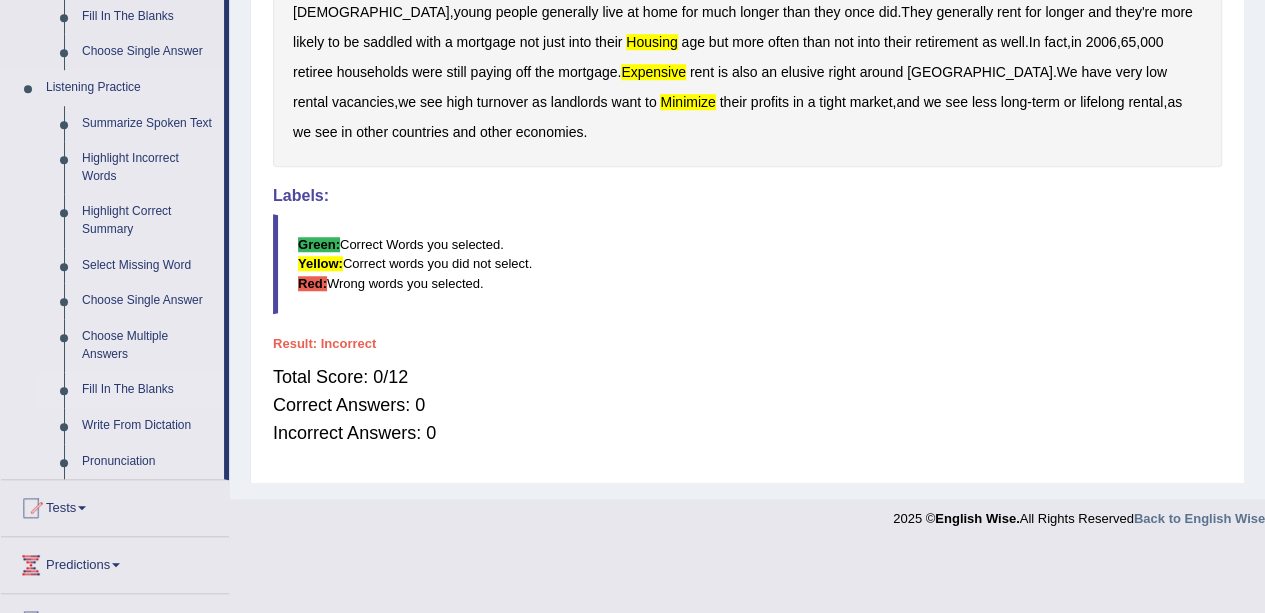 scroll, scrollTop: 803, scrollLeft: 0, axis: vertical 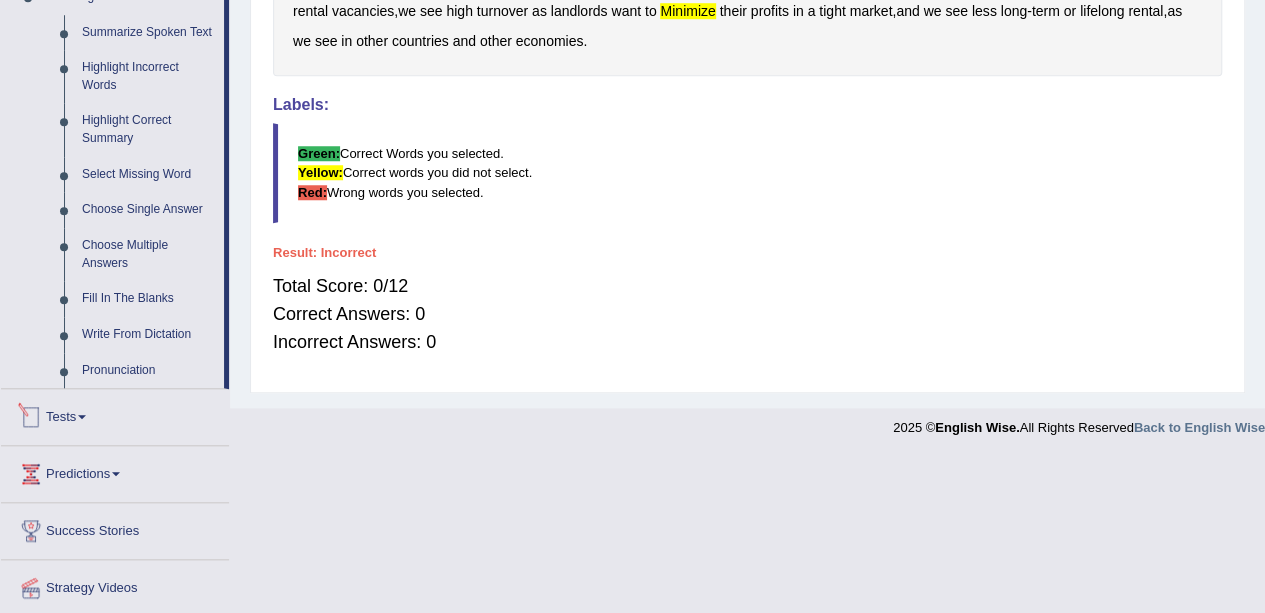 click on "Tests" at bounding box center [115, 414] 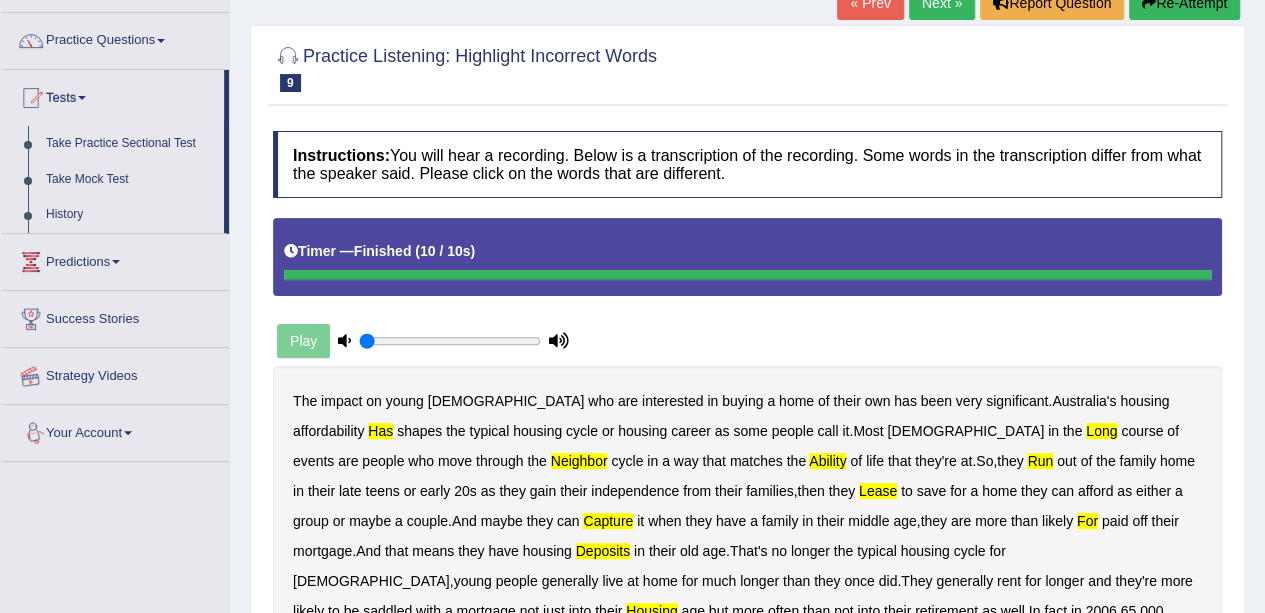scroll, scrollTop: 142, scrollLeft: 0, axis: vertical 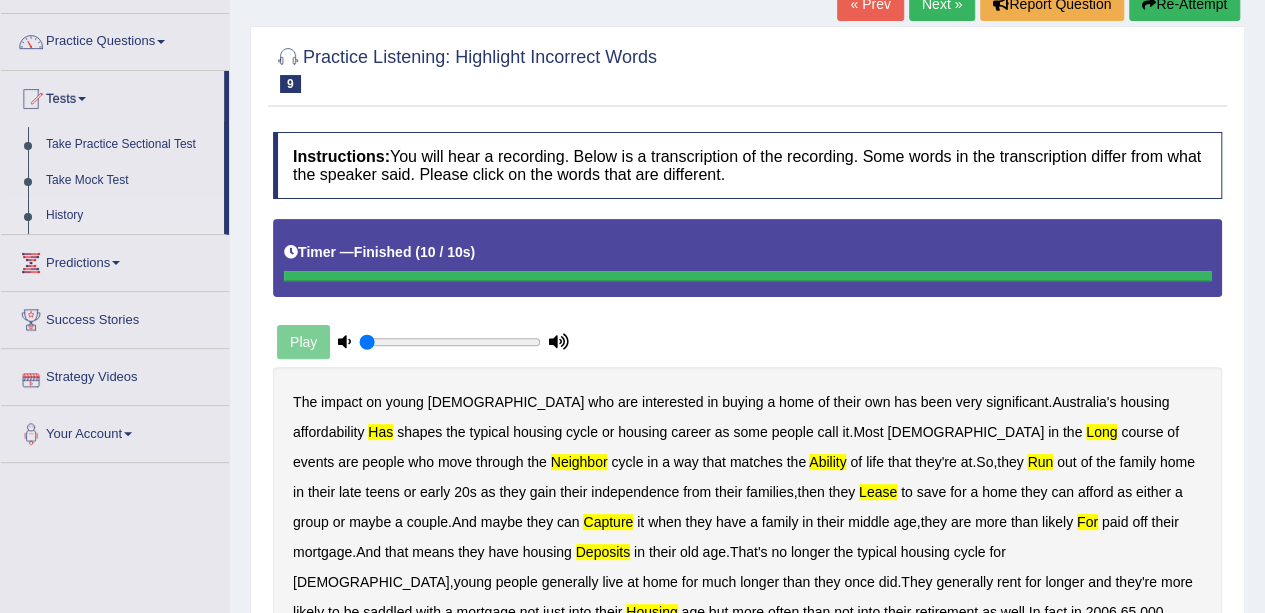 click on "History" at bounding box center (130, 216) 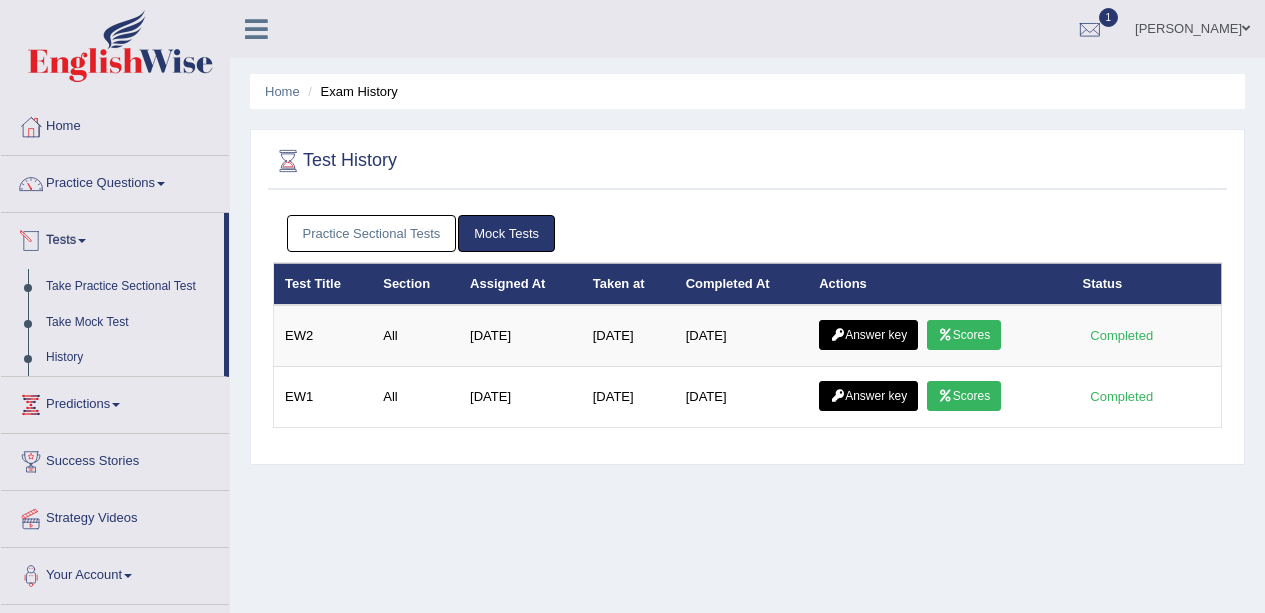 scroll, scrollTop: 0, scrollLeft: 0, axis: both 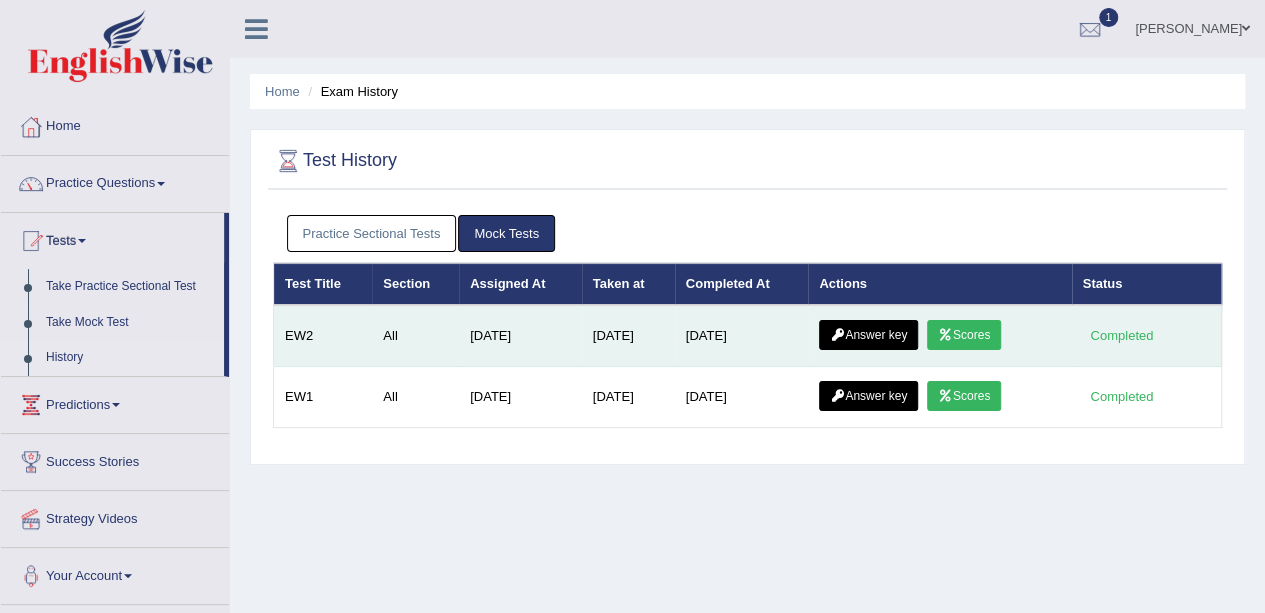 click on "Answer key" at bounding box center (868, 335) 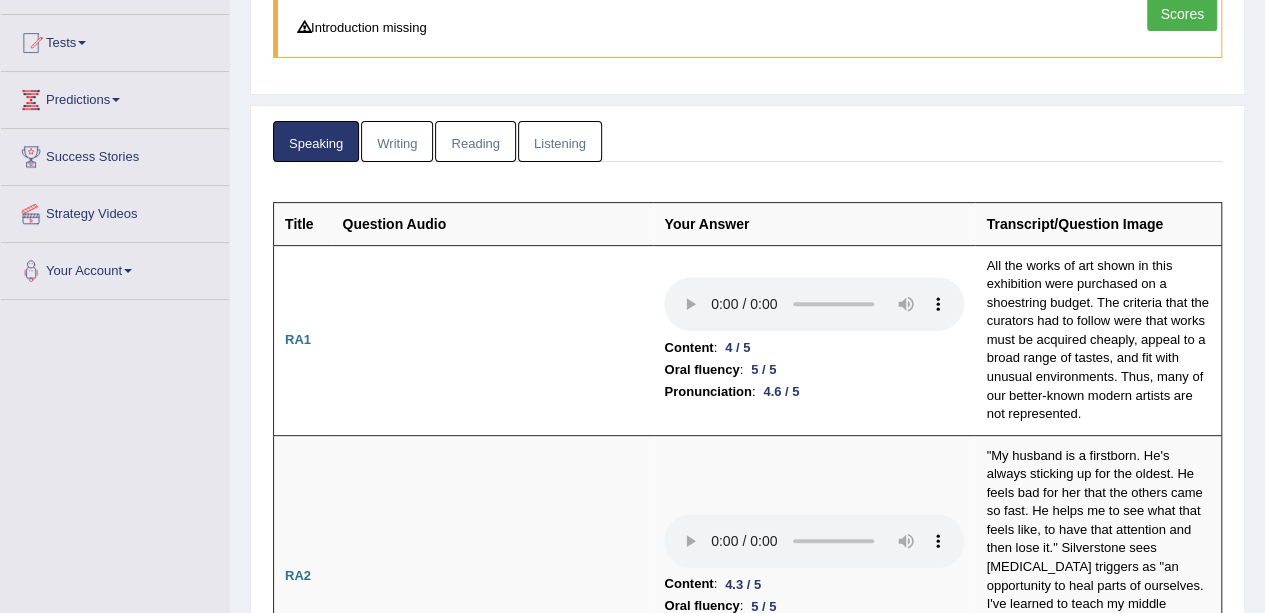 scroll, scrollTop: 0, scrollLeft: 0, axis: both 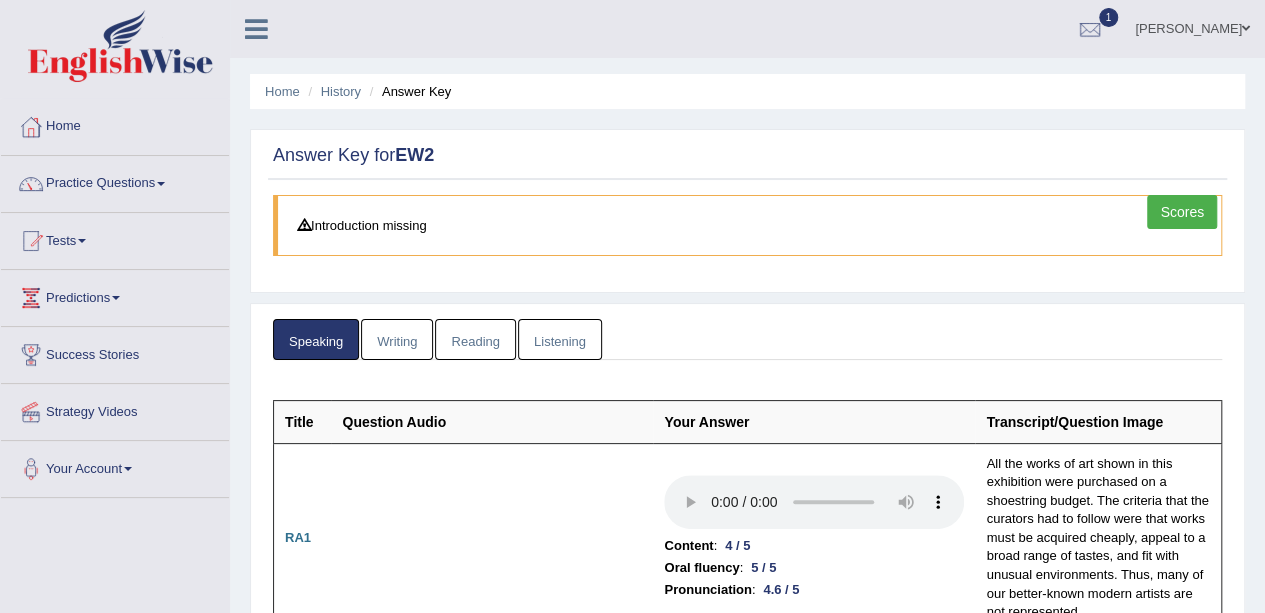 click on "Scores" at bounding box center [1182, 212] 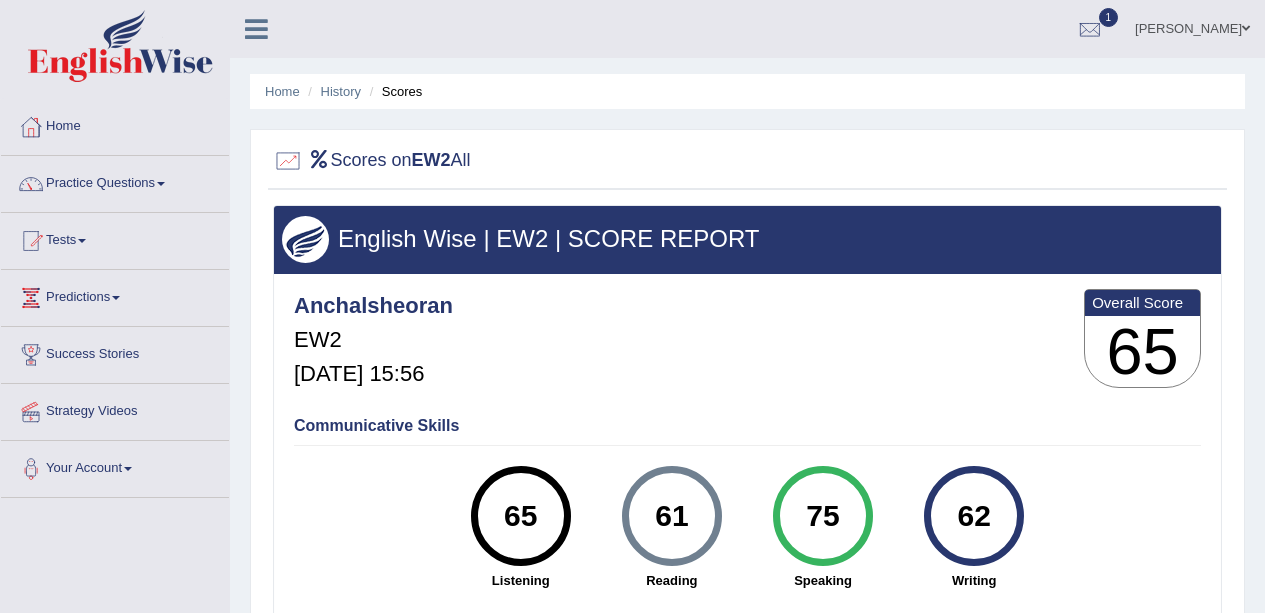 scroll, scrollTop: 118, scrollLeft: 0, axis: vertical 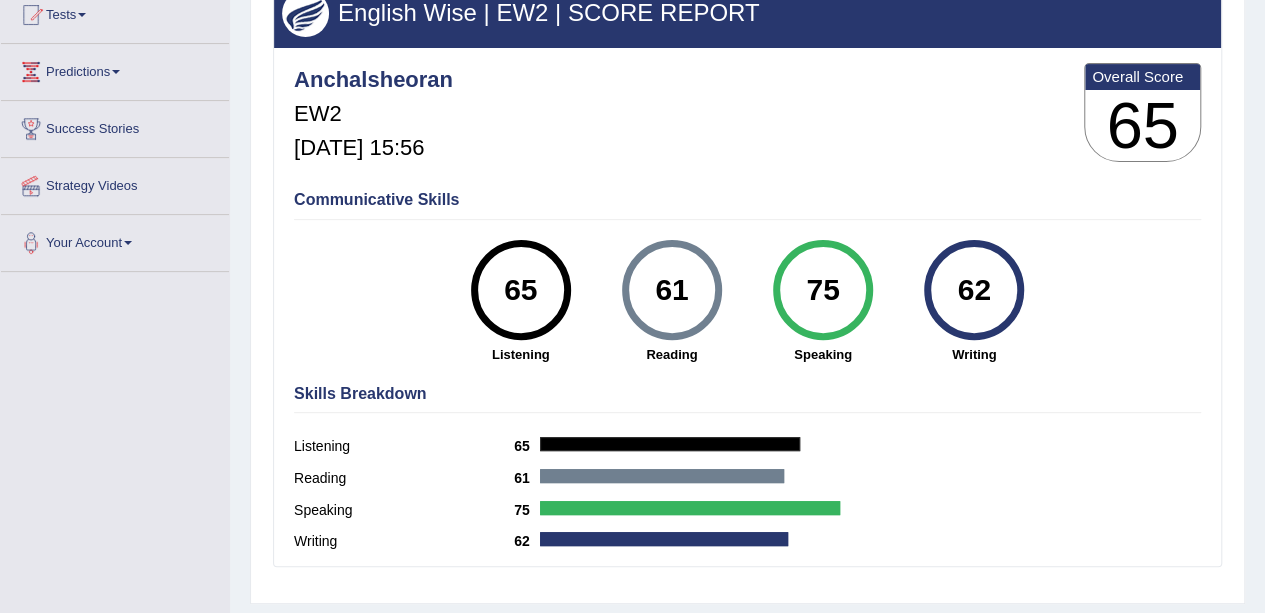 click on "Communicative Skills" at bounding box center [747, 200] 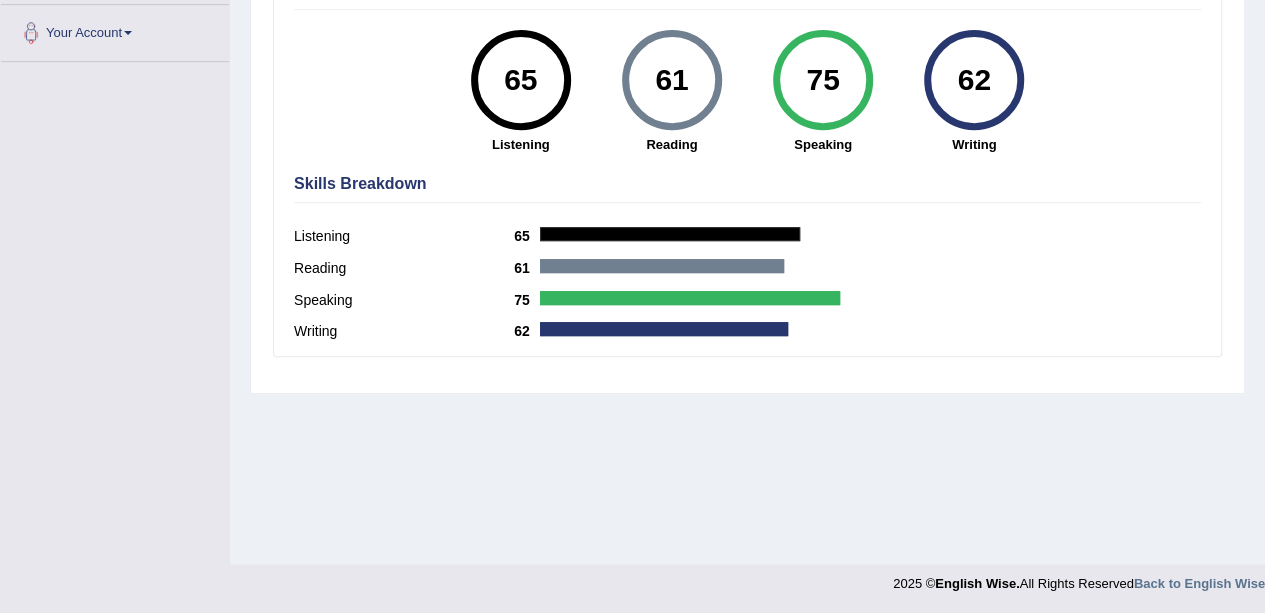 scroll, scrollTop: 0, scrollLeft: 0, axis: both 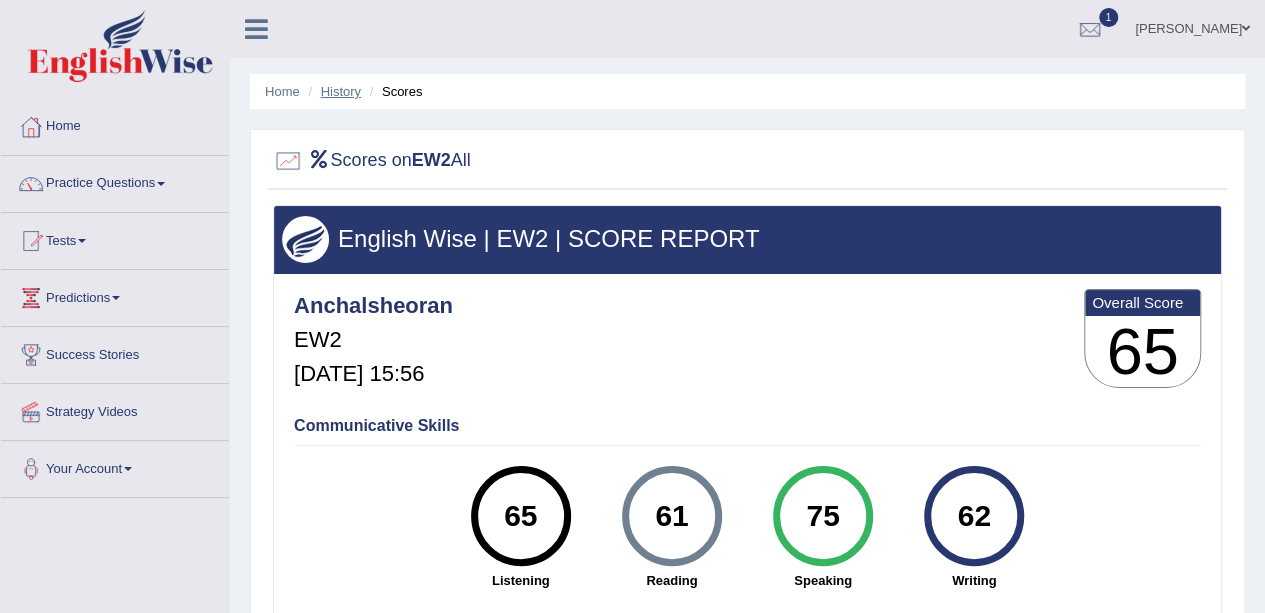 click on "History" at bounding box center (341, 91) 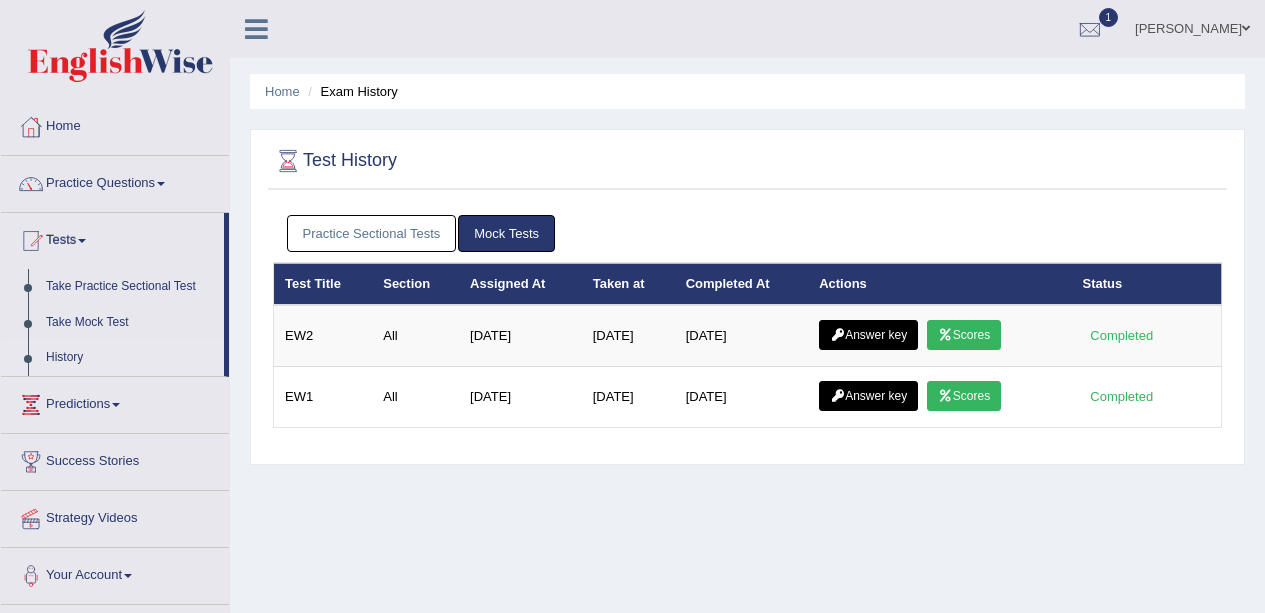 scroll, scrollTop: 0, scrollLeft: 0, axis: both 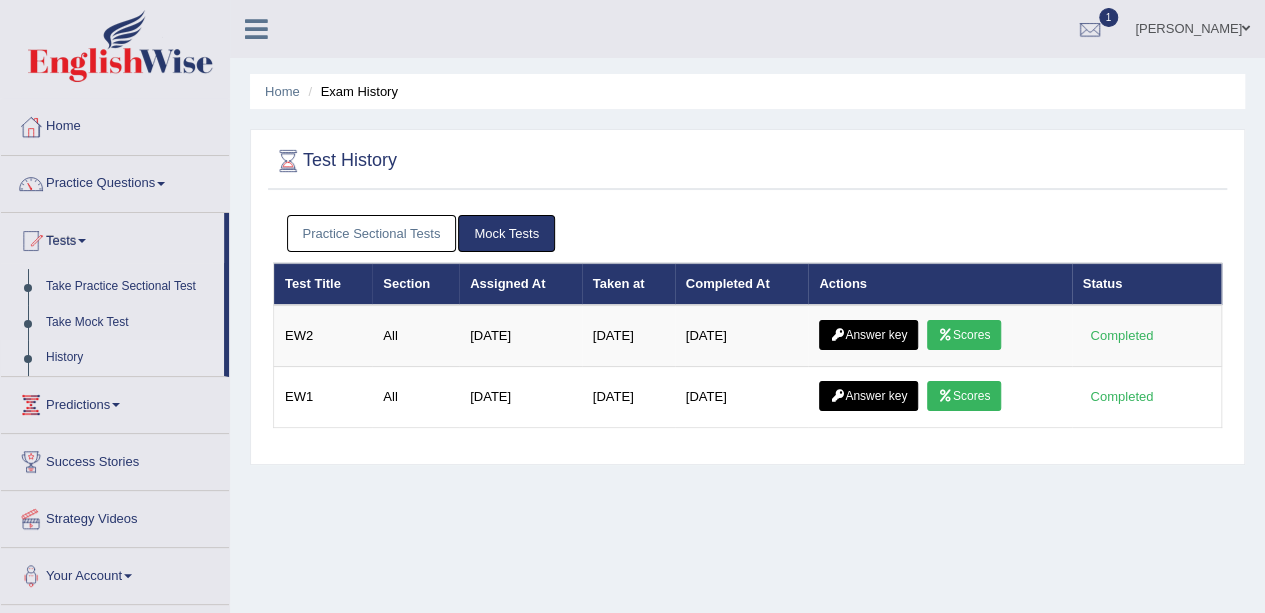 click on "Answer key" at bounding box center (868, 335) 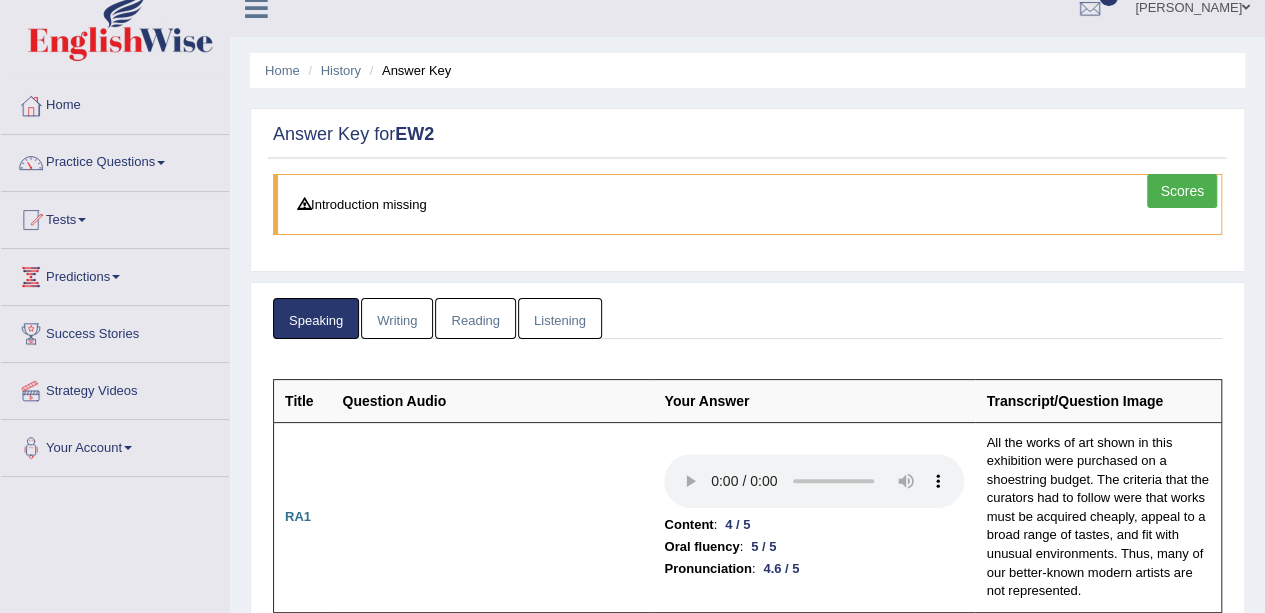 scroll, scrollTop: 109, scrollLeft: 0, axis: vertical 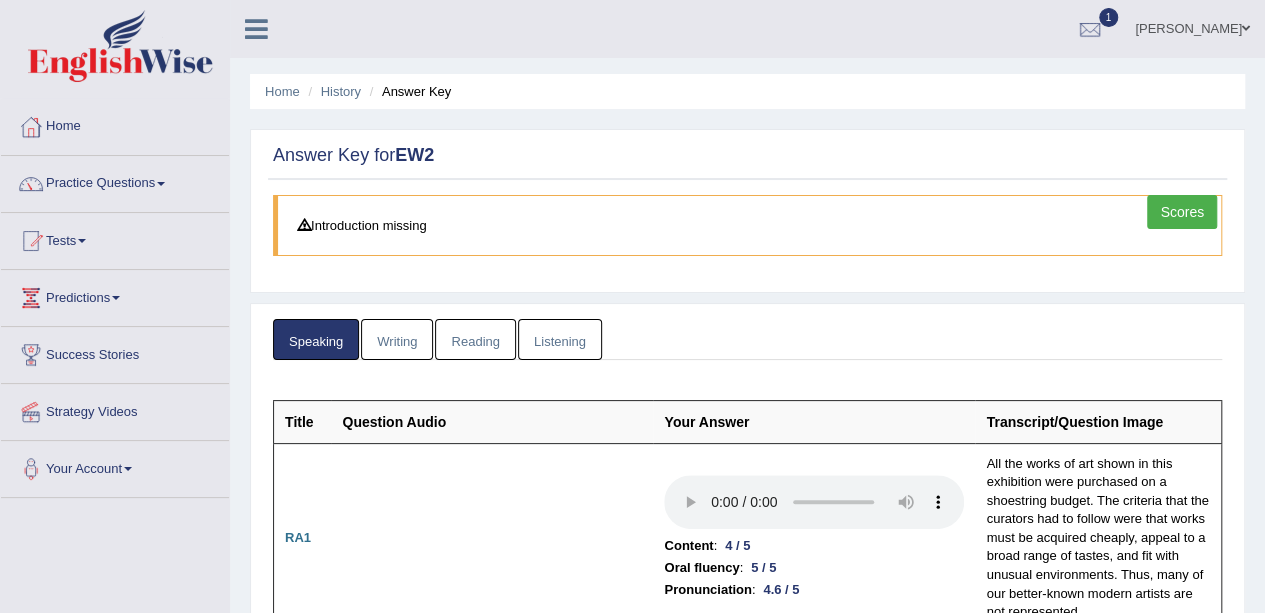 click on "Reading" at bounding box center [475, 339] 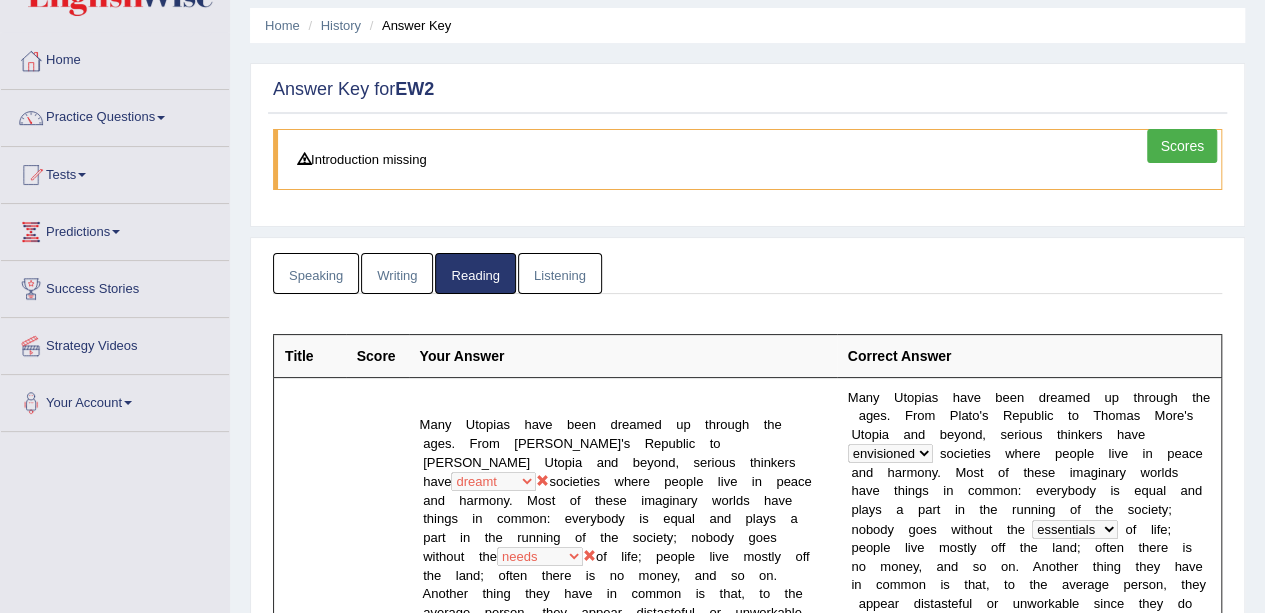 scroll, scrollTop: 46, scrollLeft: 0, axis: vertical 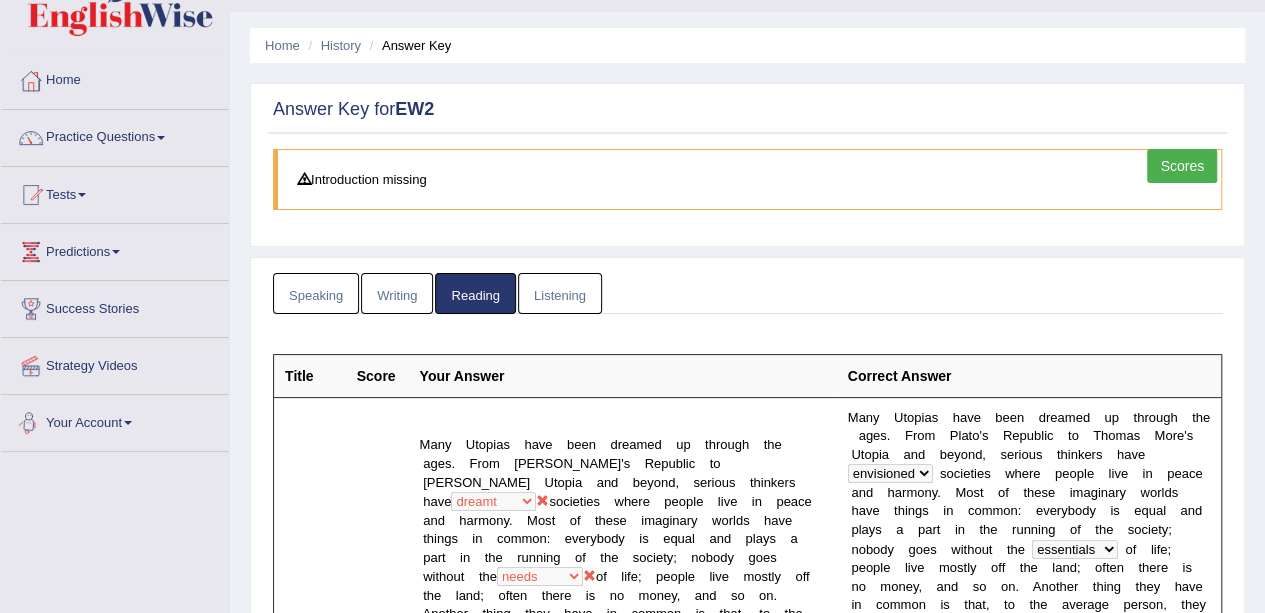 click on "Speaking" at bounding box center (316, 293) 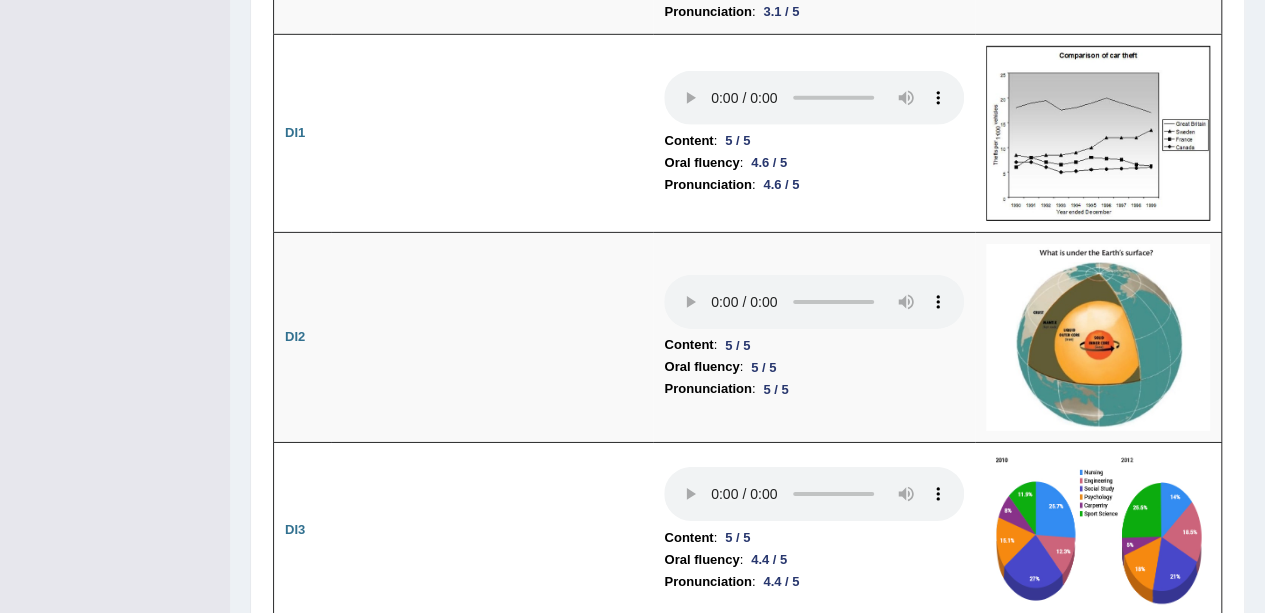 scroll, scrollTop: 3128, scrollLeft: 0, axis: vertical 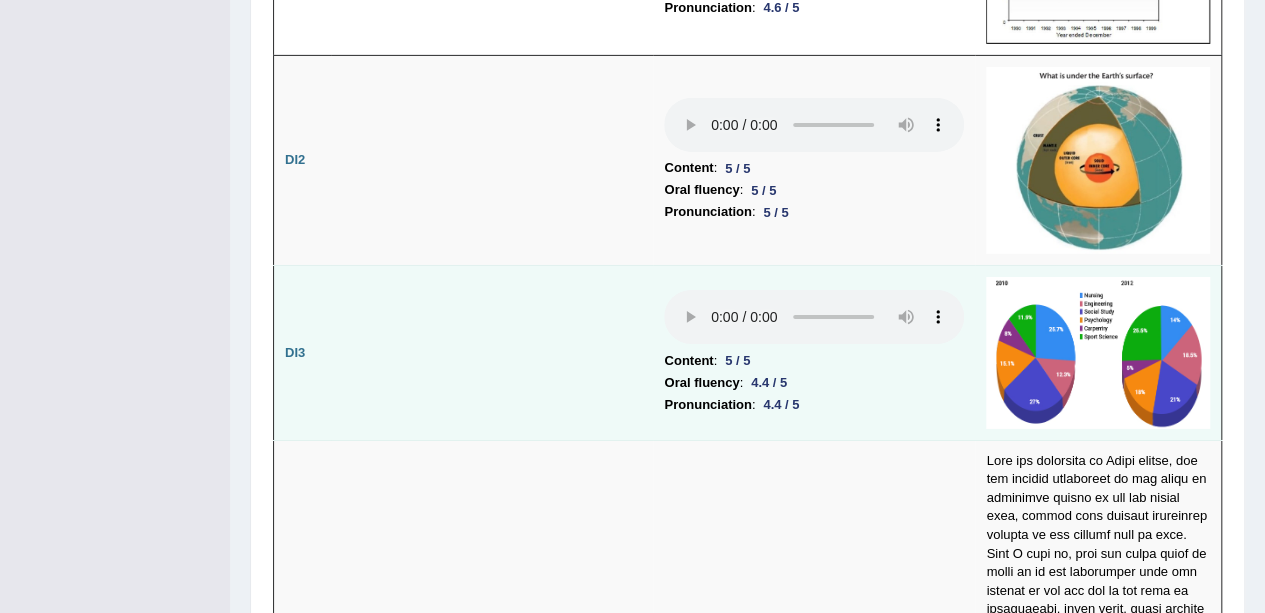 type 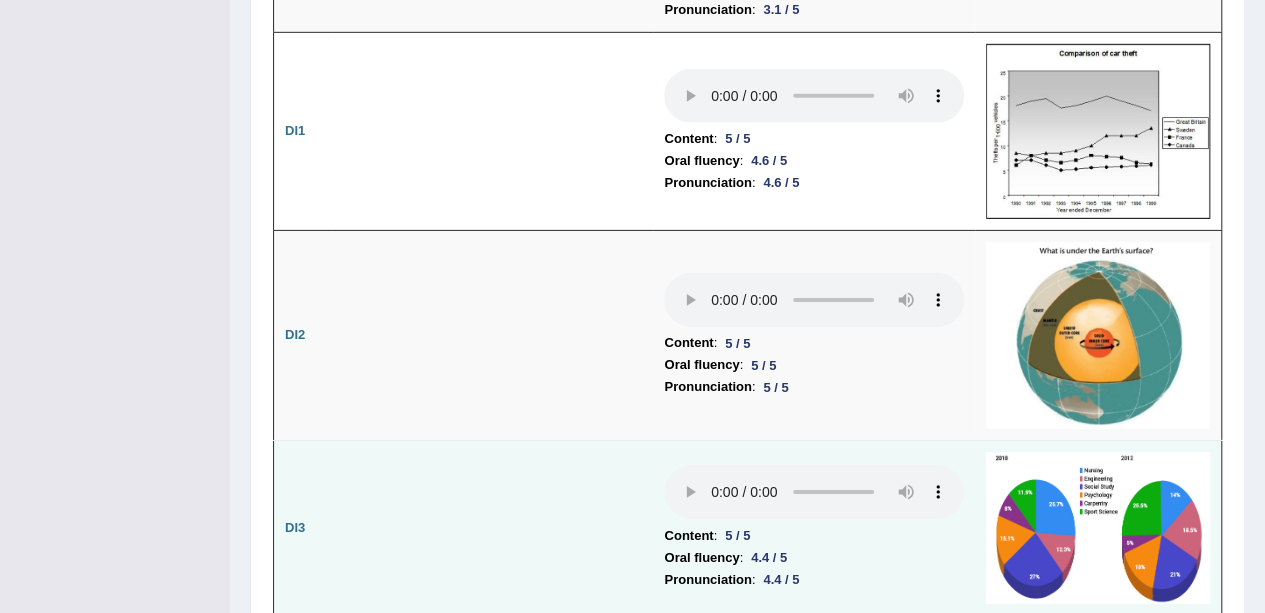 scroll, scrollTop: 3128, scrollLeft: 0, axis: vertical 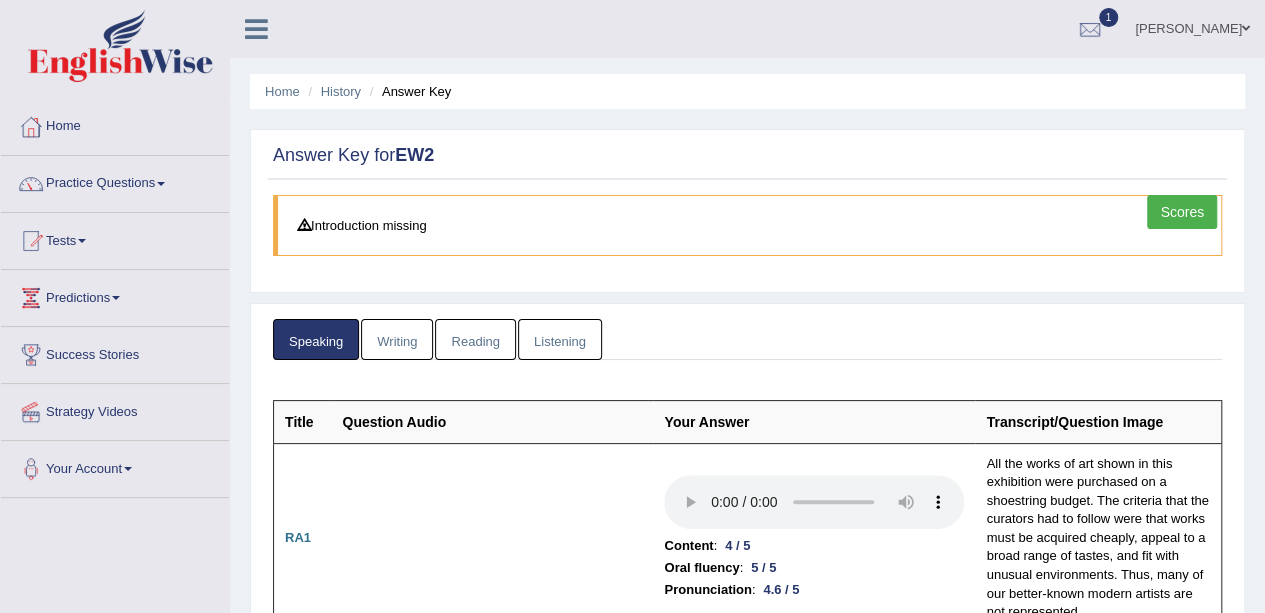 click on "Writing" at bounding box center (397, 339) 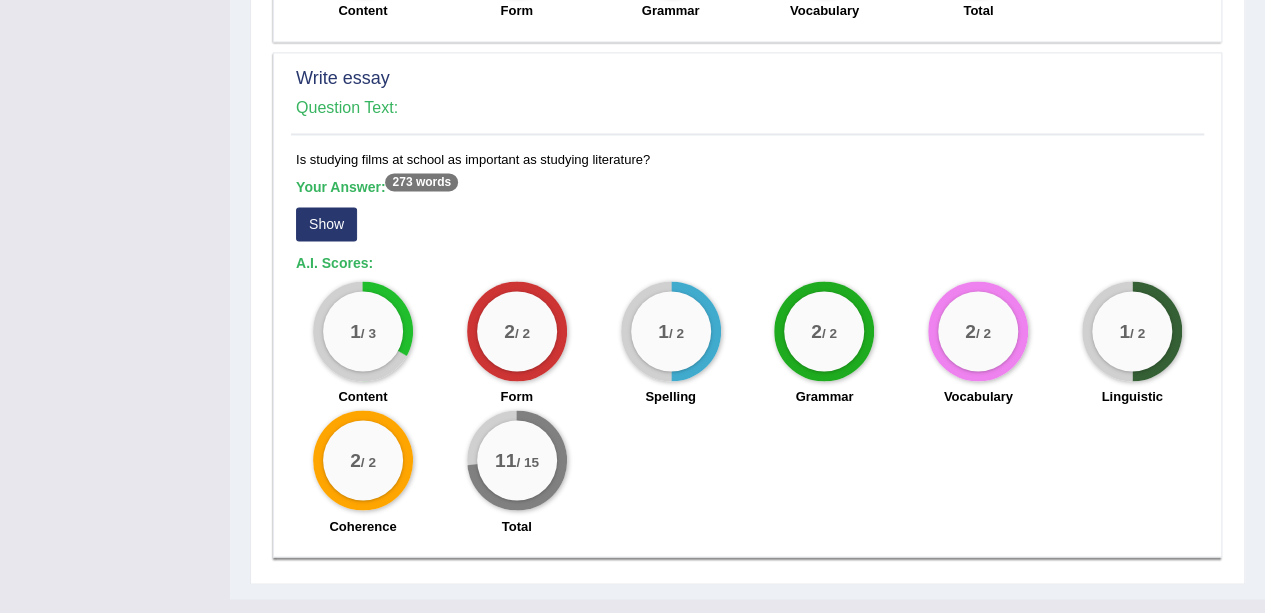 scroll, scrollTop: 1560, scrollLeft: 0, axis: vertical 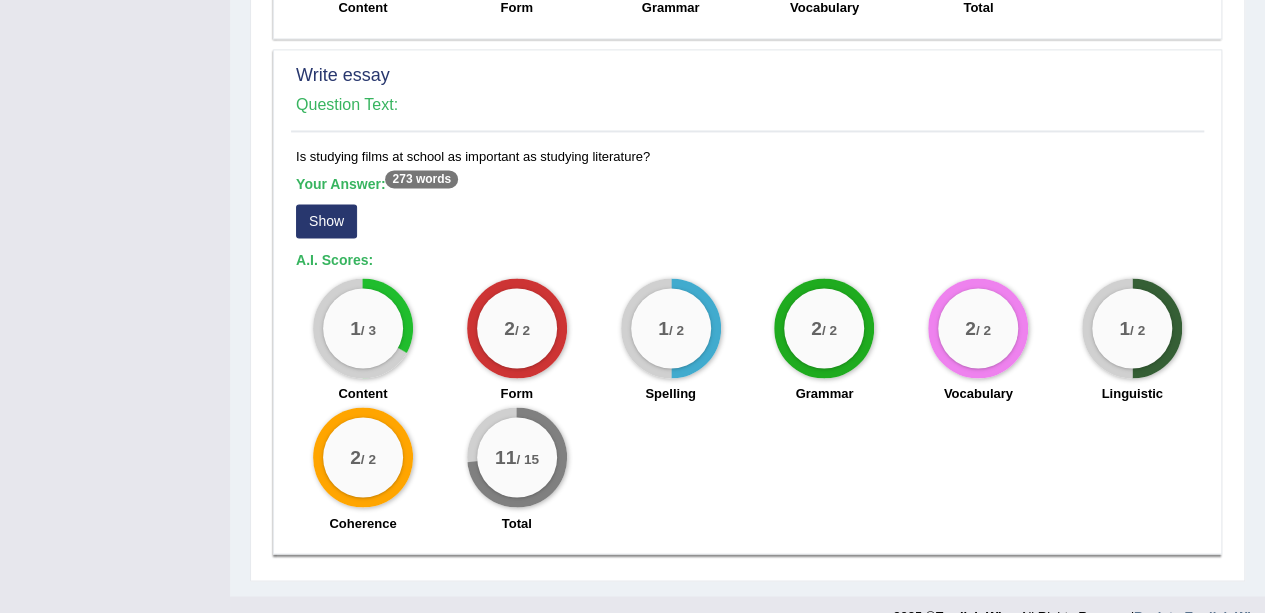 click on "Show" at bounding box center [326, 221] 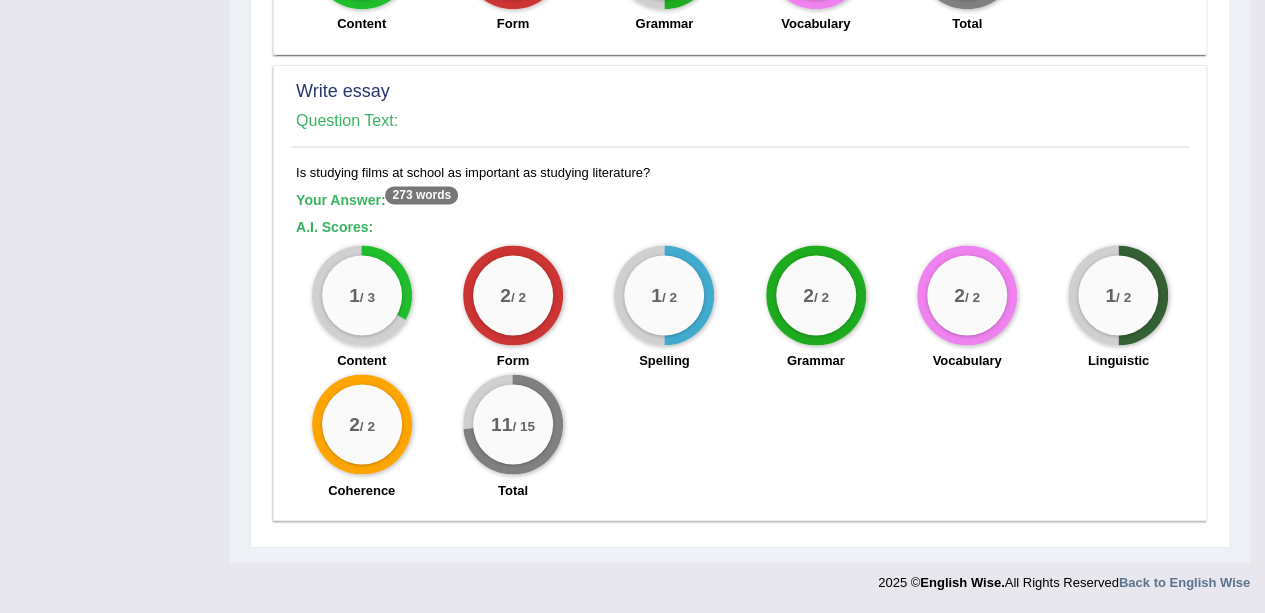 scroll, scrollTop: 1537, scrollLeft: 0, axis: vertical 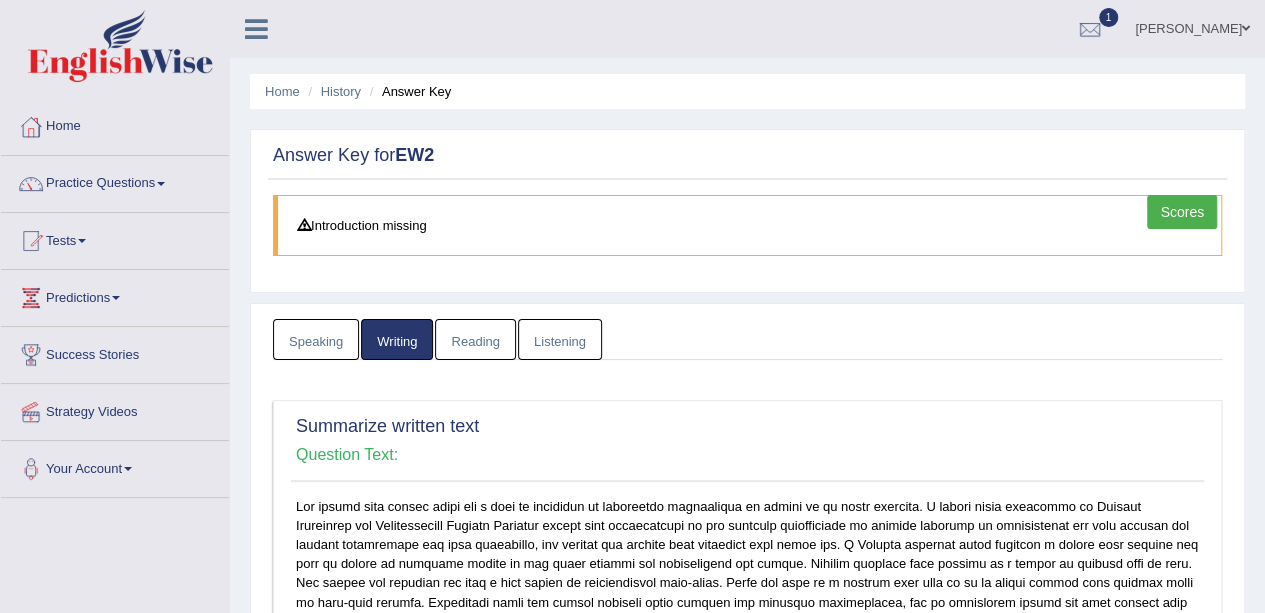 click on "Listening" at bounding box center (560, 339) 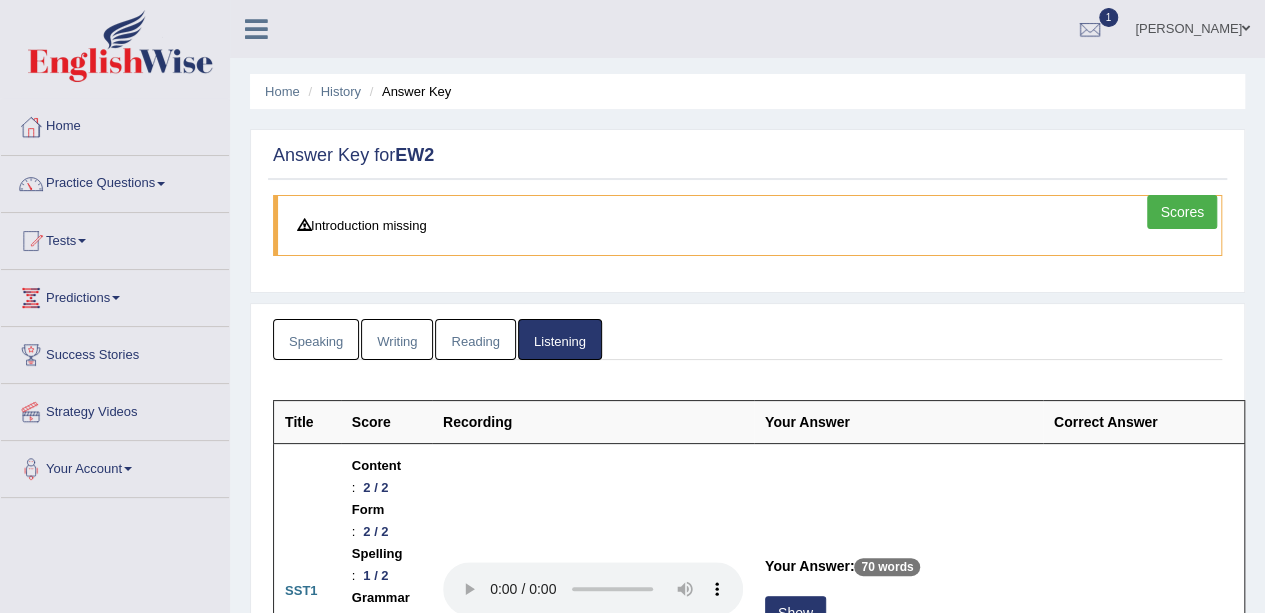 click on "Reading" at bounding box center [475, 339] 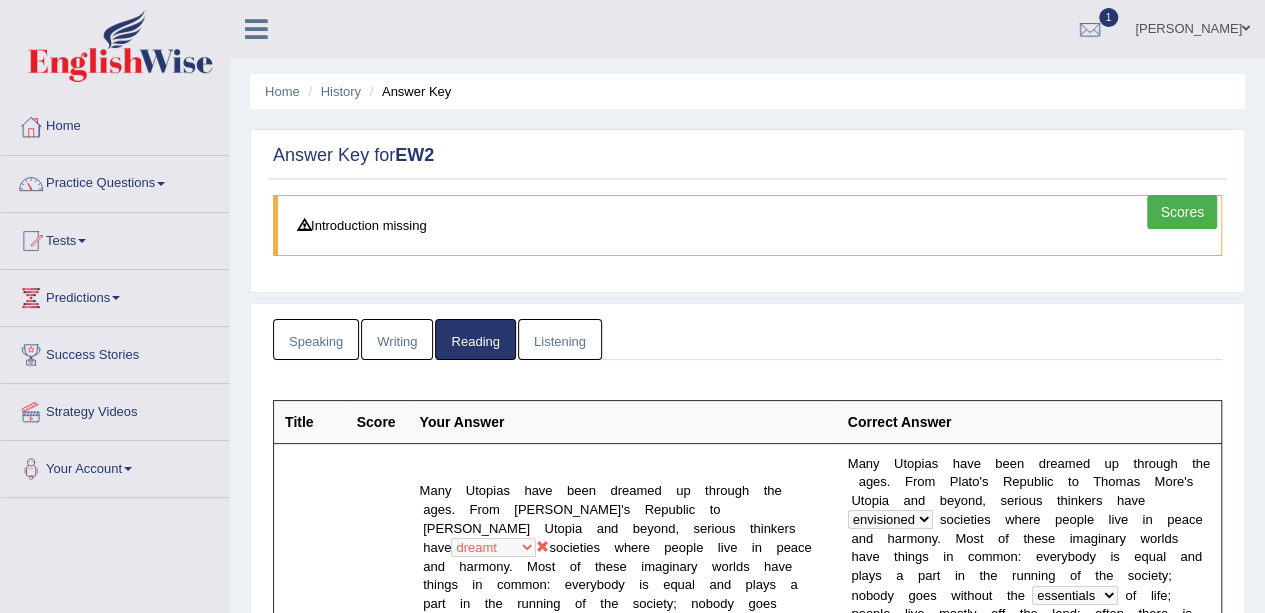 click on "Writing" at bounding box center (397, 339) 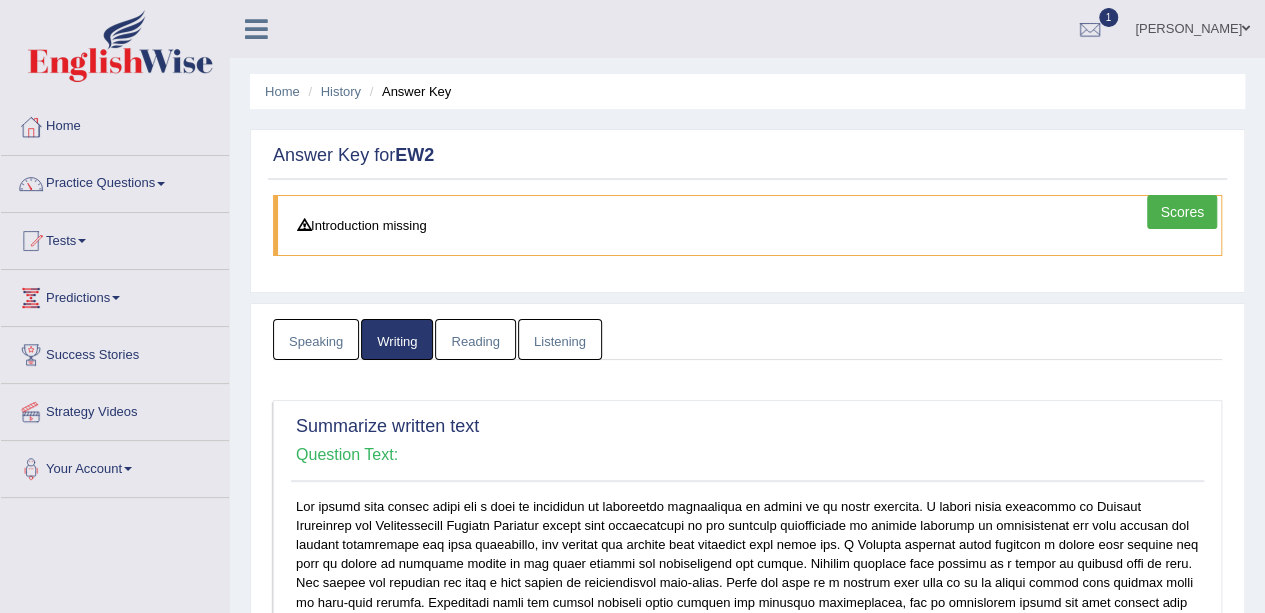 click on "Speaking" at bounding box center [316, 339] 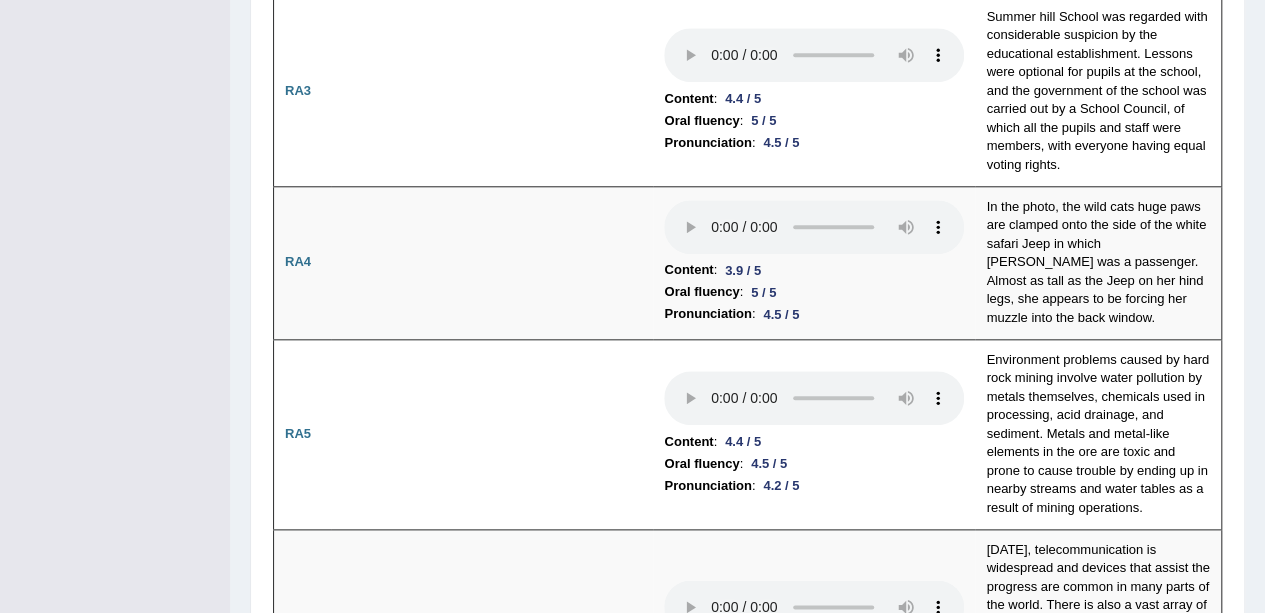 scroll, scrollTop: 908, scrollLeft: 0, axis: vertical 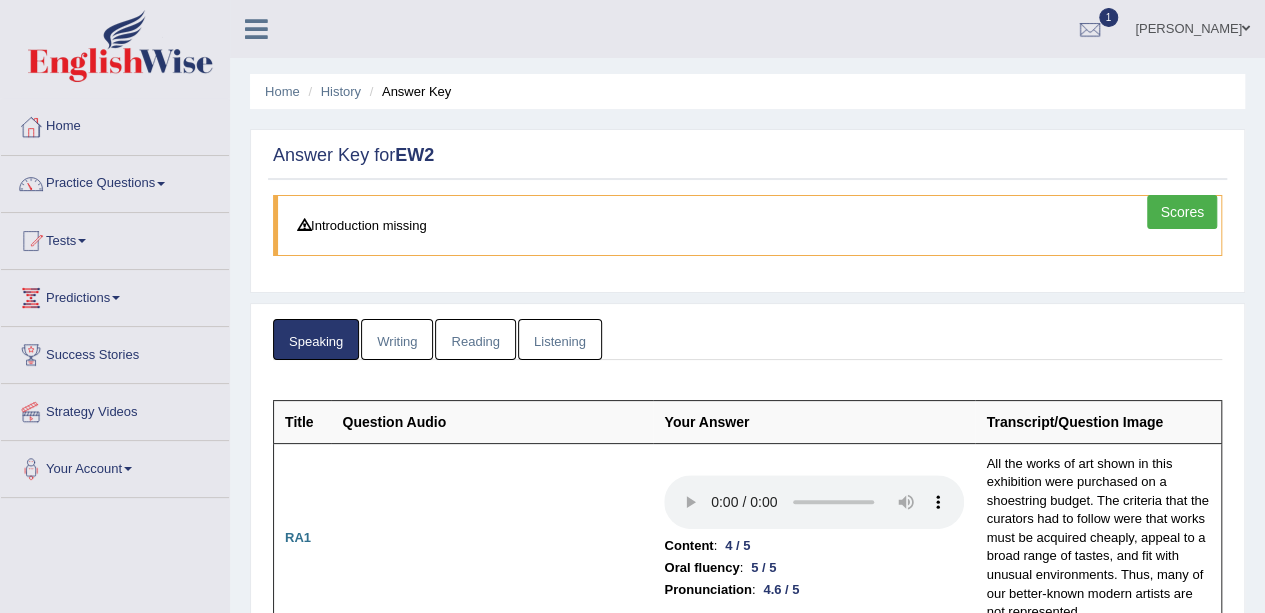 click on "Writing" at bounding box center (397, 339) 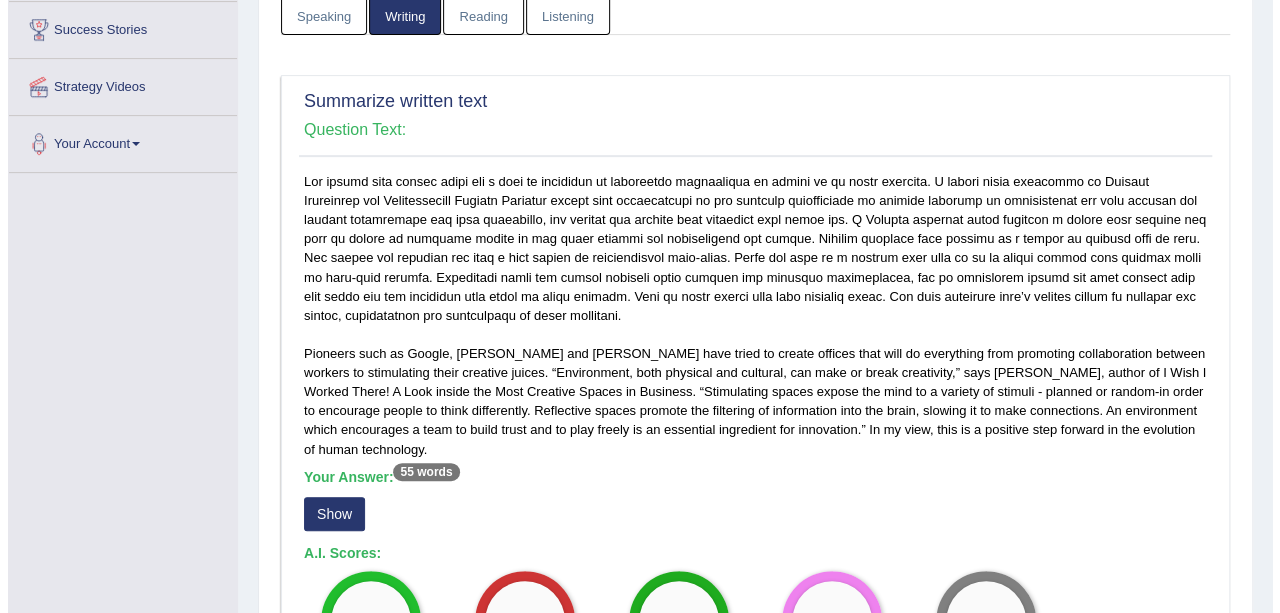 scroll, scrollTop: 323, scrollLeft: 0, axis: vertical 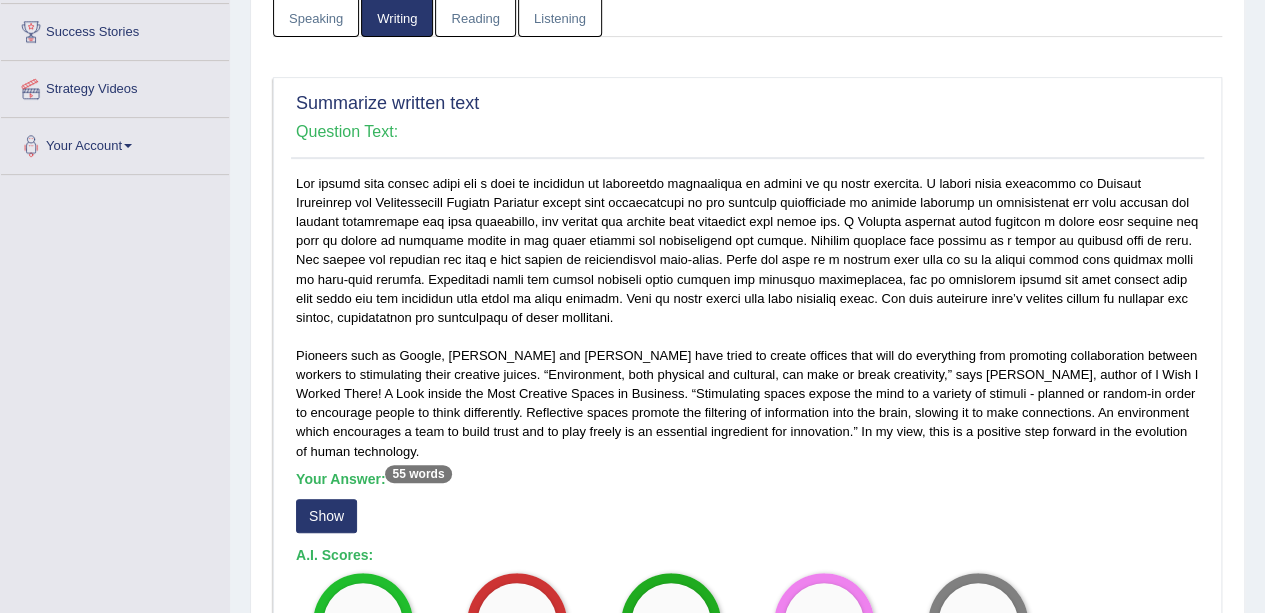 click on "Show" at bounding box center [326, 516] 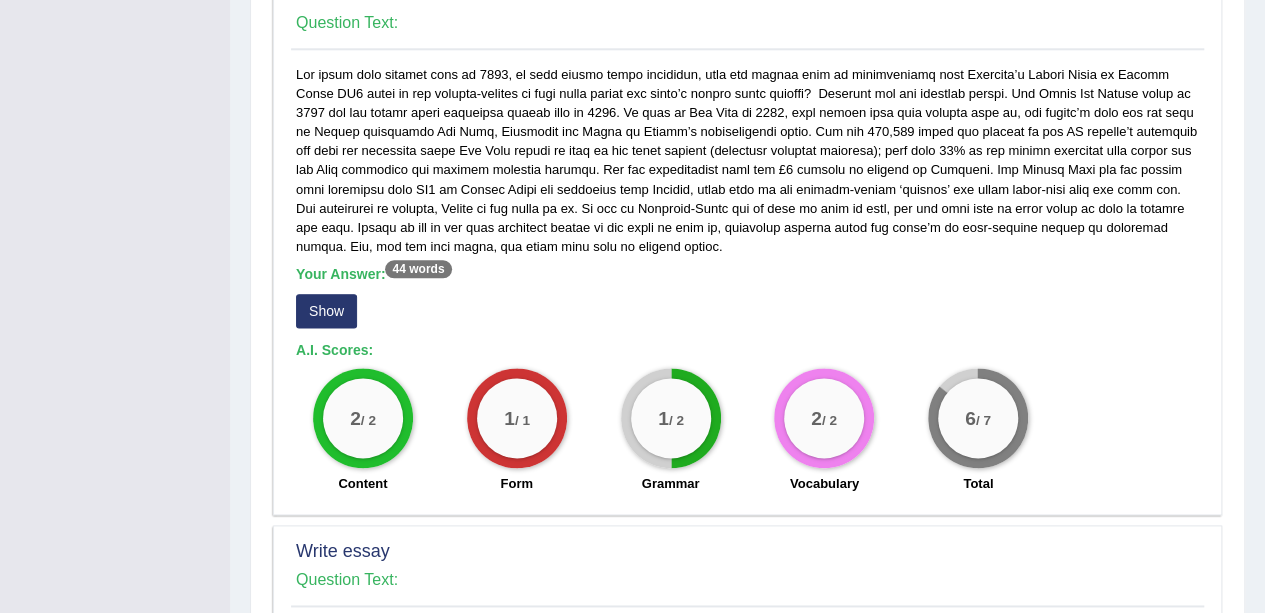 scroll, scrollTop: 1099, scrollLeft: 0, axis: vertical 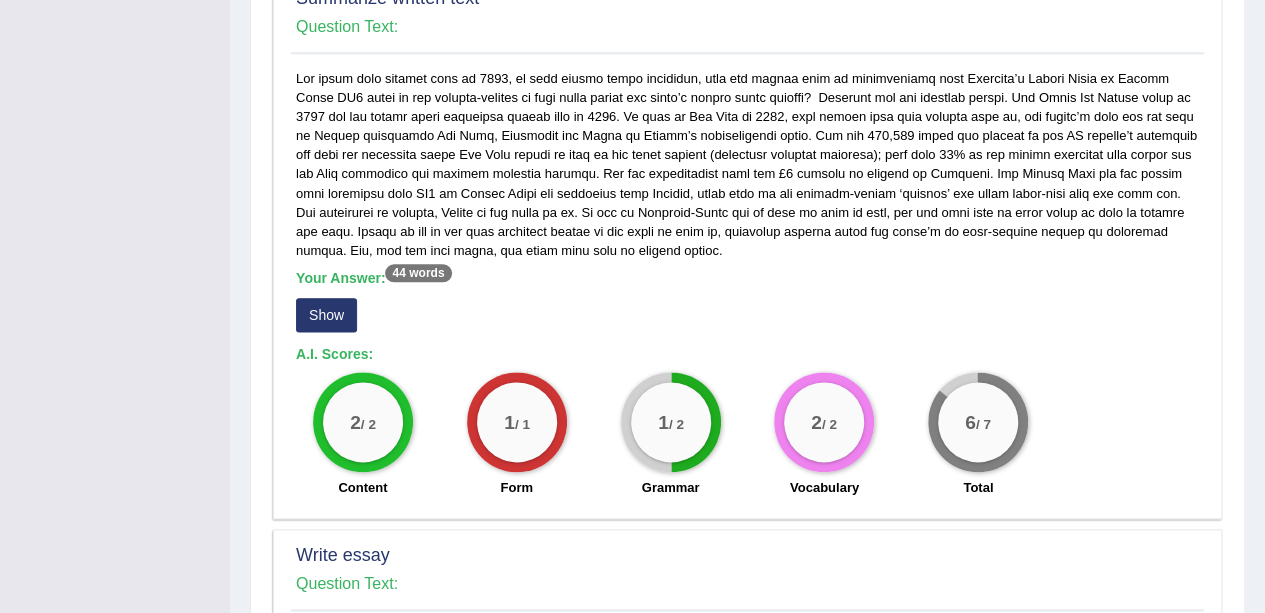 click on "Show" at bounding box center [326, 315] 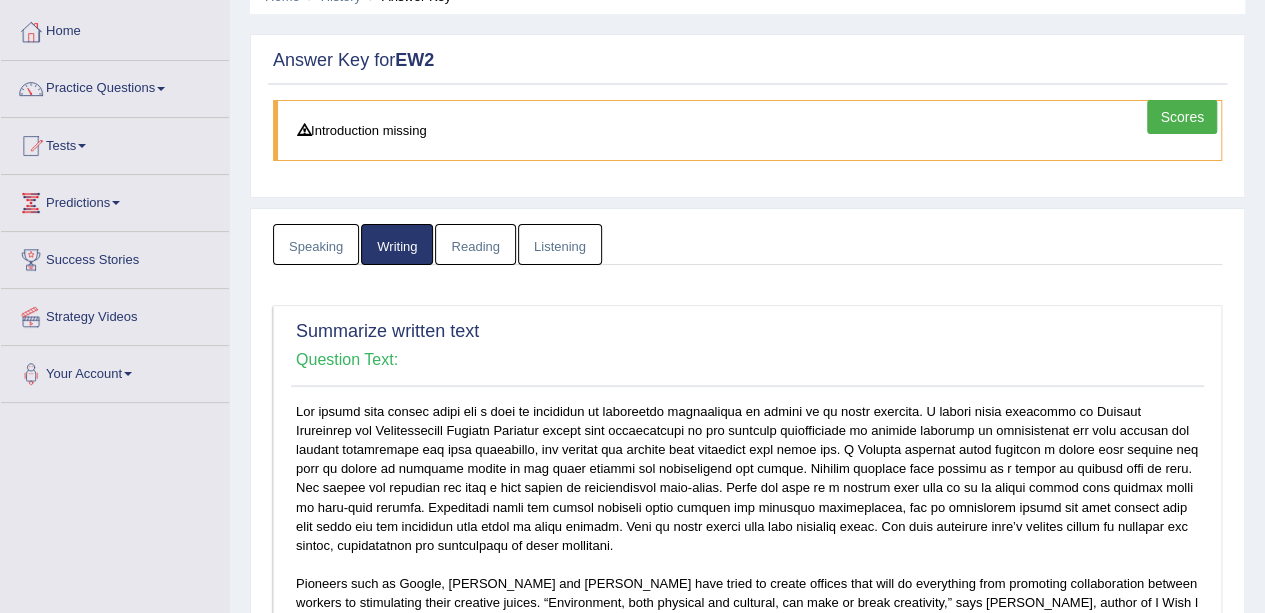 scroll, scrollTop: 62, scrollLeft: 0, axis: vertical 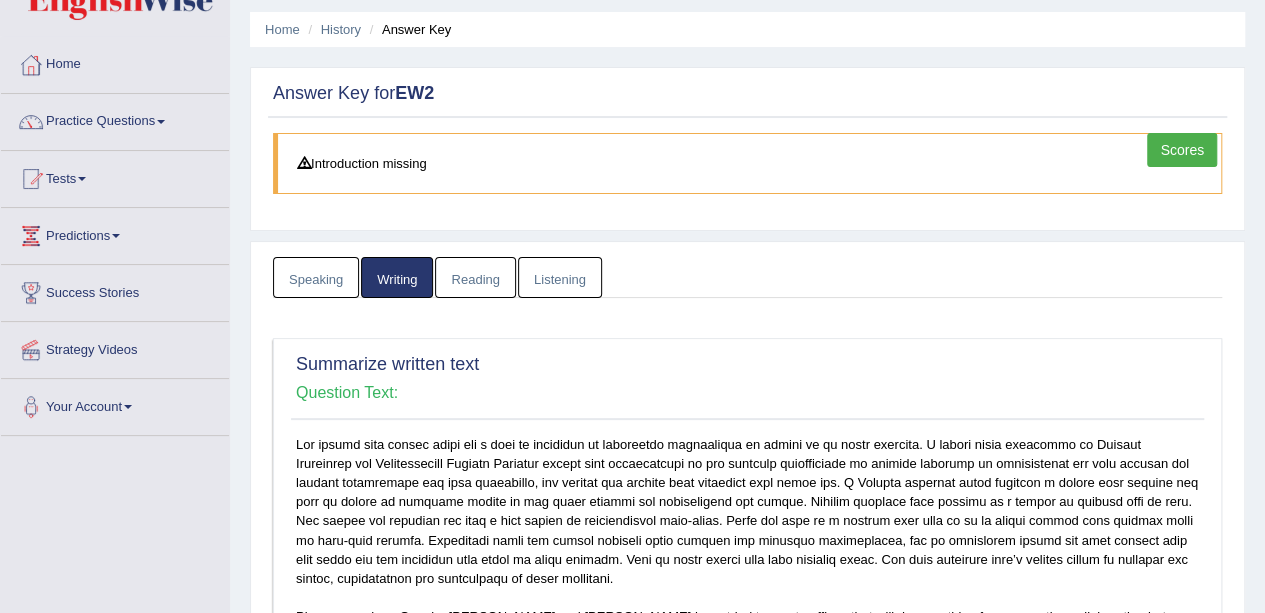 click on "Reading" at bounding box center (475, 277) 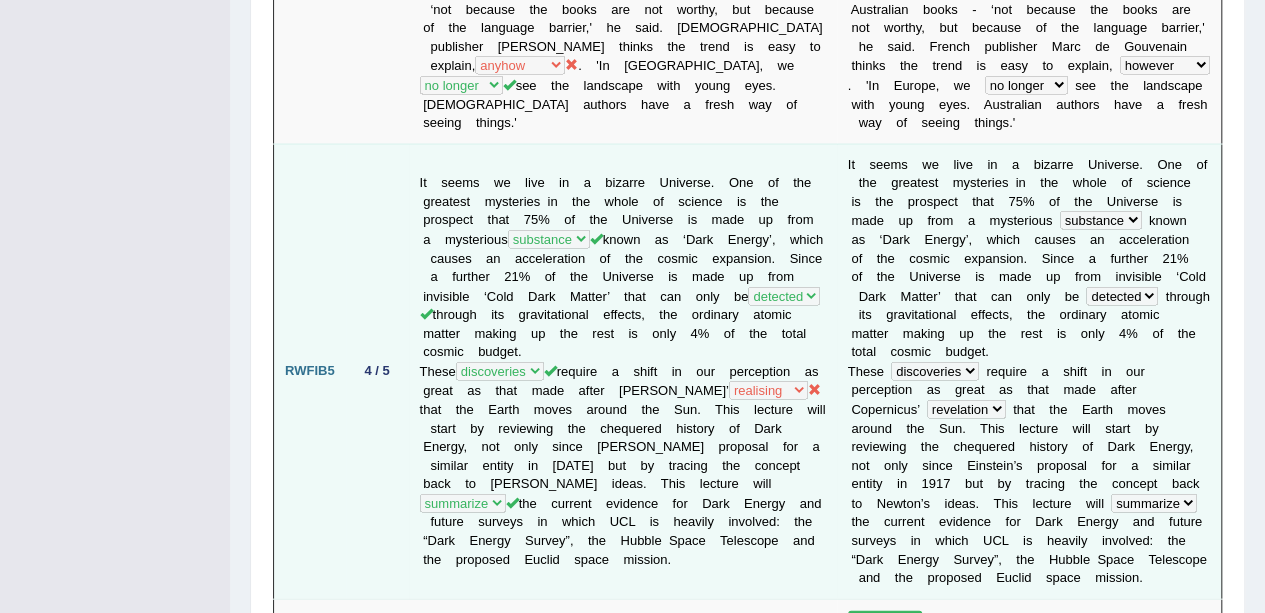 scroll, scrollTop: 1929, scrollLeft: 0, axis: vertical 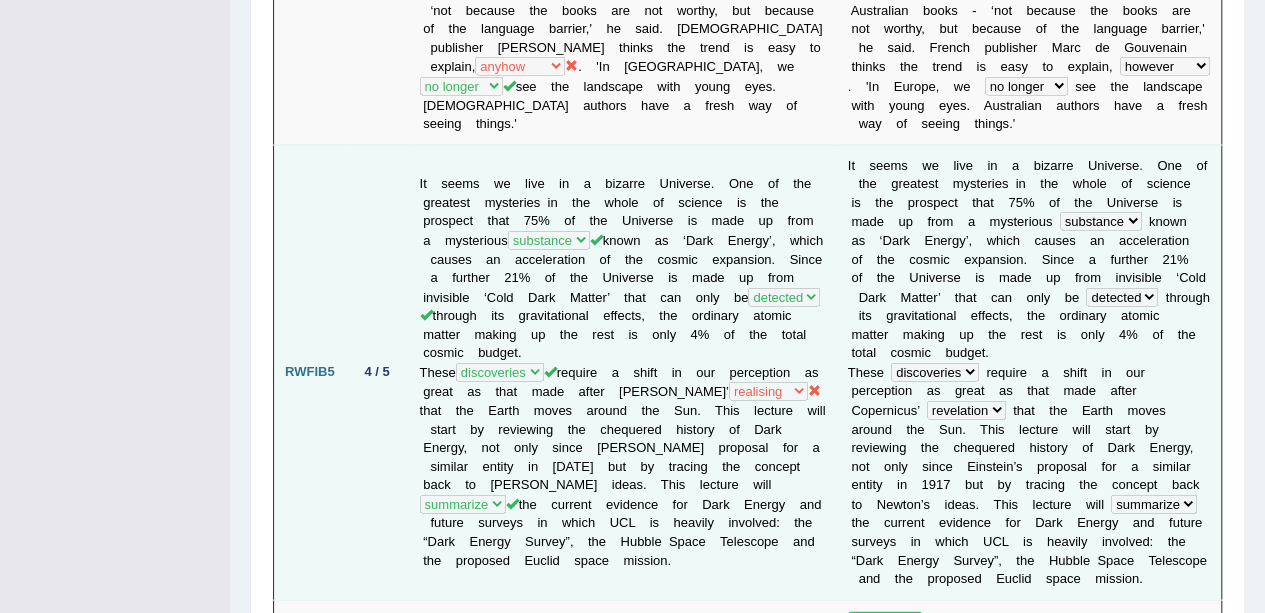 click on "I t       s e e m s       w e       l i v e       i n       a       b i z a r r e       U n i v e r s e .       O n e       o f       t h e       g r e a t e s t       m y s t e r i e s    i n       t h e       w h o l e       o f       s c i e n c e       i s       t h e       p r o s p e c t       t h a t       7 5 %       o f       t h e       U n i v e r s e       i s       m a d e       u p       f r o m       a       m y s t e r i o u s    budget substance track landing    k n o w n       a s       ‘ D a r k       E n e r g y ’ ,       w h i c h       c a u s e s       a n       a c c e l e r a t i o n       o f       t h e       c o s m i c       e x p a n s i o n .       S i n c e       a       f u r t h e r       2 1 %       o f       t h e       U n i v e r s e       i s       m a d e       u p       f r o m       i n v i s i b l e       ‘ C o l d       D a r k       M a t t e r t" at bounding box center [1029, 372] 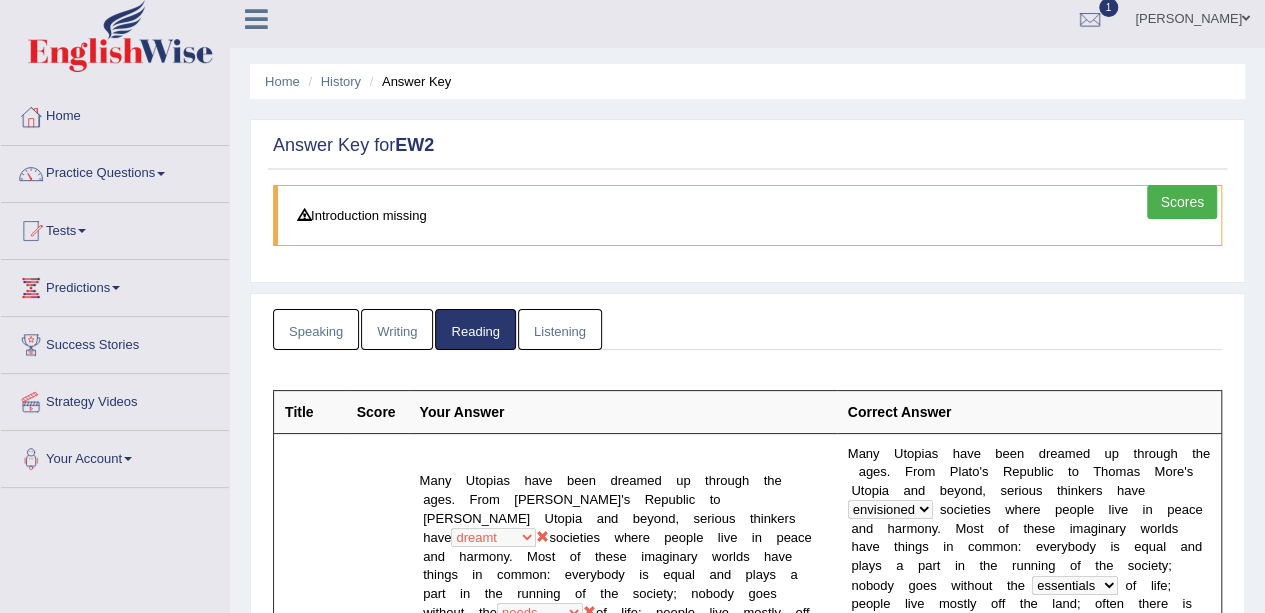 scroll, scrollTop: 0, scrollLeft: 0, axis: both 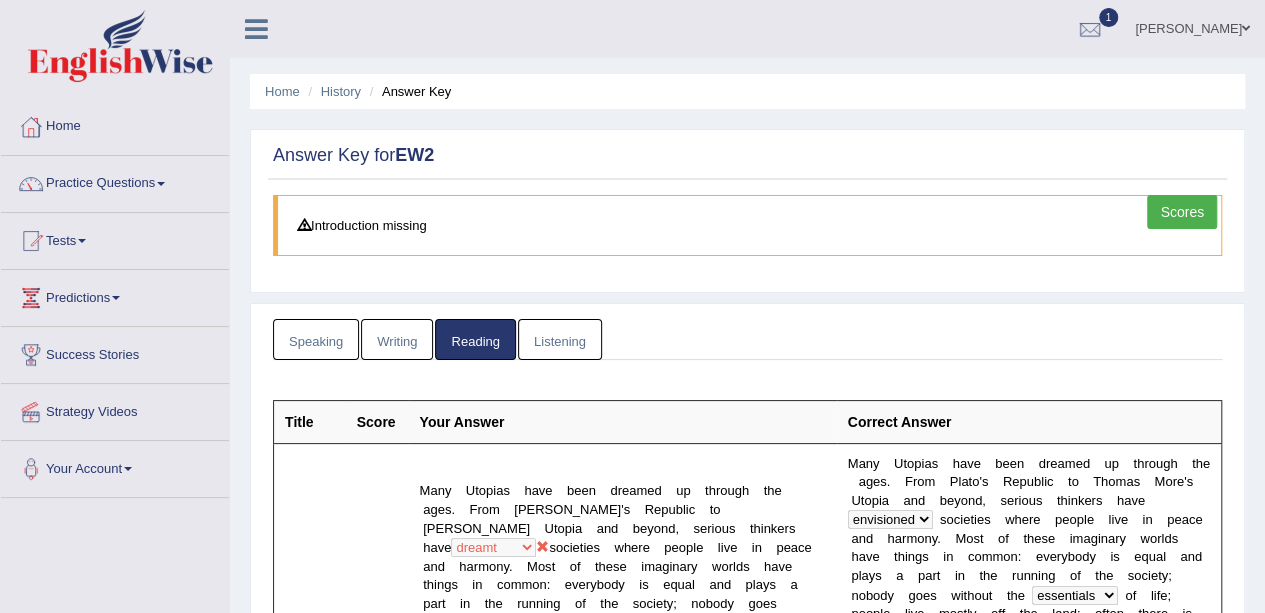 click on "Listening" at bounding box center (560, 339) 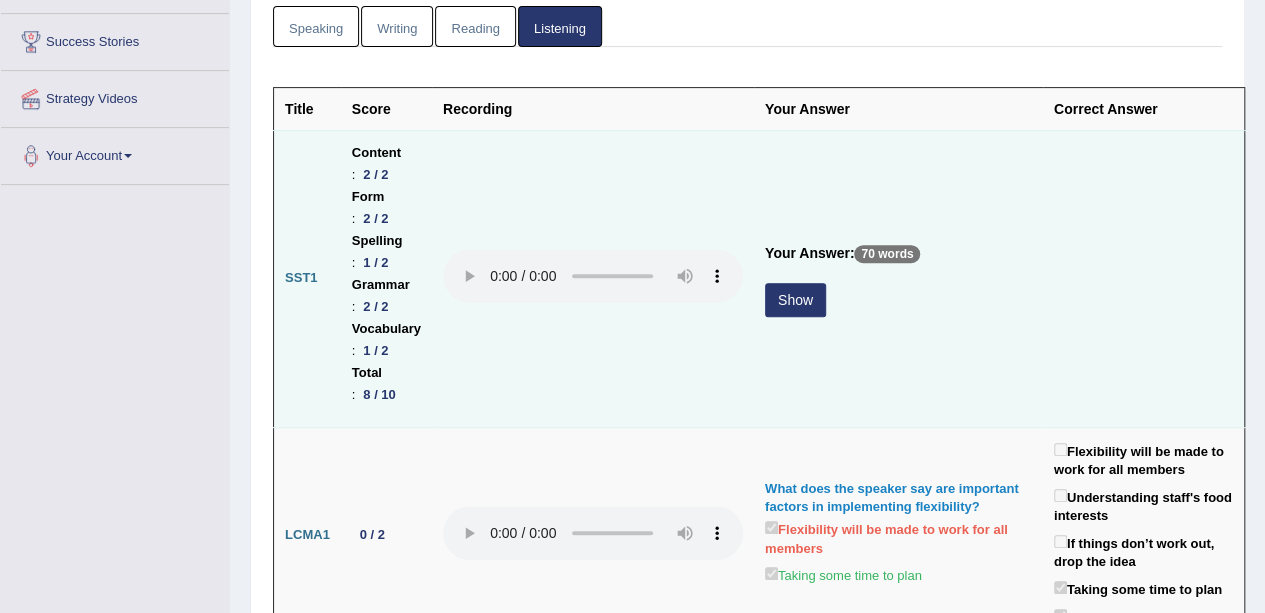 scroll, scrollTop: 308, scrollLeft: 0, axis: vertical 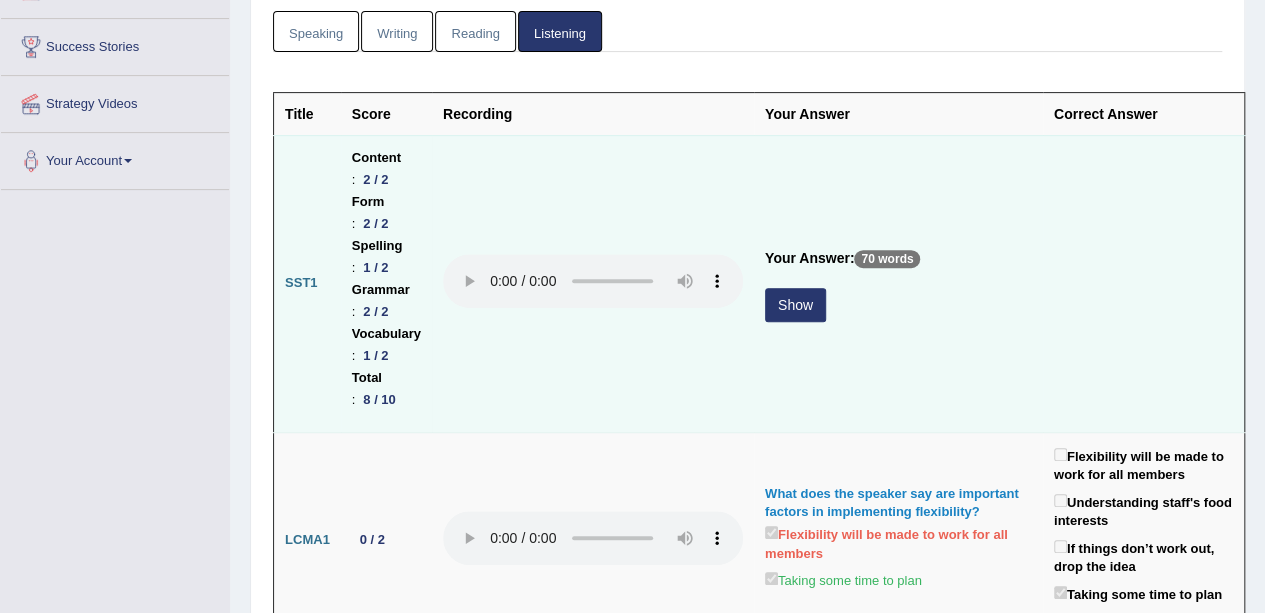 click on "Show" at bounding box center [795, 305] 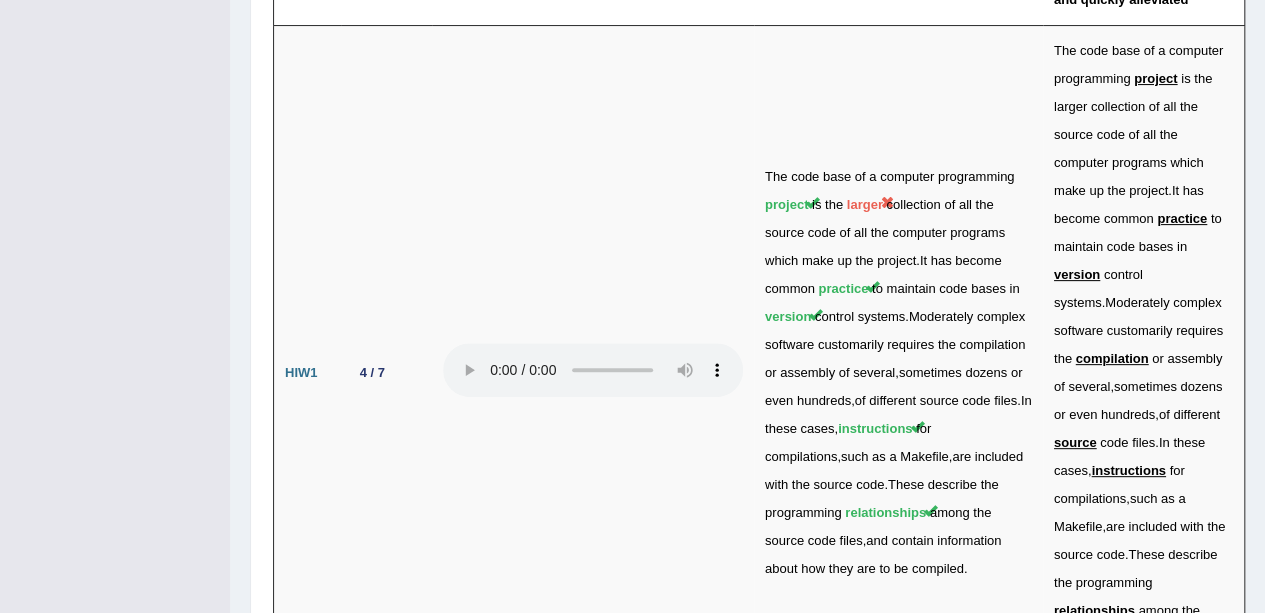 scroll, scrollTop: 3989, scrollLeft: 0, axis: vertical 